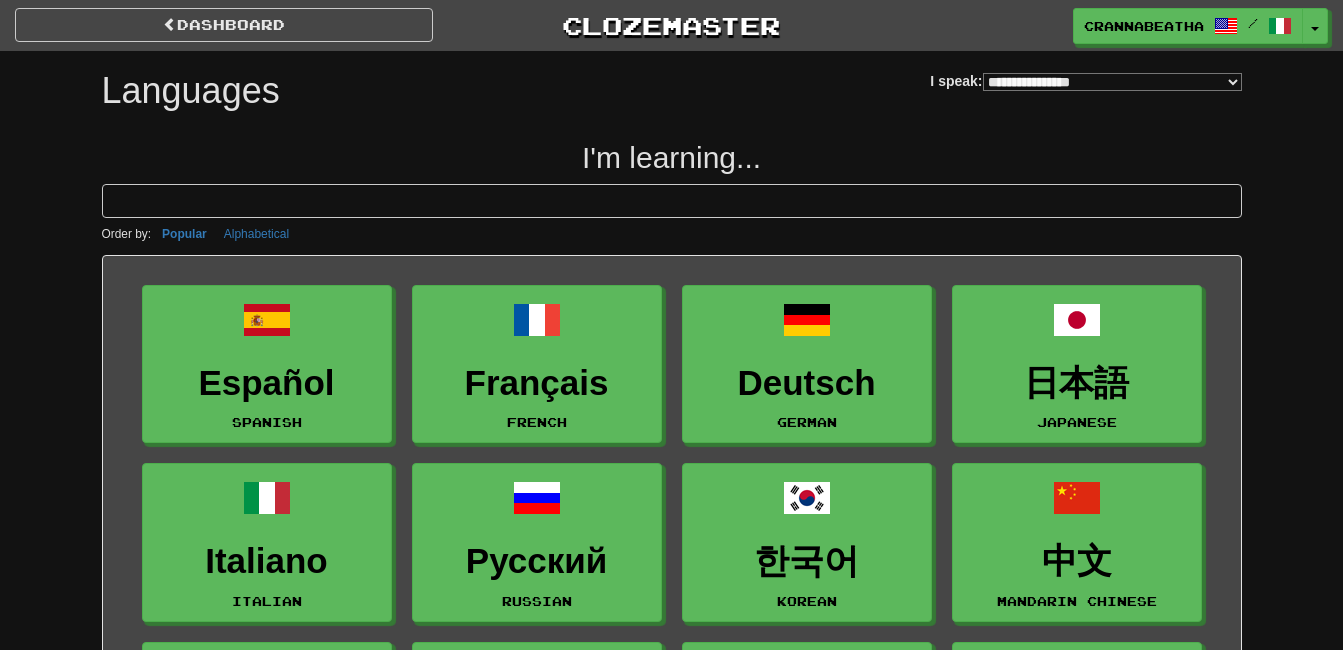 select on "*******" 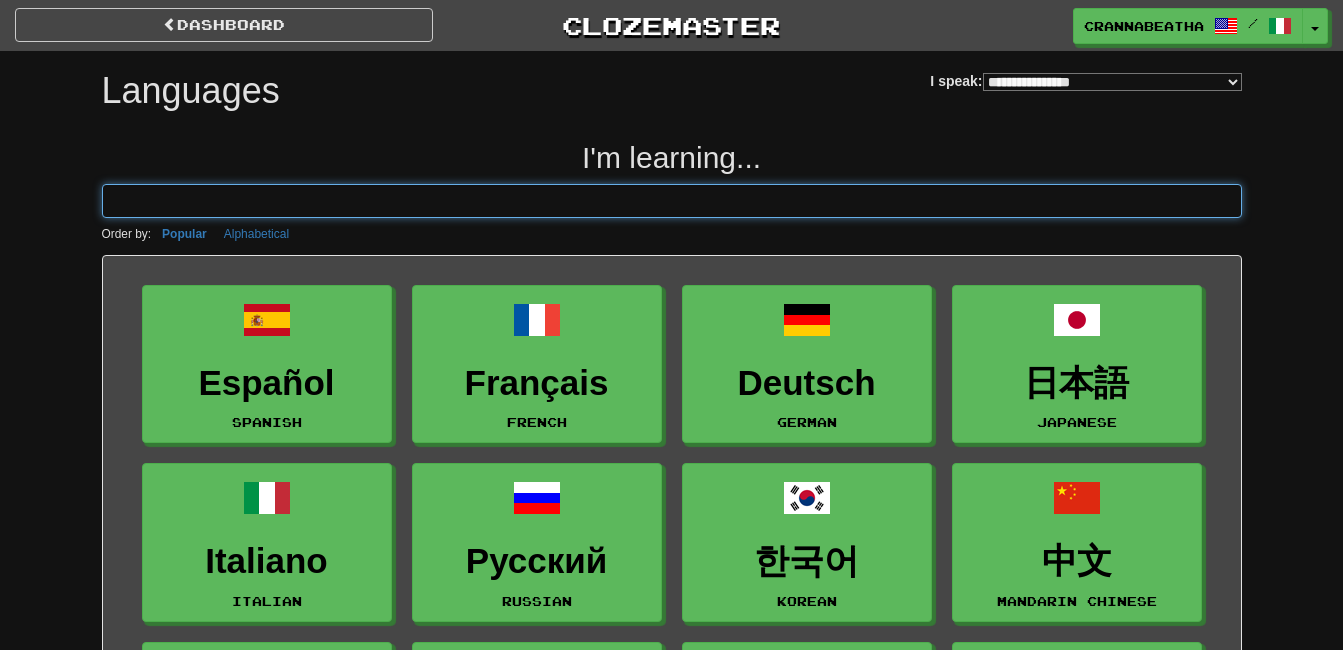 scroll, scrollTop: 0, scrollLeft: 0, axis: both 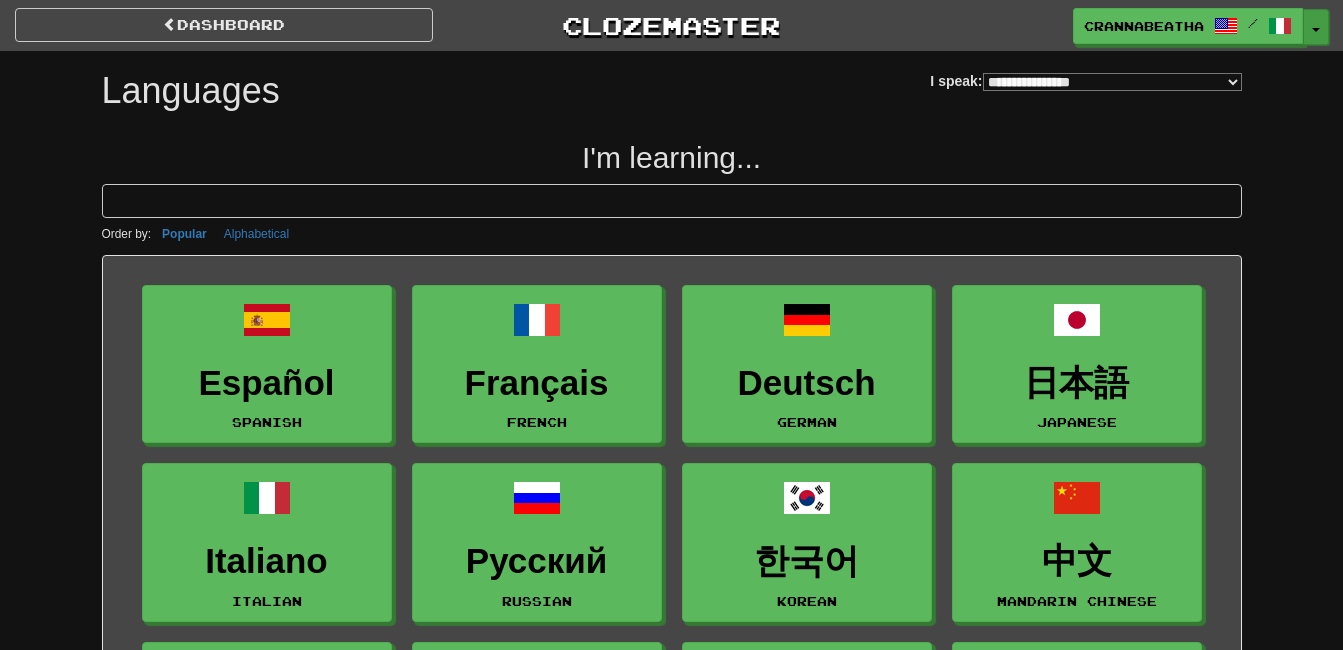 click on "Toggle Dropdown" at bounding box center [1316, 27] 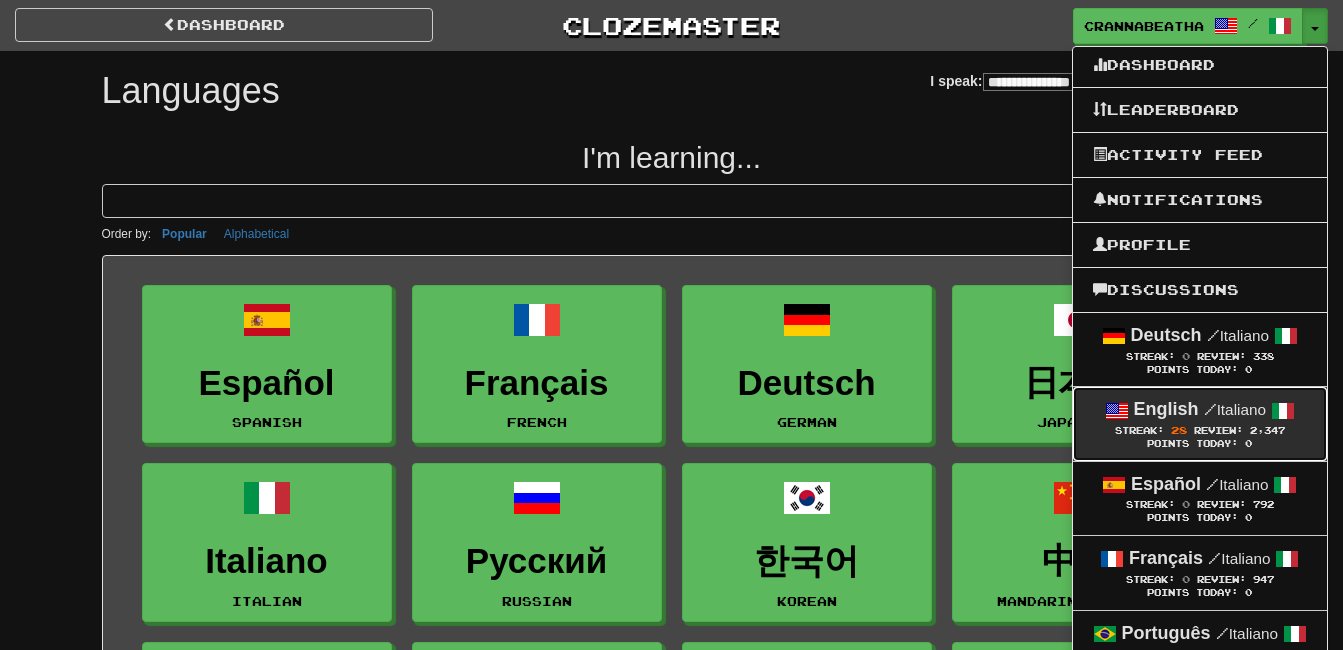 click on "Review:" at bounding box center [1218, 430] 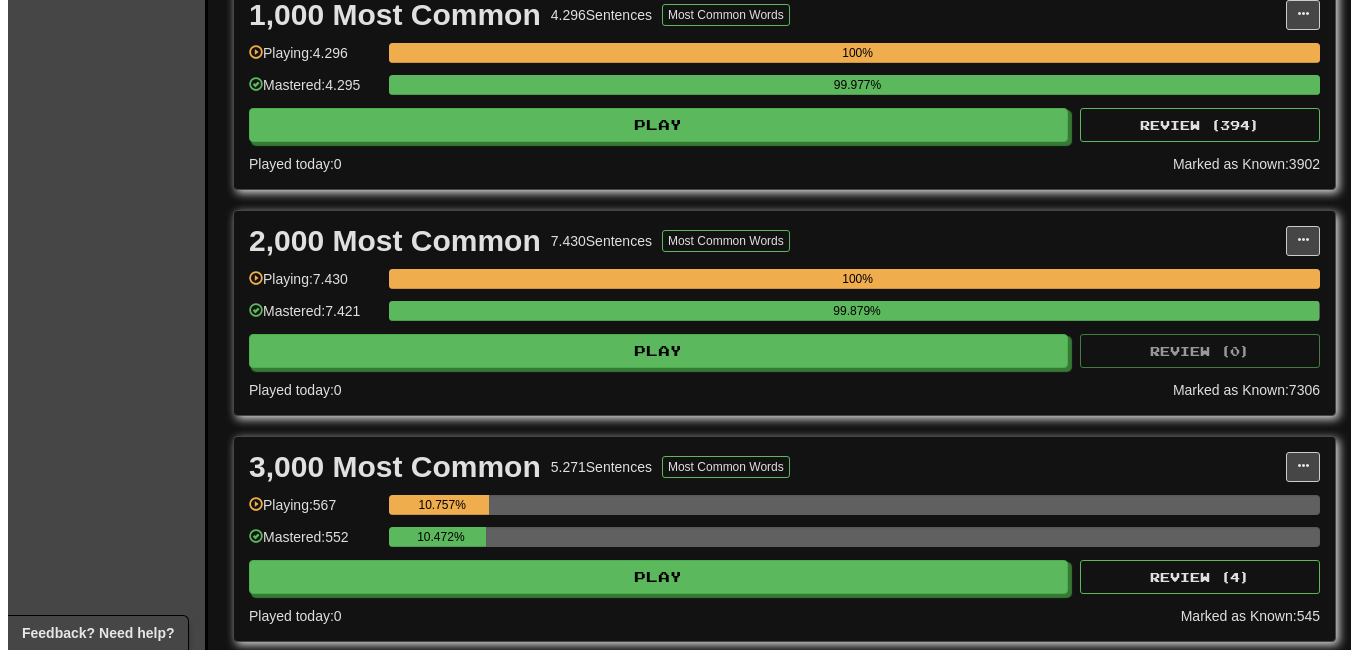 scroll, scrollTop: 500, scrollLeft: 0, axis: vertical 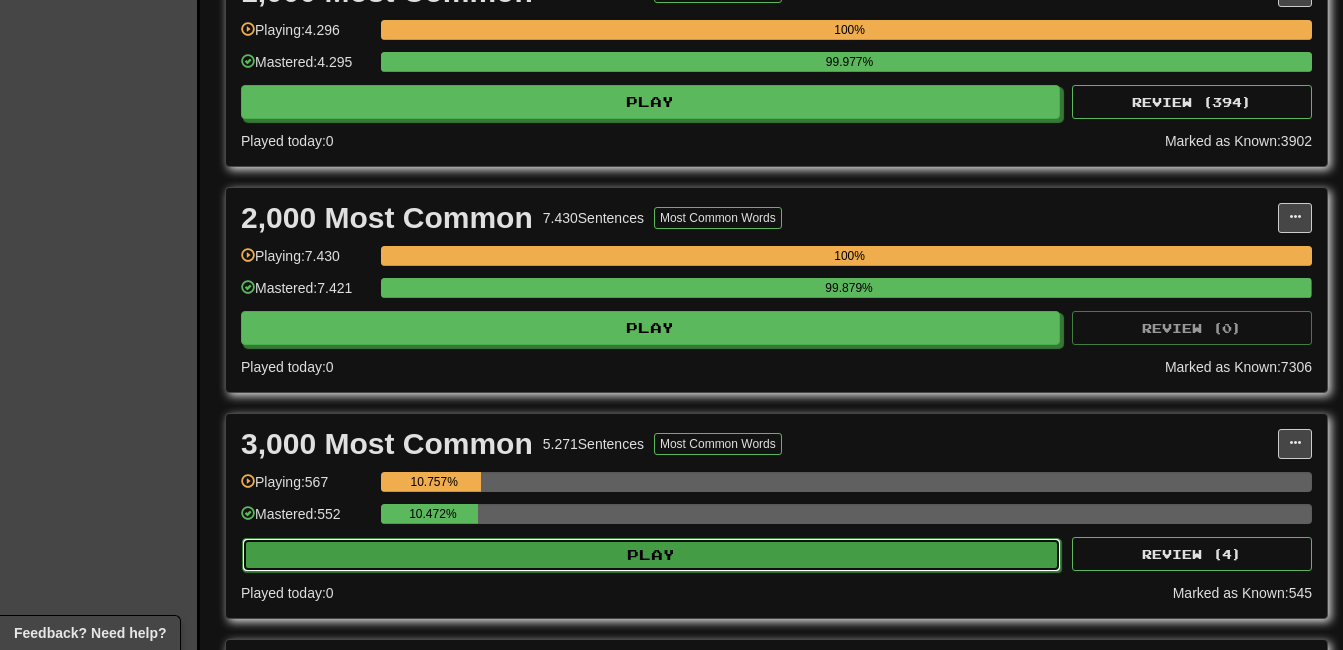 click on "Play" at bounding box center [651, 555] 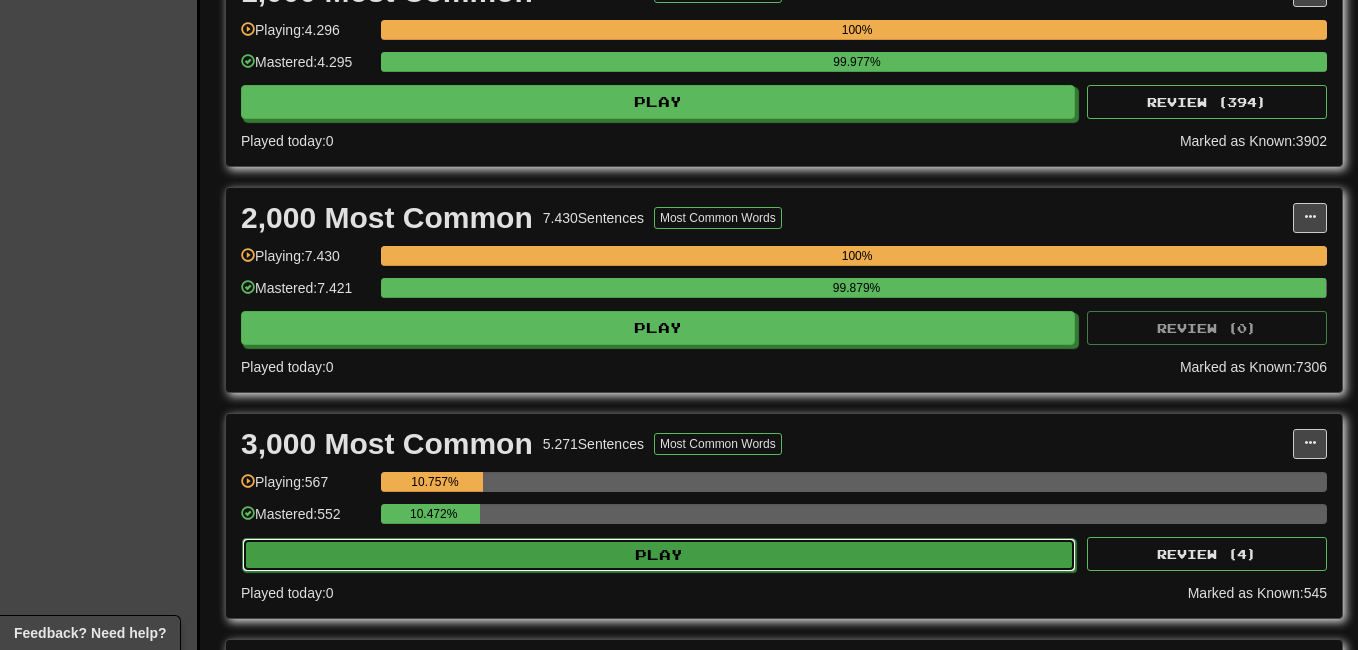 select on "**" 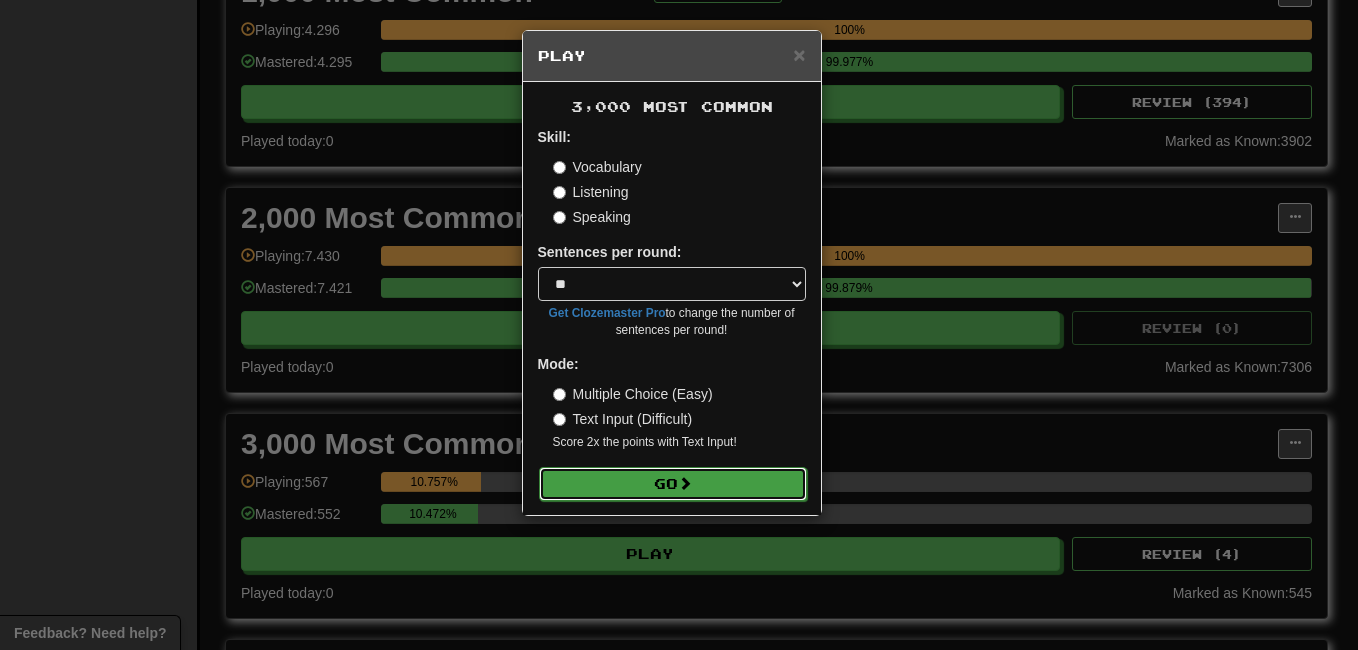 click on "Go" at bounding box center (673, 484) 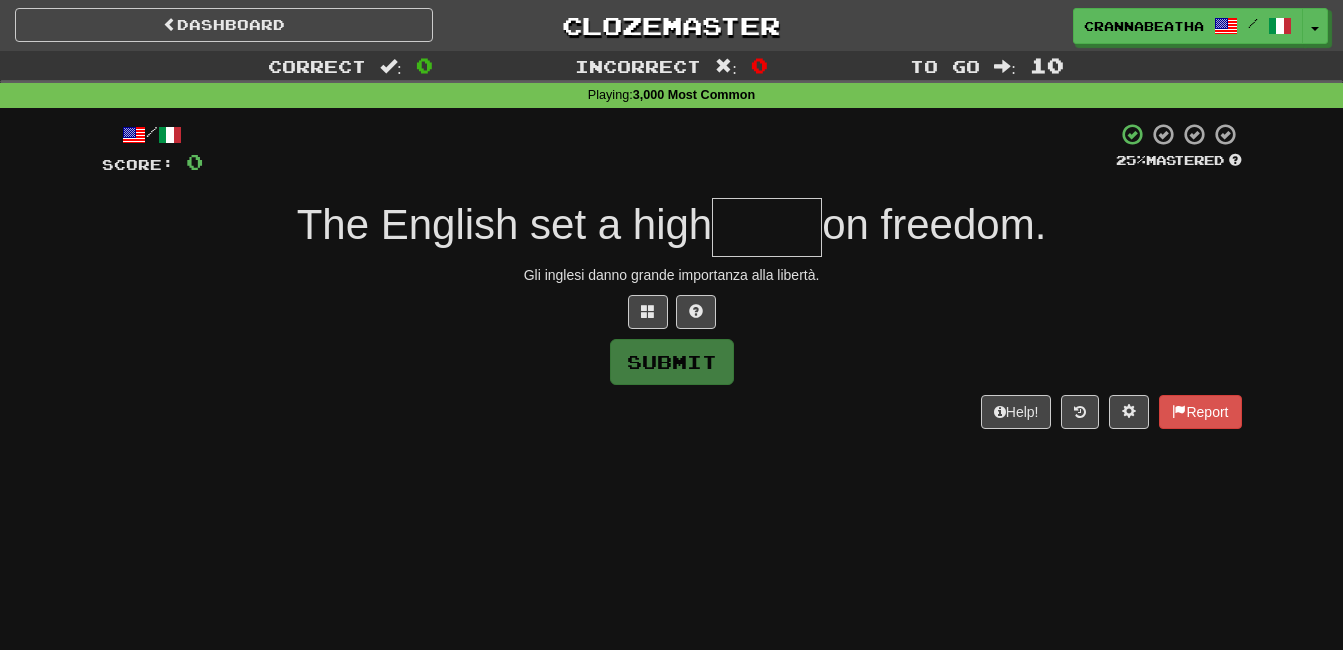 scroll, scrollTop: 0, scrollLeft: 0, axis: both 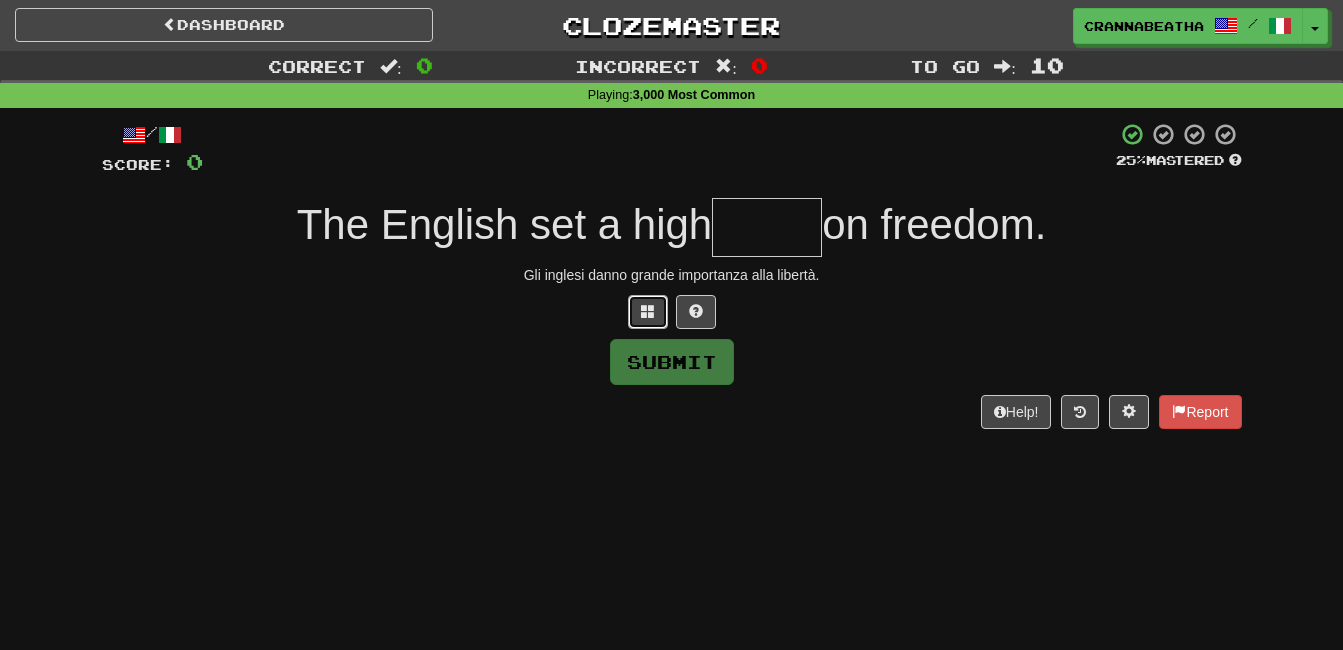 click at bounding box center [648, 312] 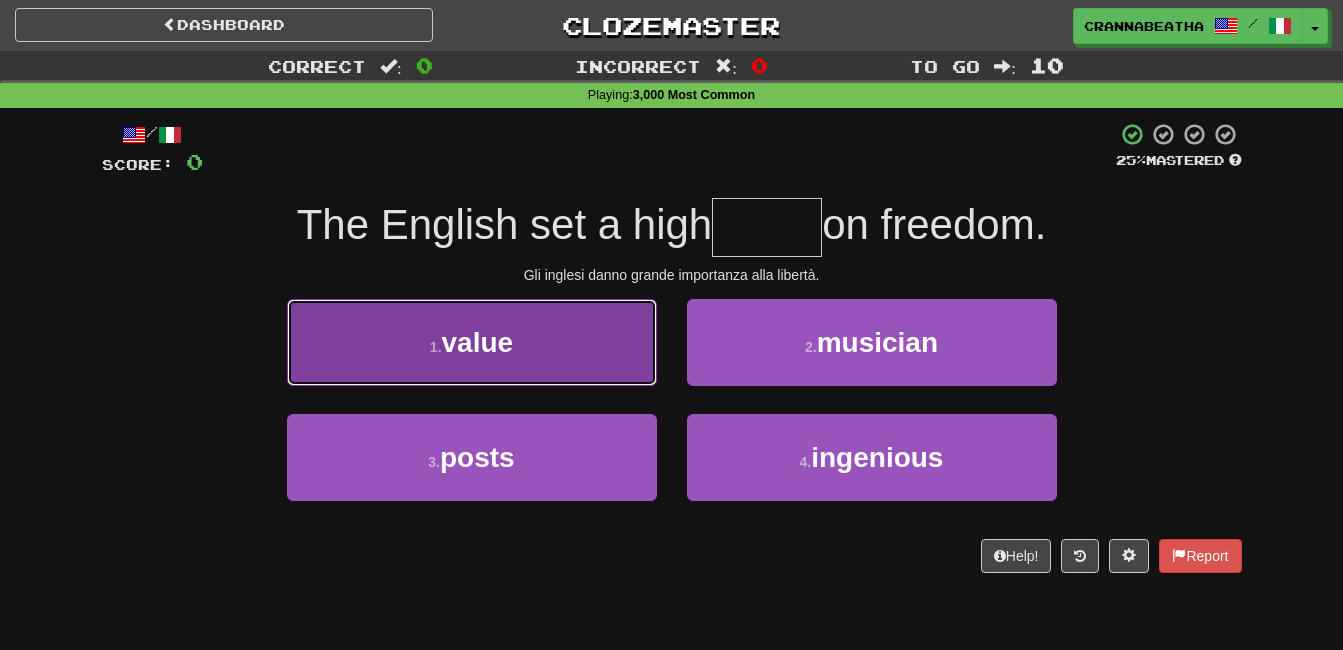click on "1 .  value" at bounding box center [472, 342] 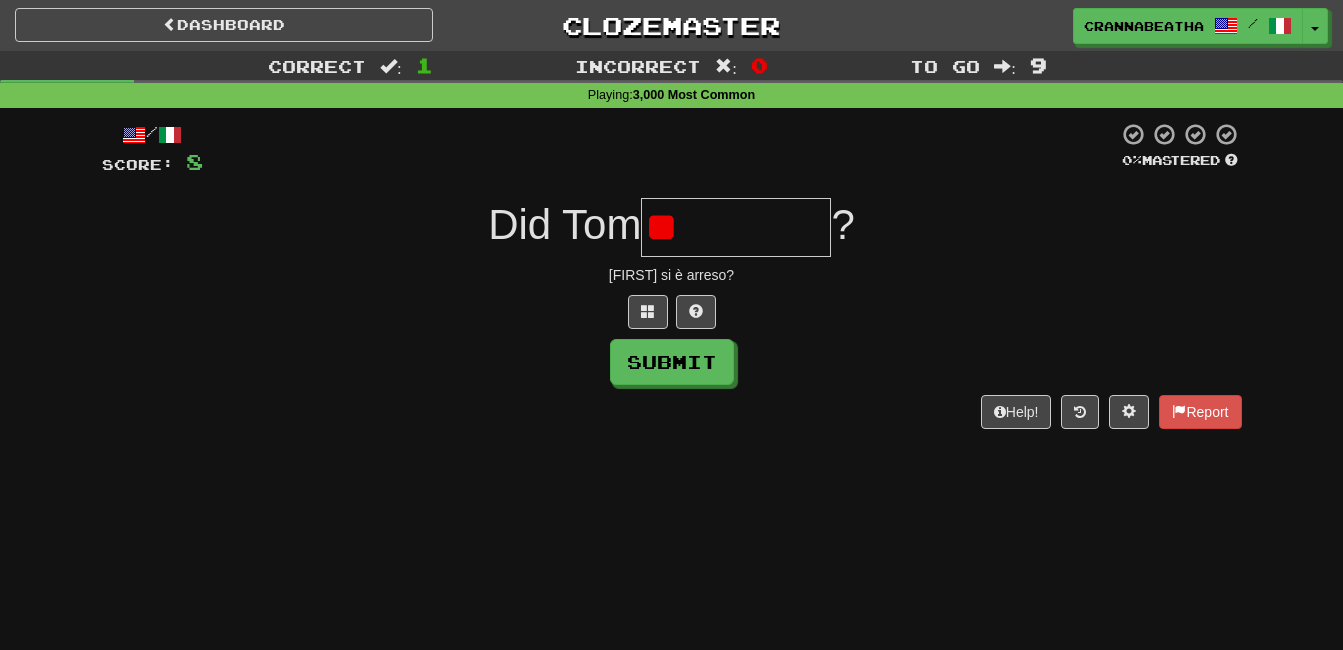 type on "*" 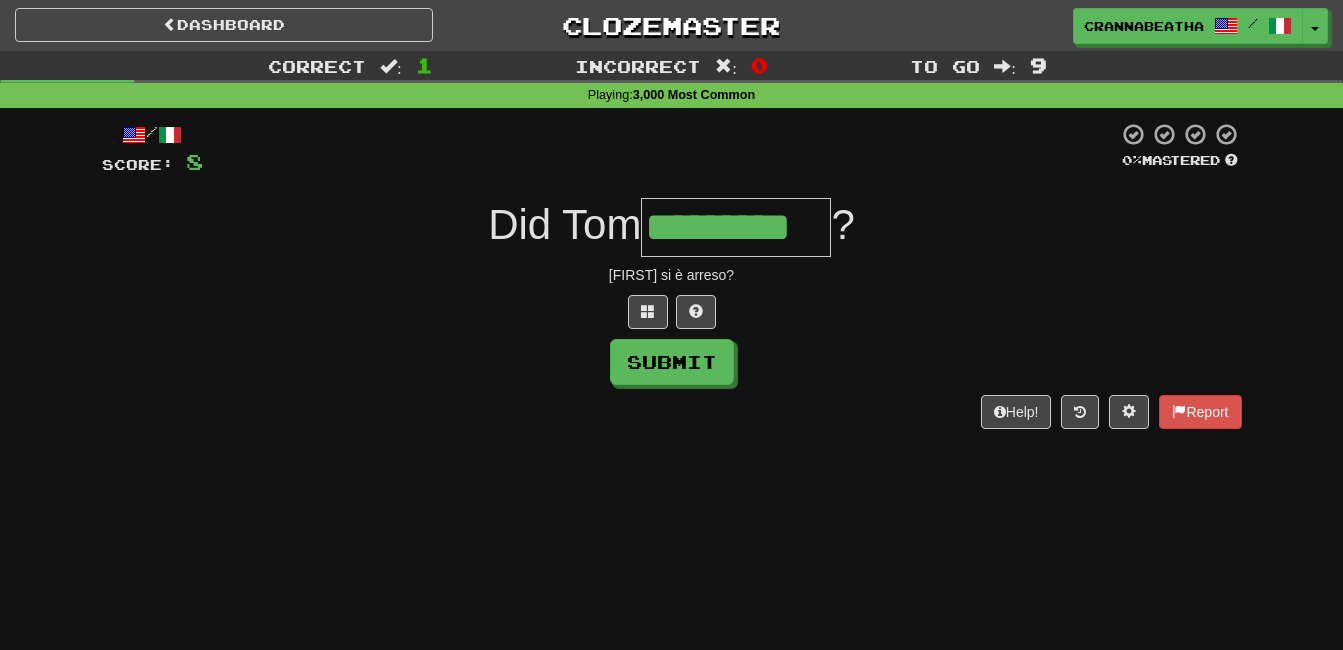 type on "*********" 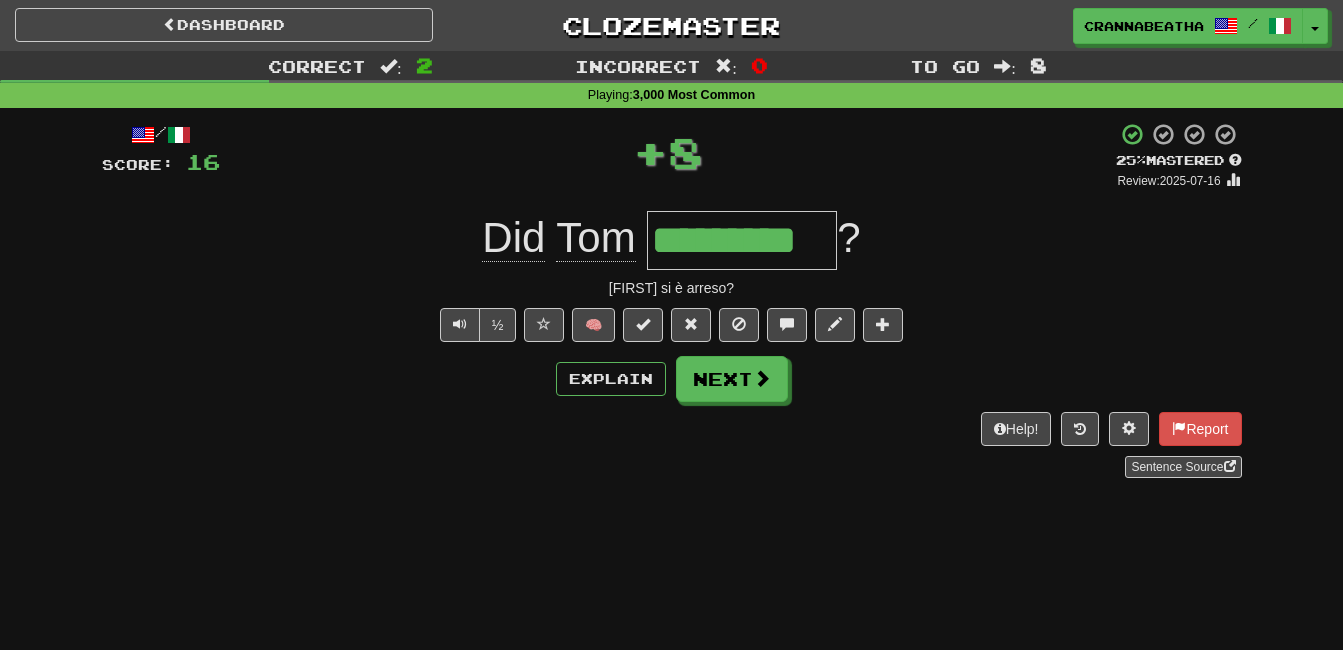 type 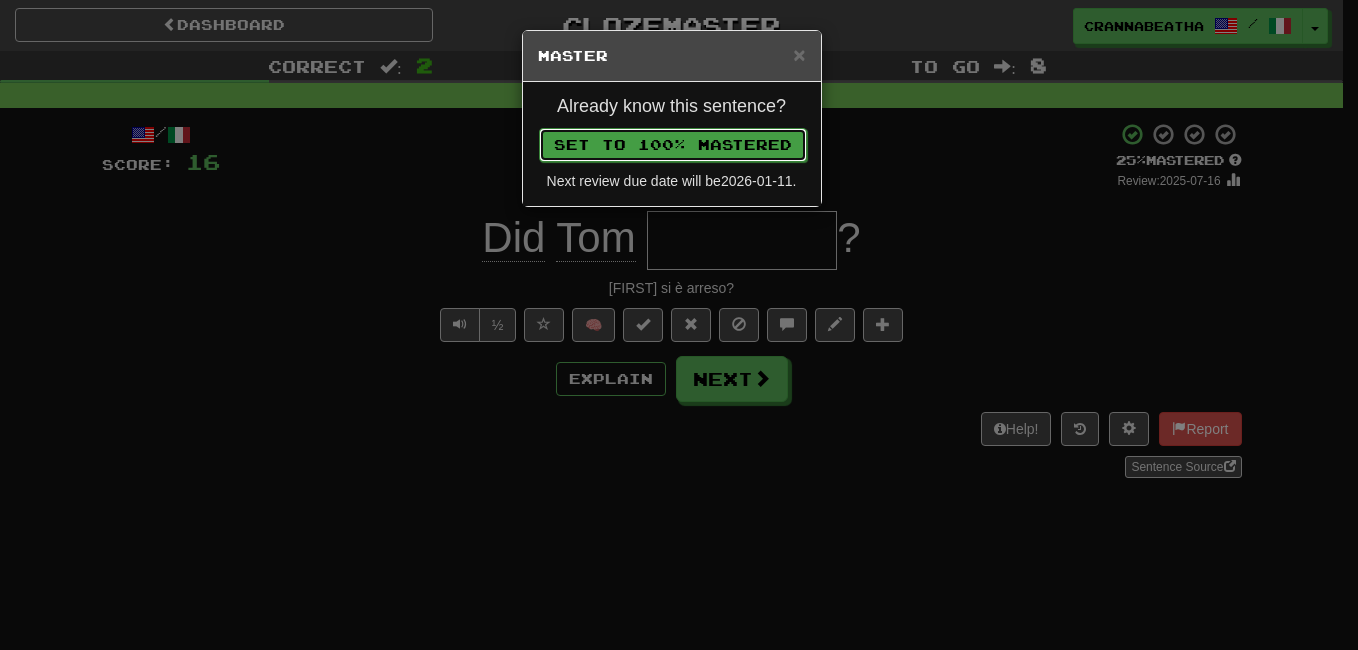 click on "Set to 100% Mastered" at bounding box center [673, 145] 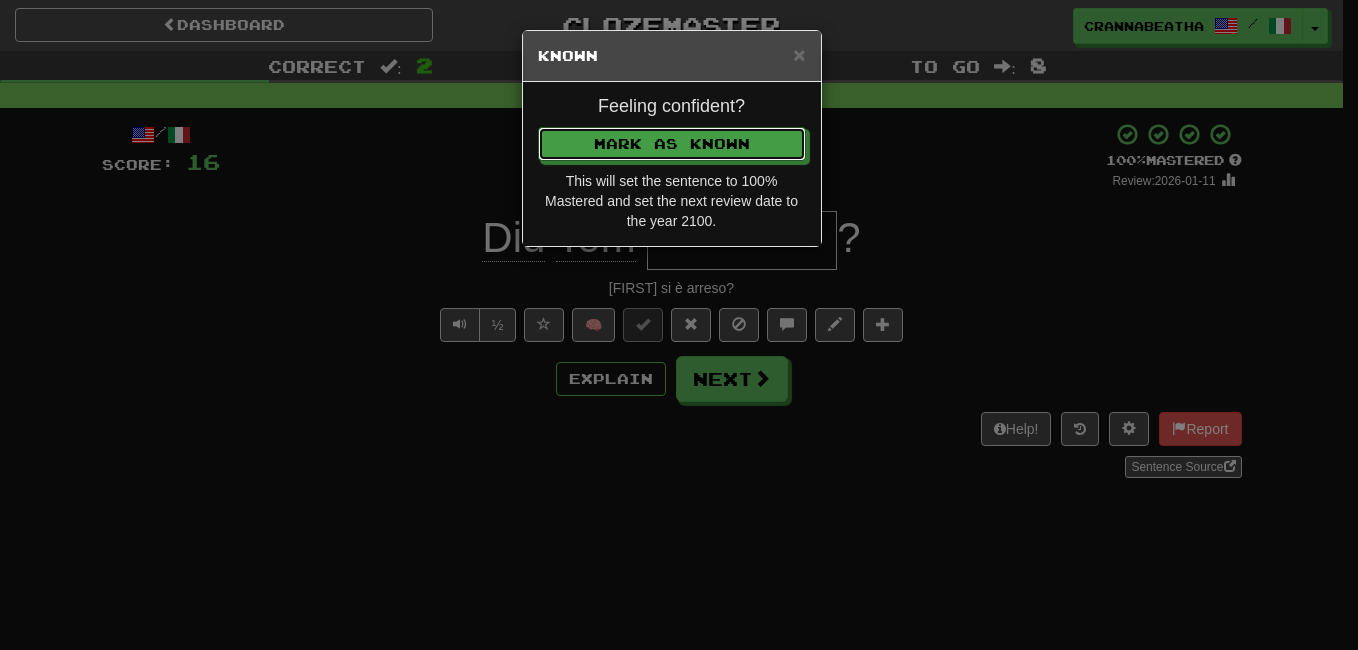type 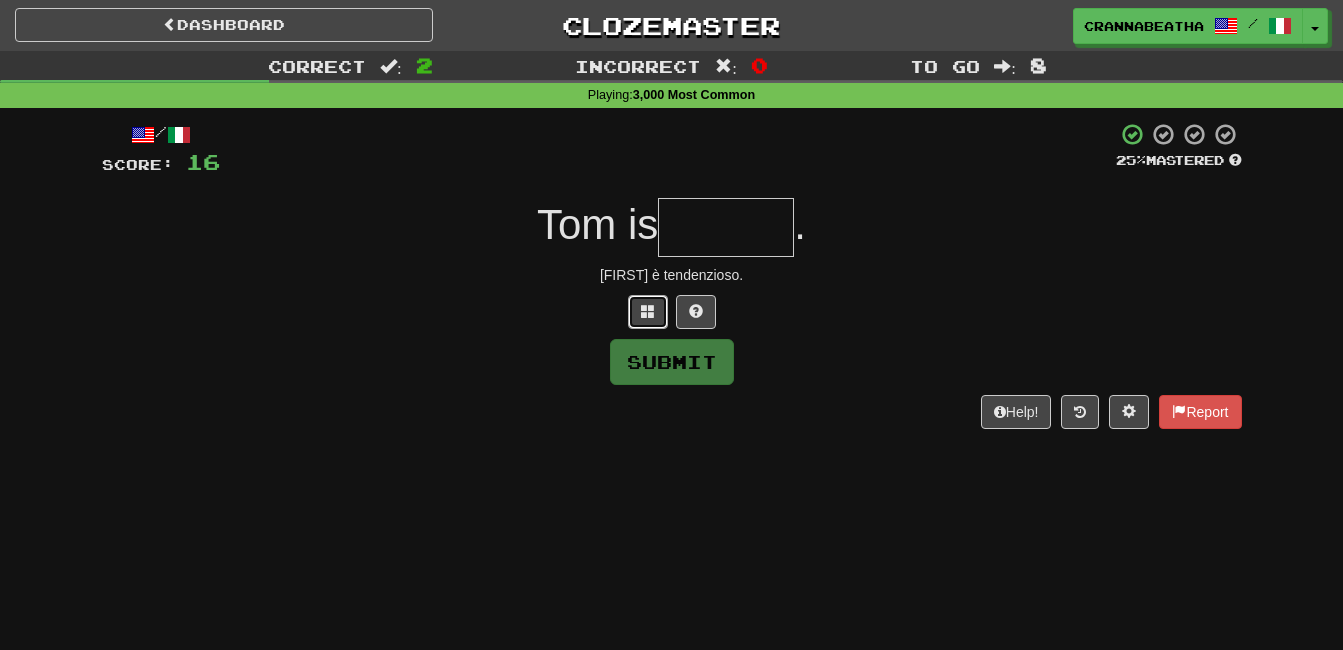 click at bounding box center [648, 311] 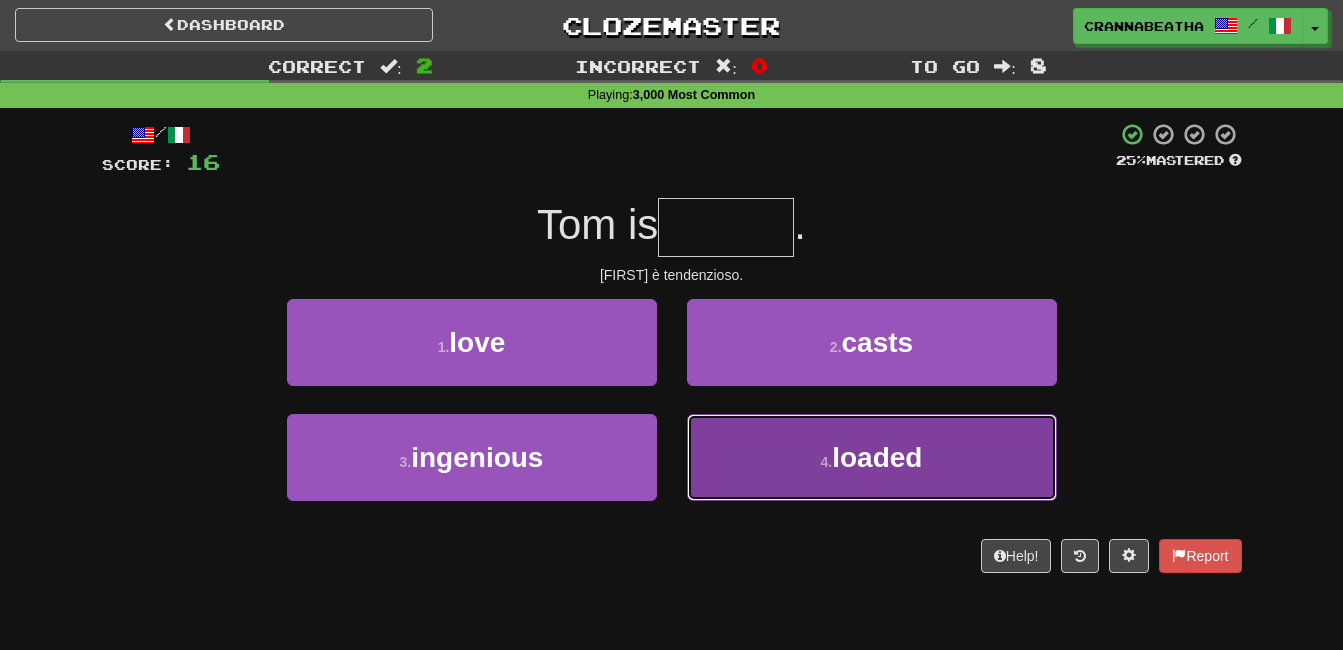 click on "4 . loaded" at bounding box center [872, 457] 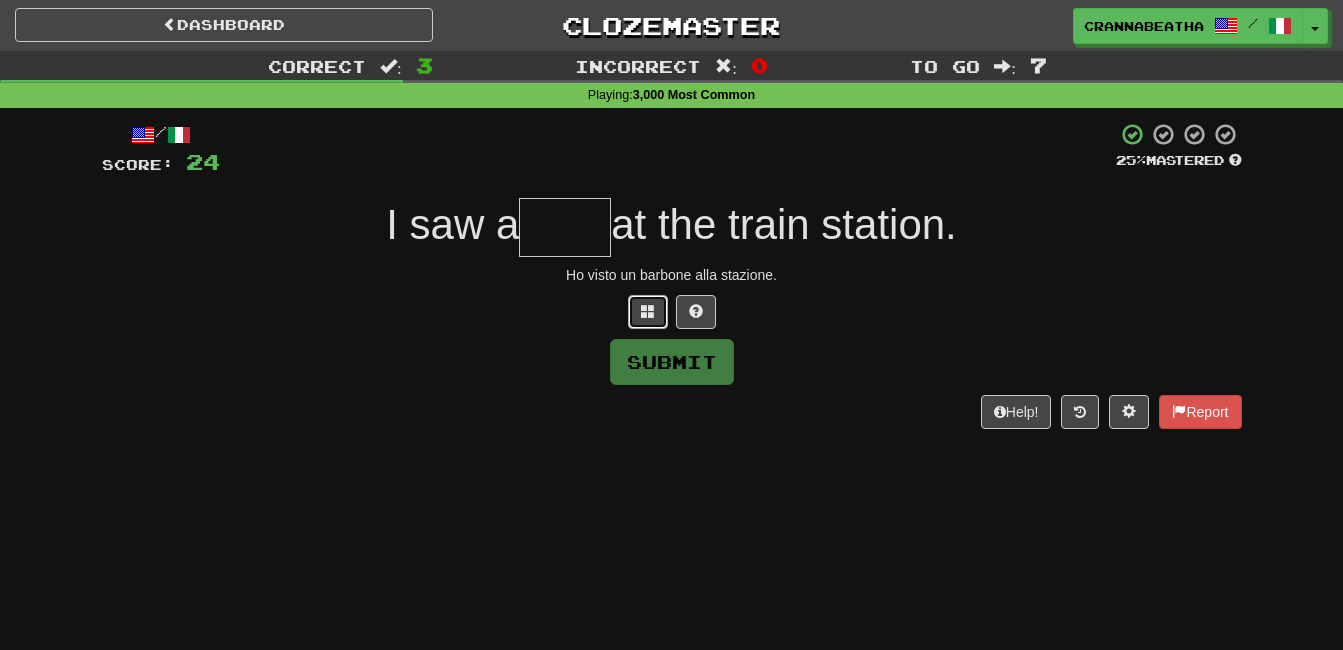 click at bounding box center (648, 312) 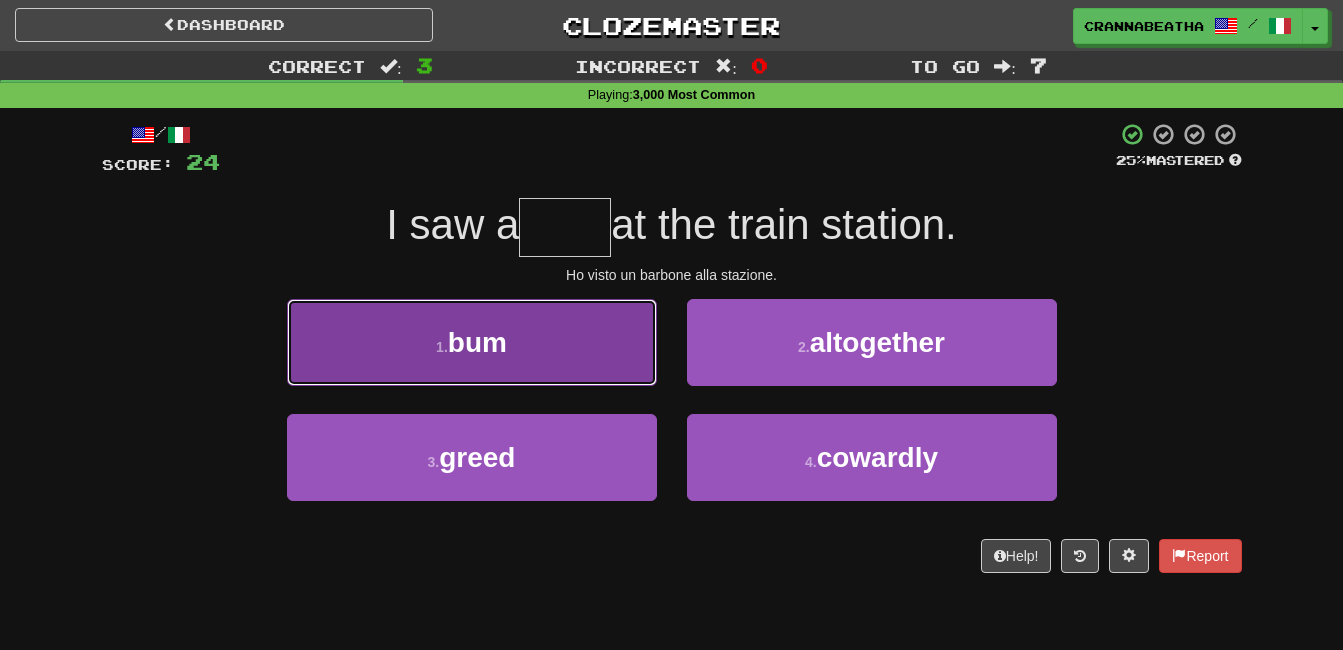 click on "1 . bum" at bounding box center (472, 342) 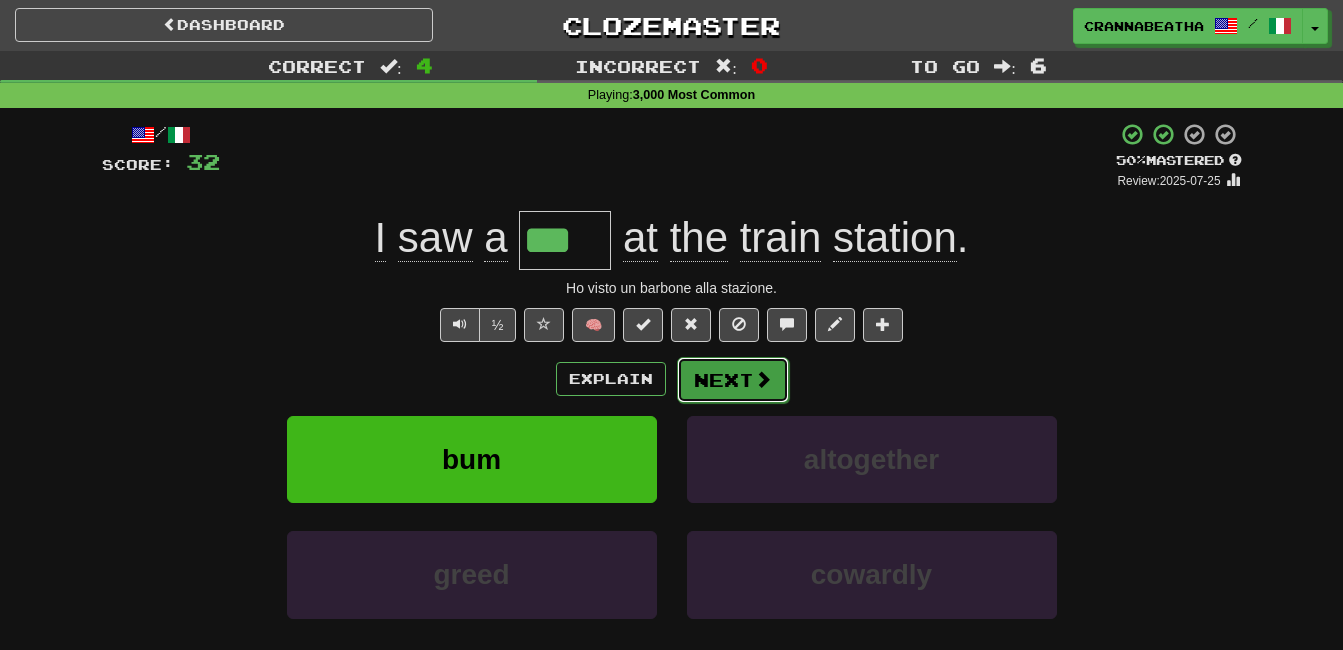 click on "Next" at bounding box center (733, 380) 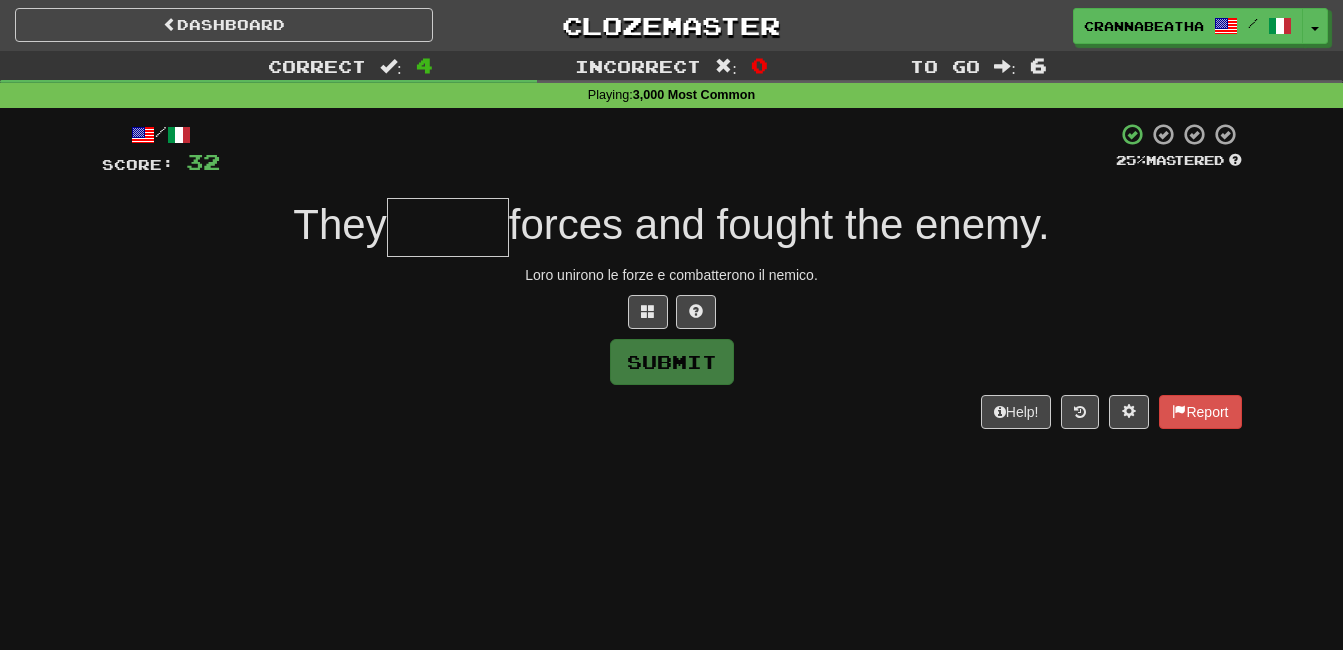 type on "*" 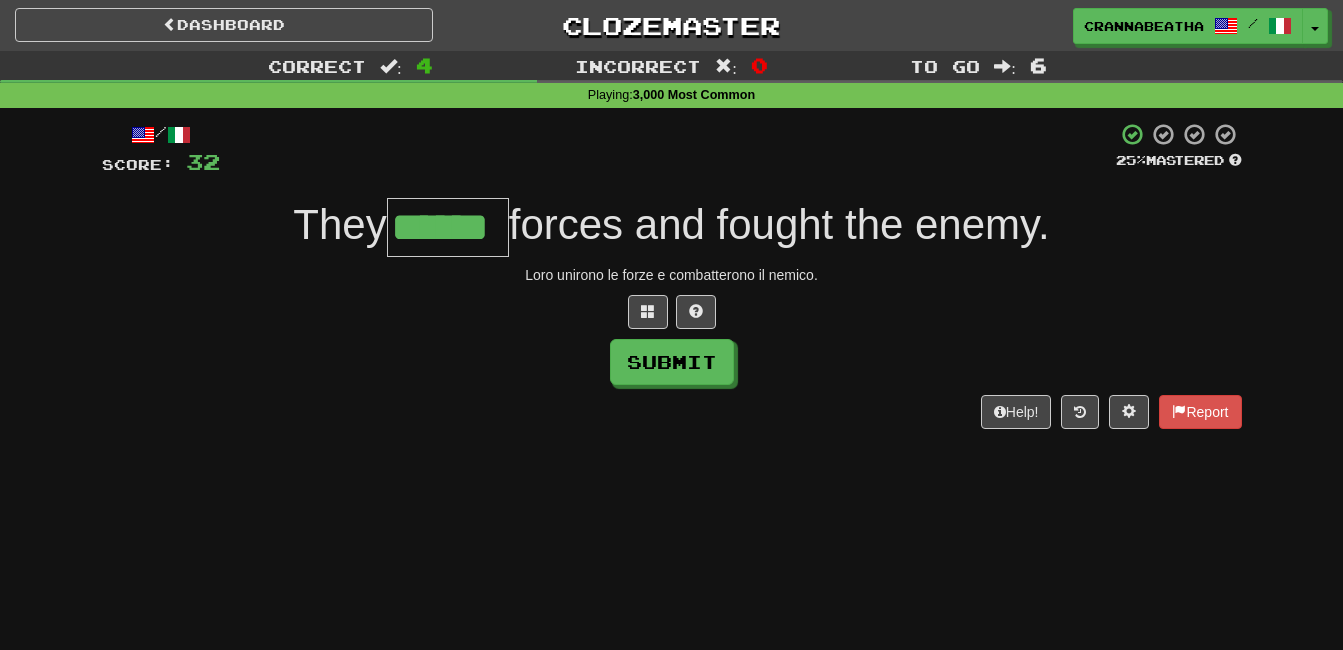 type on "******" 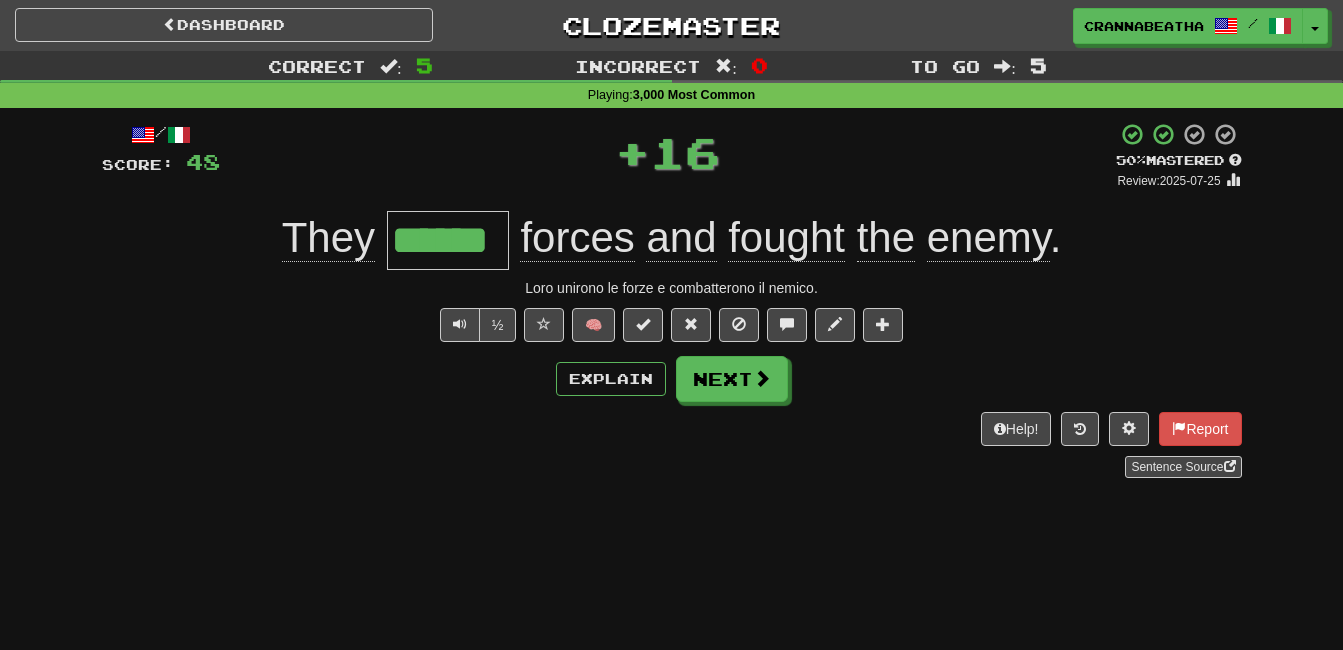 type 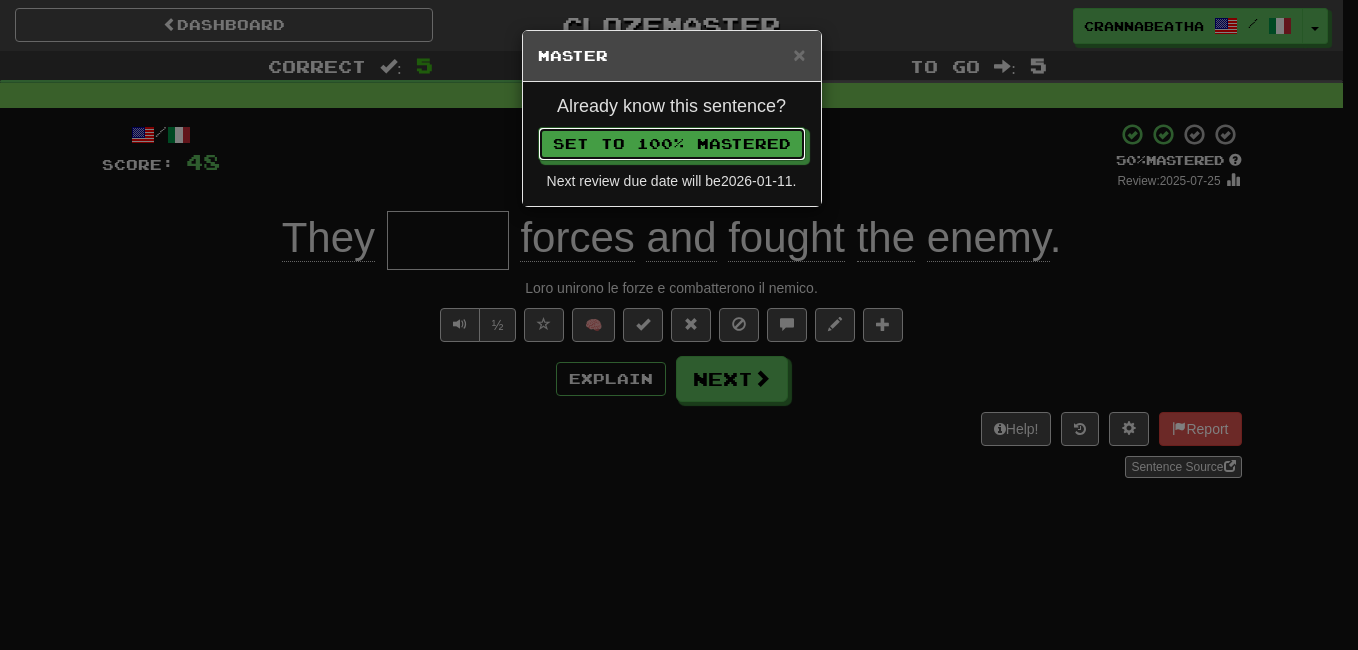 type 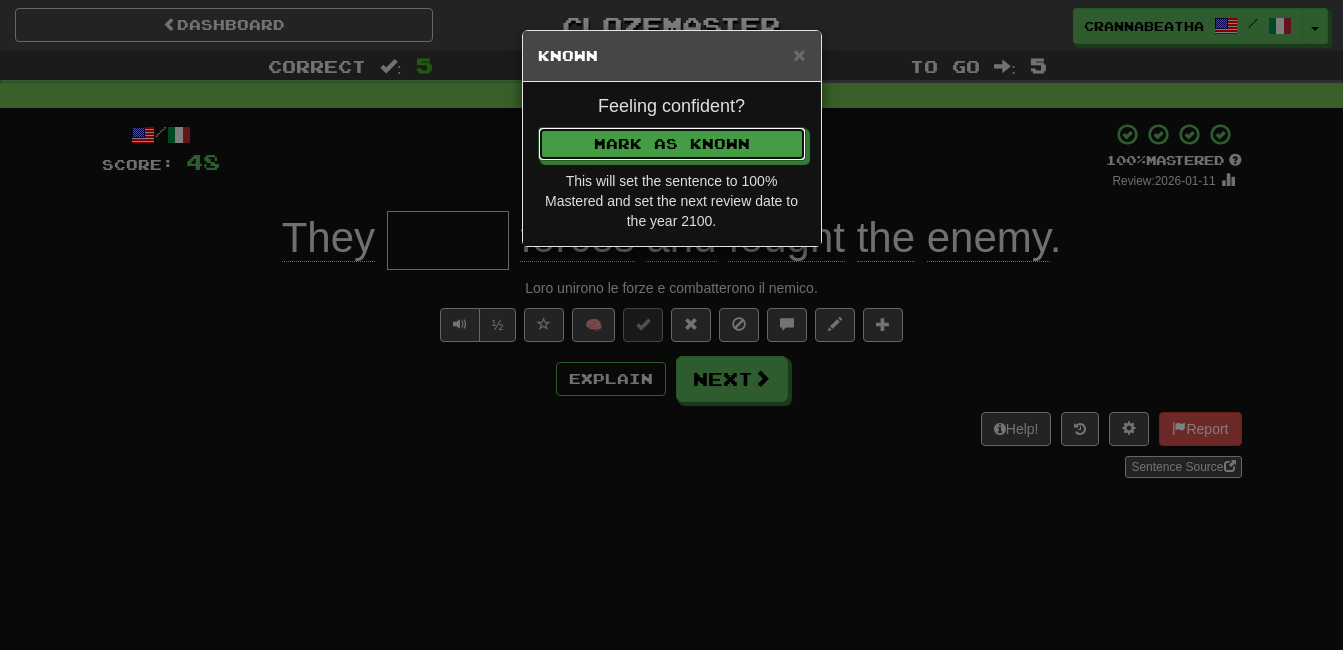 click on "Mark as Known" at bounding box center (672, 144) 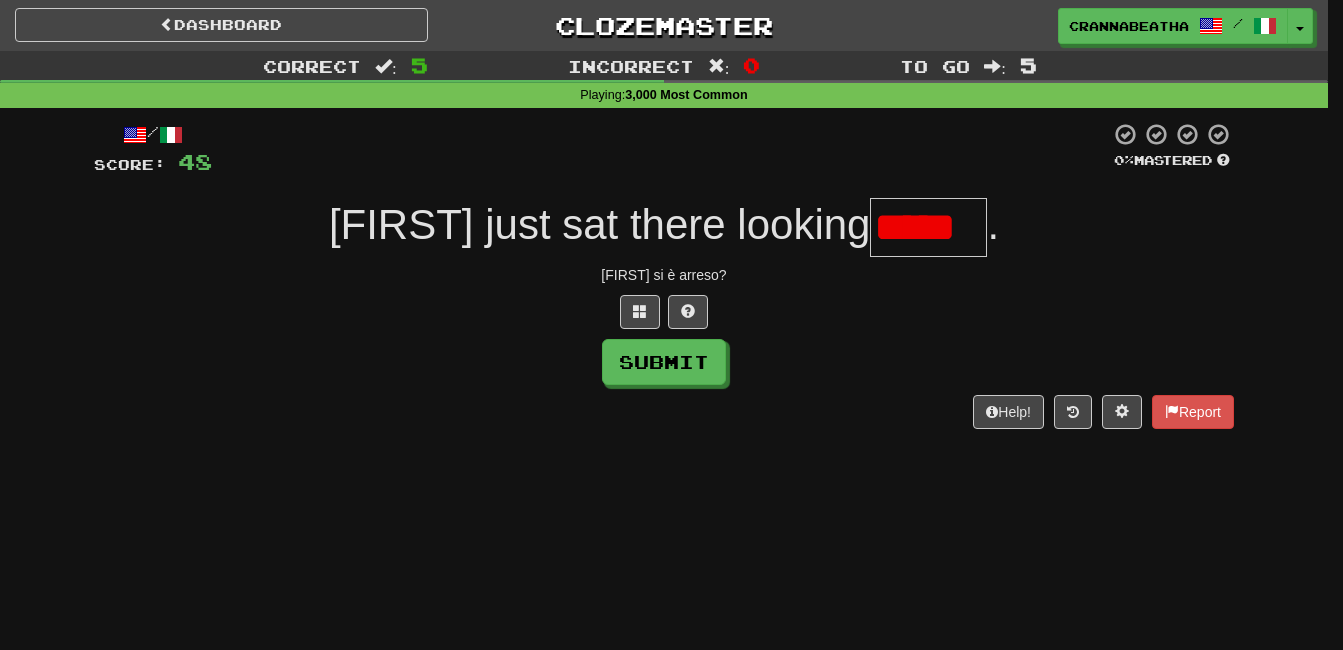 scroll, scrollTop: 0, scrollLeft: 0, axis: both 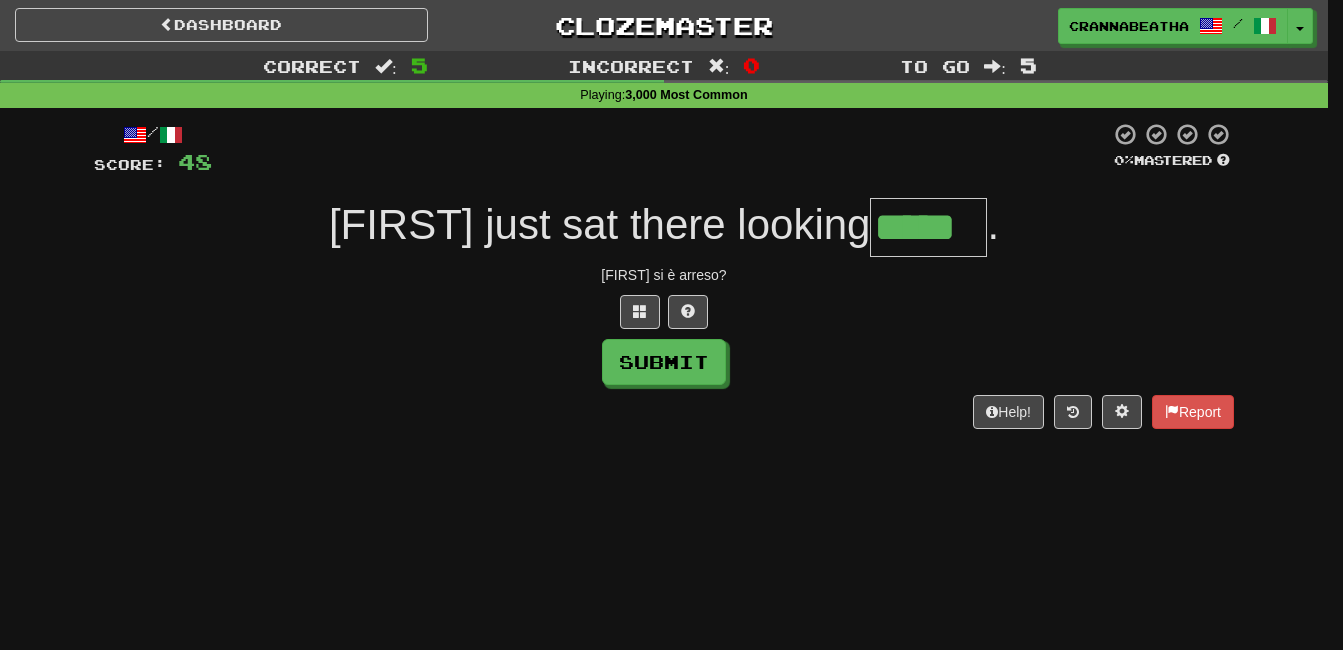 type on "*****" 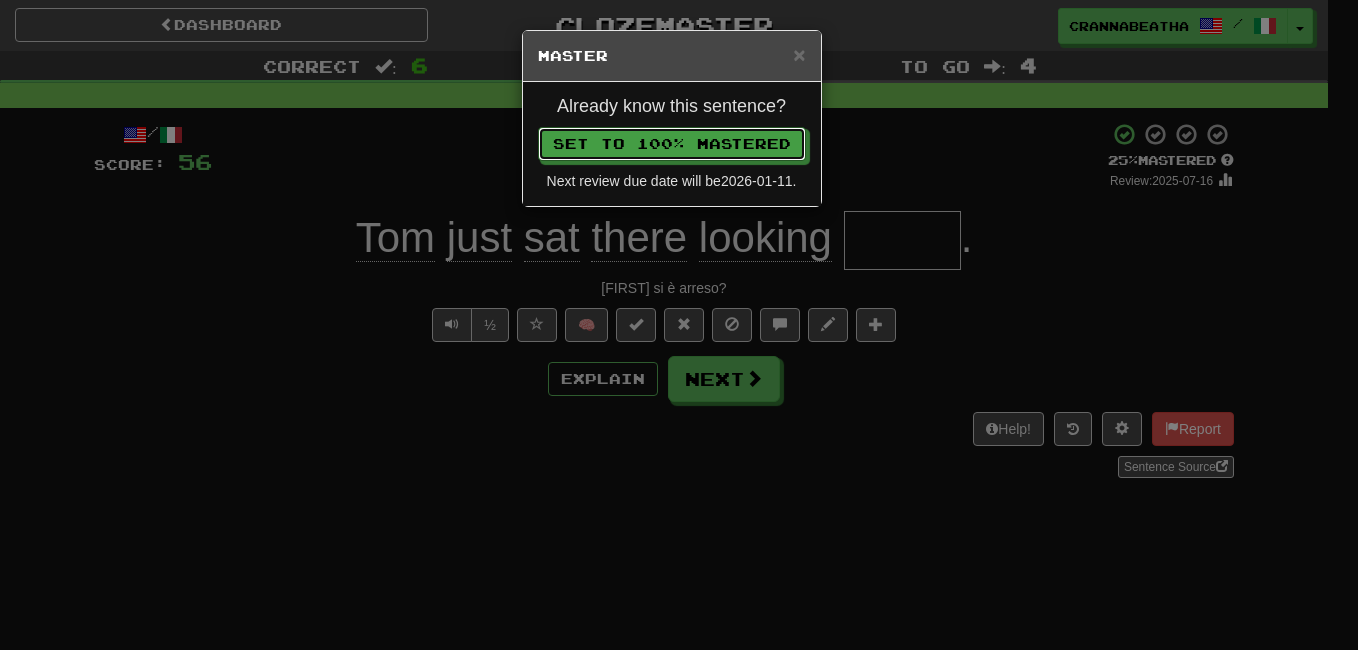 click on "Set to 100% Mastered" at bounding box center [672, 144] 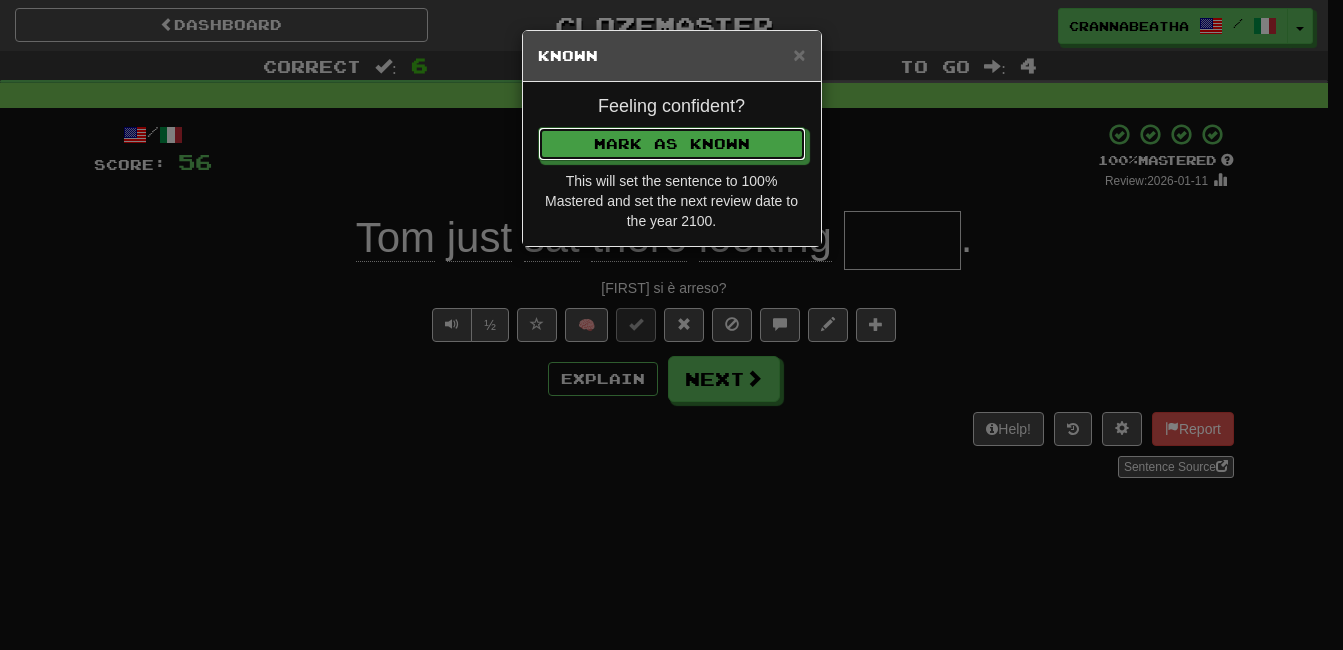 click on "Mark as Known" at bounding box center [672, 144] 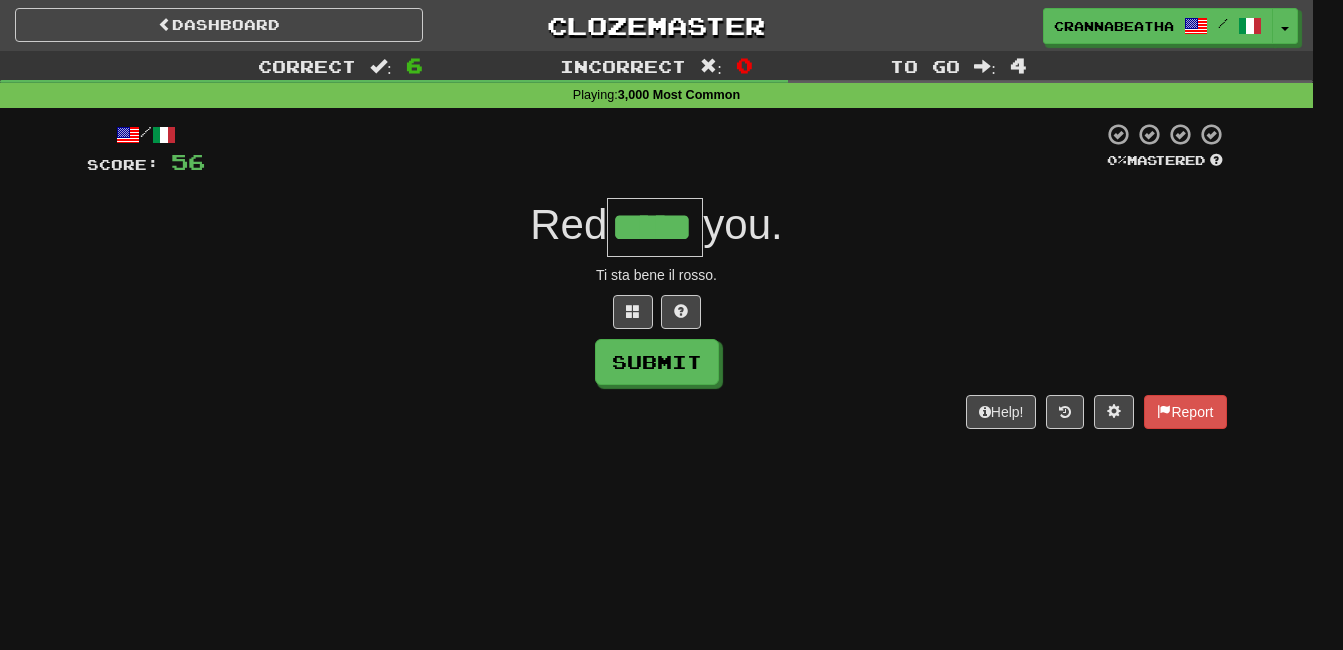 type on "*****" 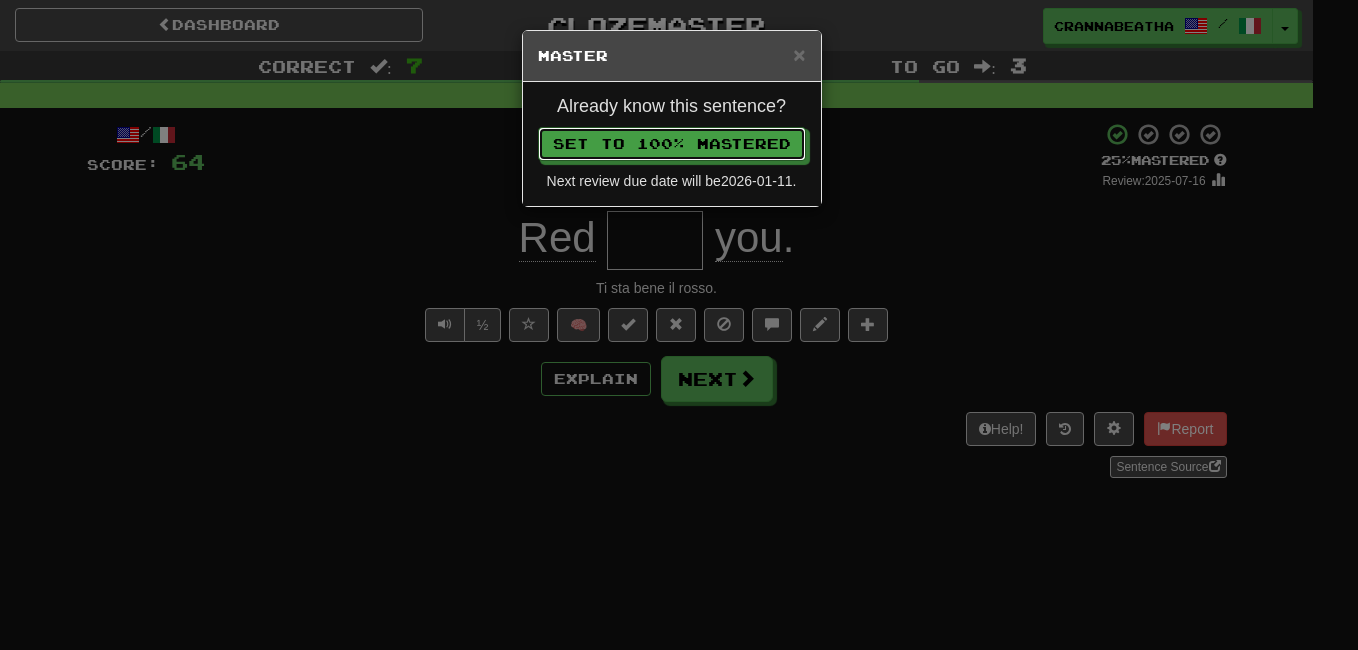 click on "Set to 100% Mastered" at bounding box center [672, 144] 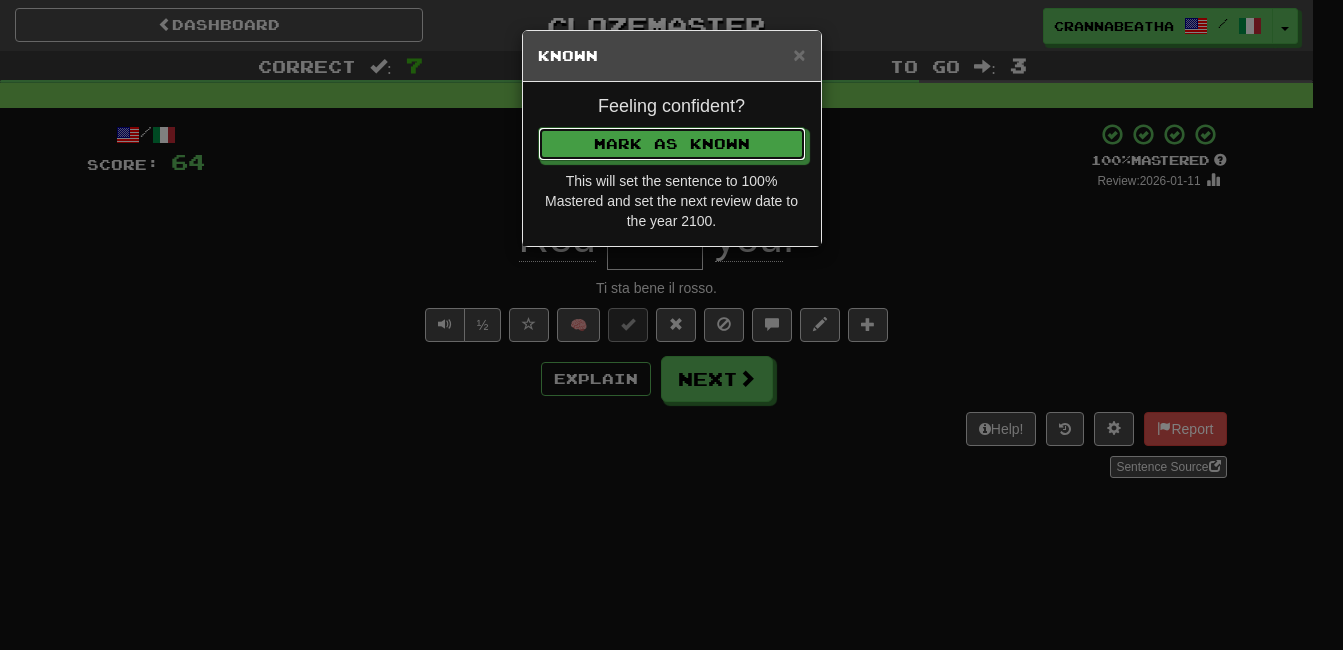 click on "Mark as Known" at bounding box center [672, 144] 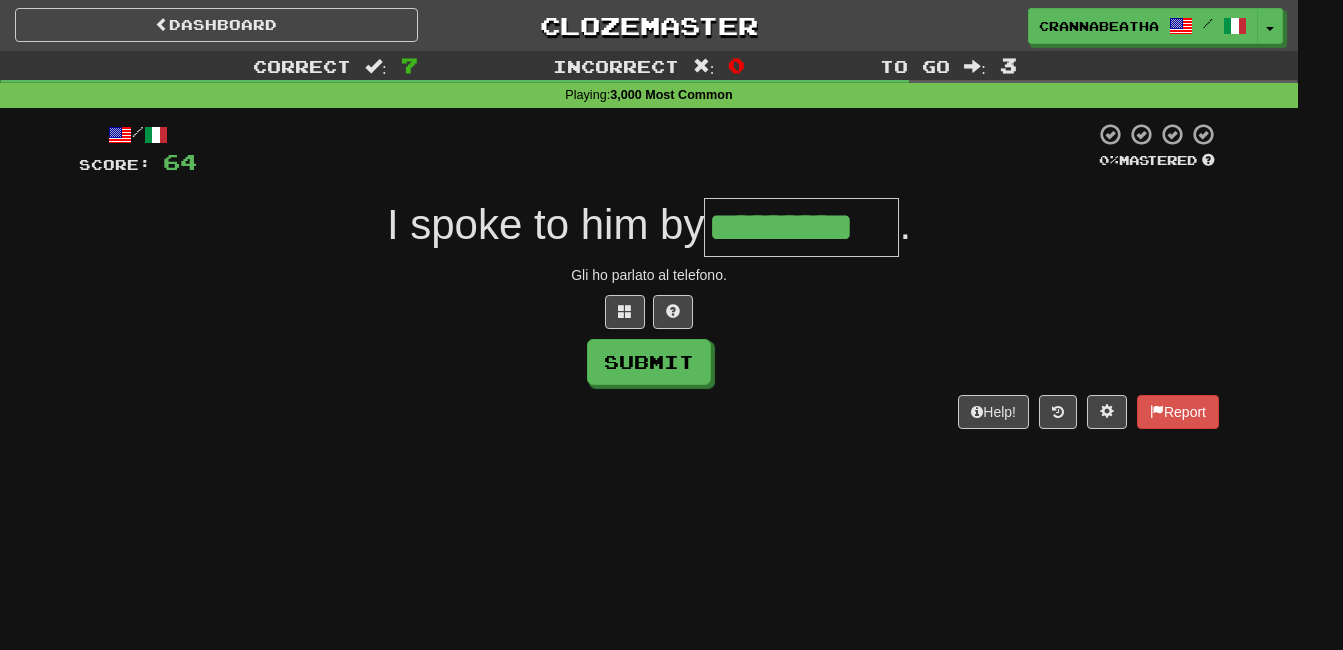 type on "*********" 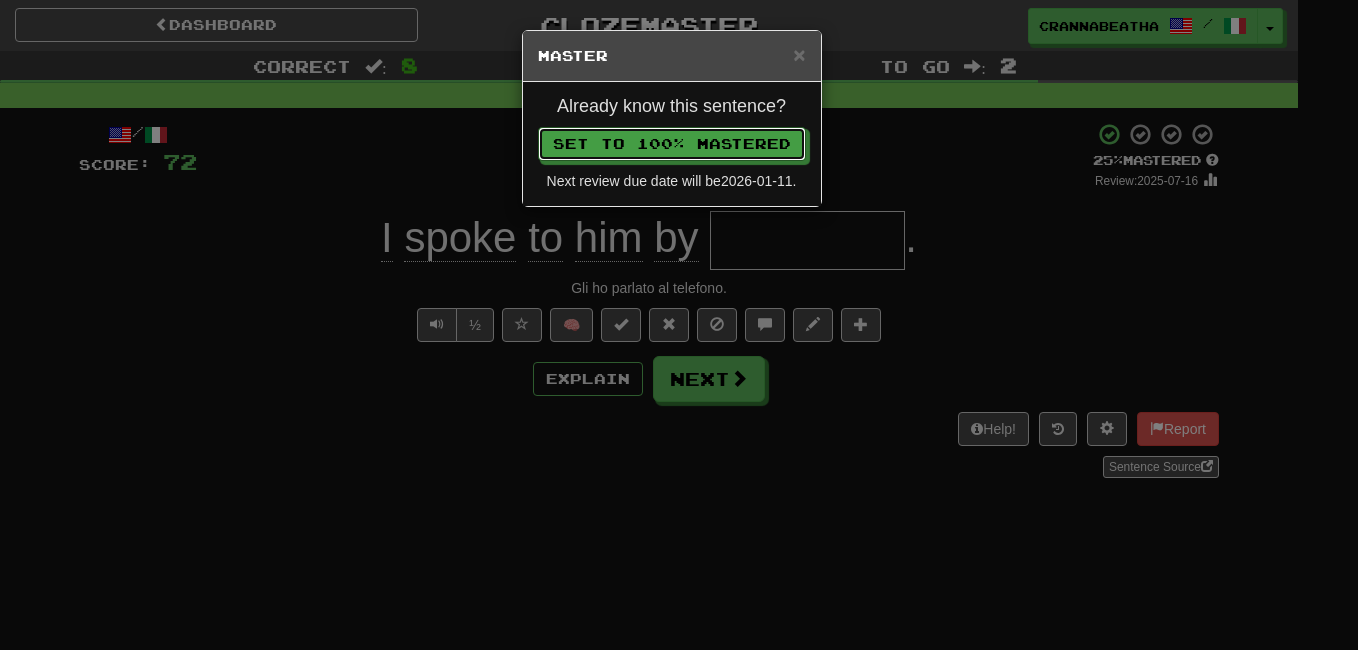 click on "Set to 100% Mastered" at bounding box center (672, 144) 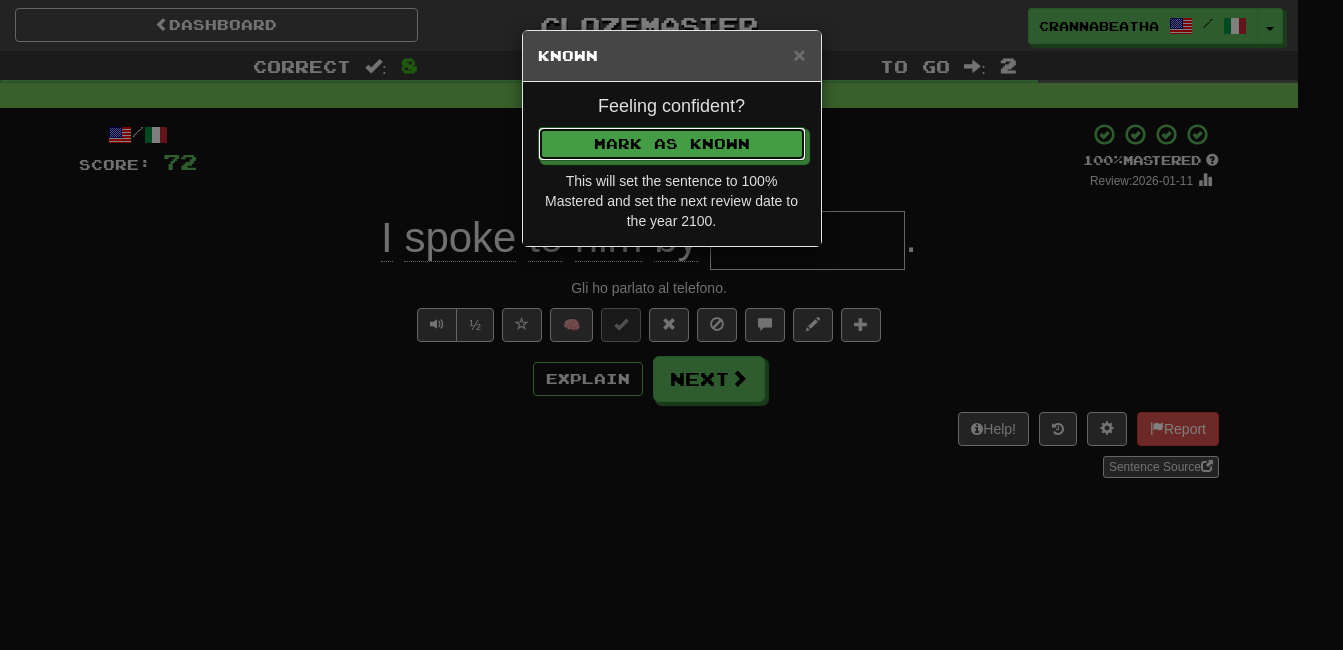 click on "Mark as Known" at bounding box center [672, 144] 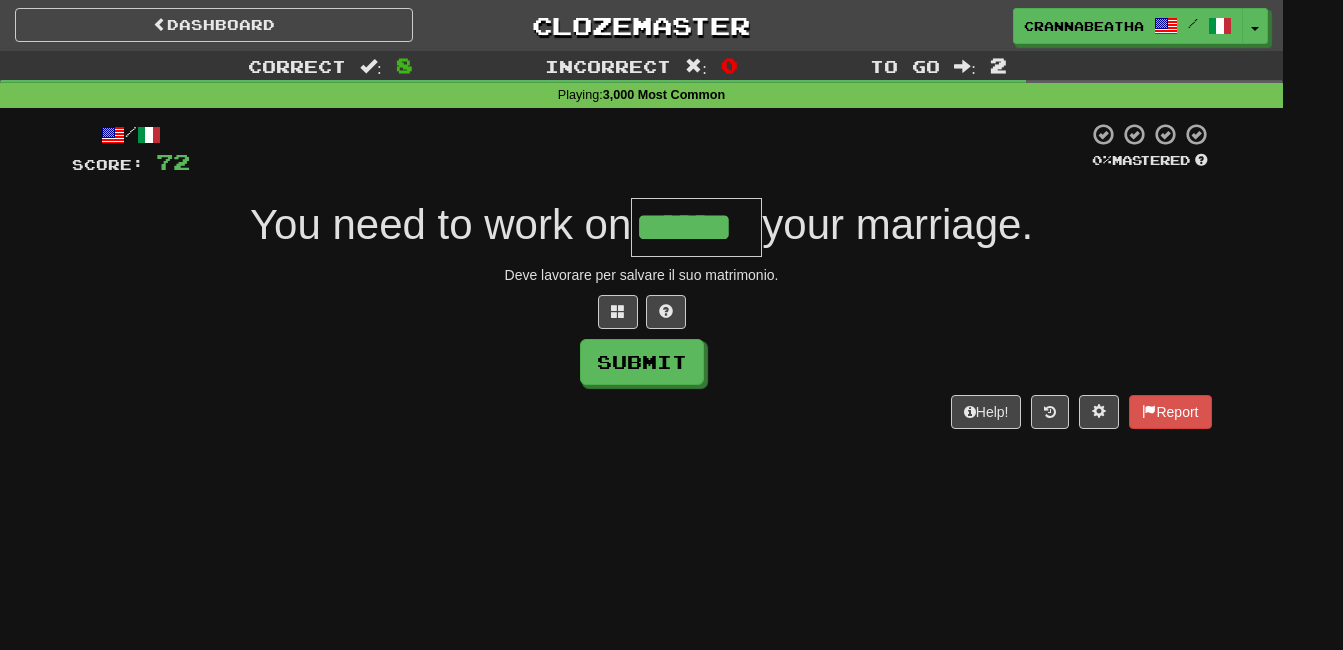 type on "******" 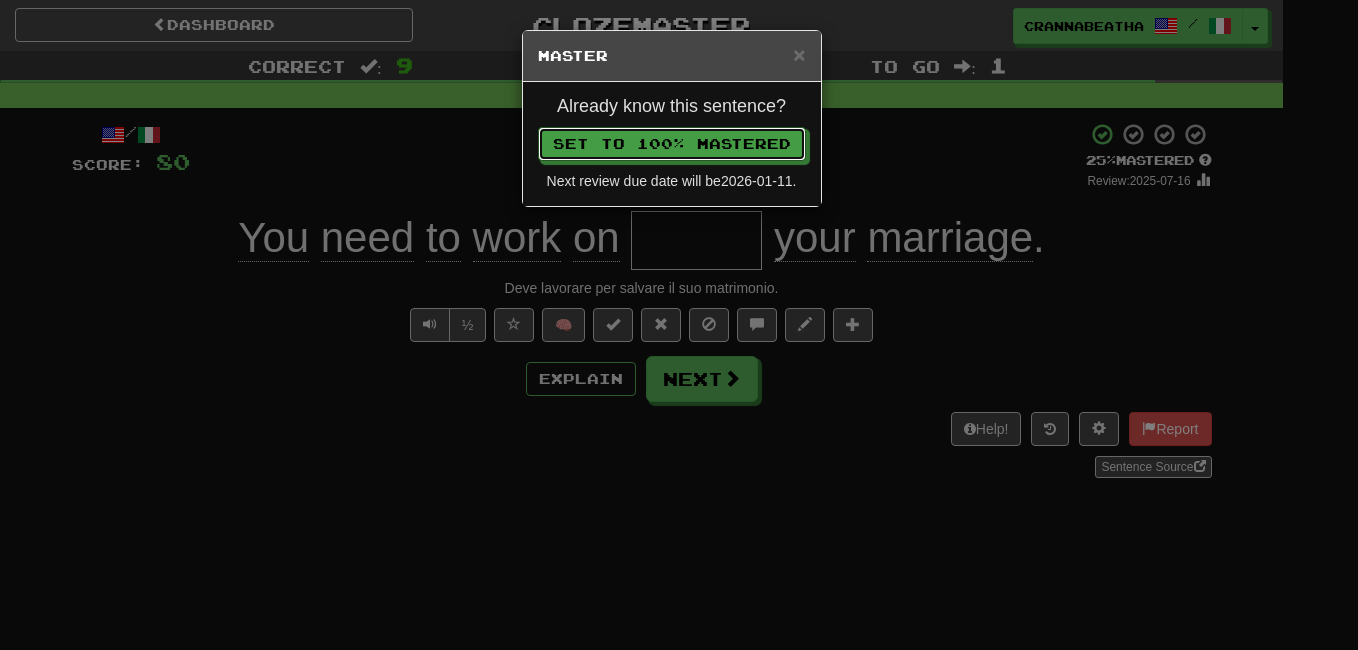 click on "Set to 100% Mastered" at bounding box center (672, 144) 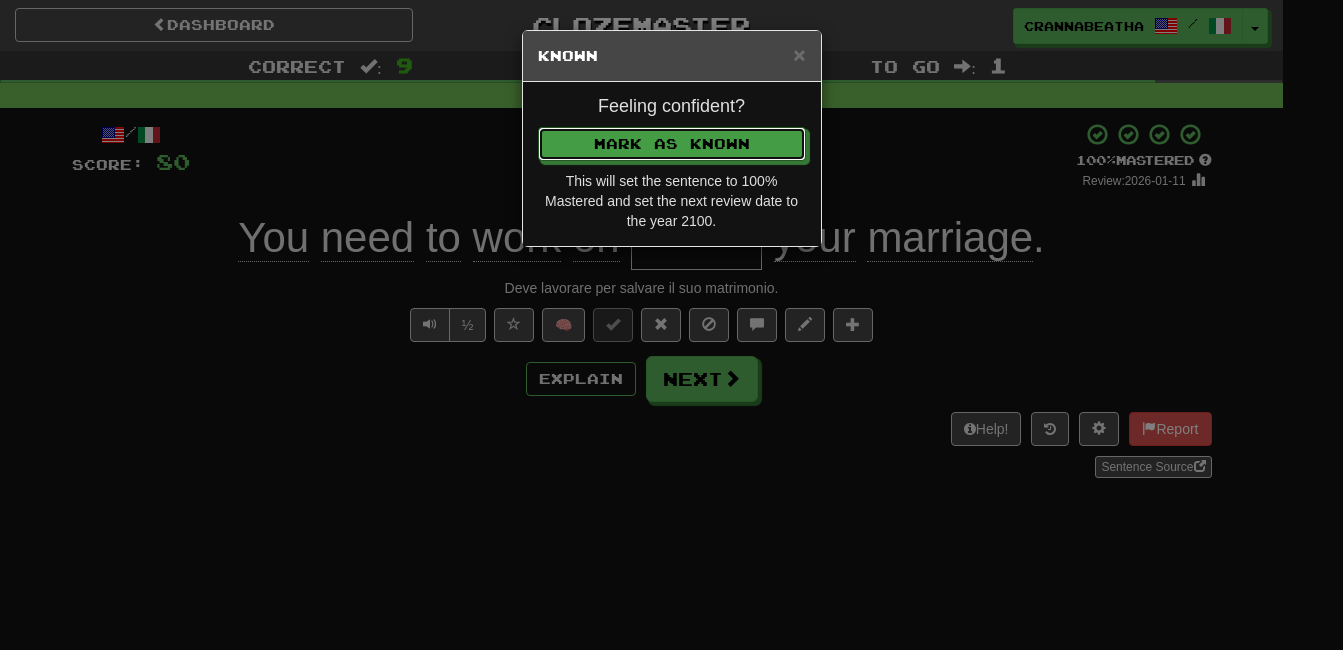 click on "Mark as Known" at bounding box center [672, 144] 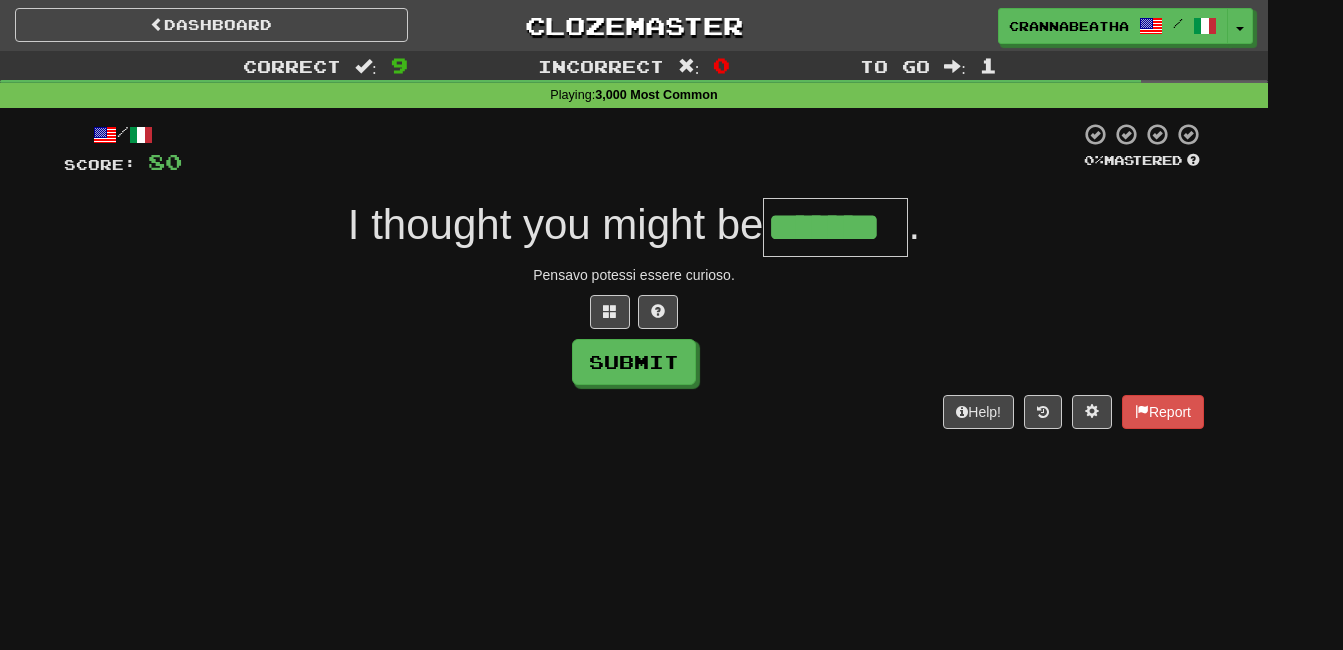 type on "*******" 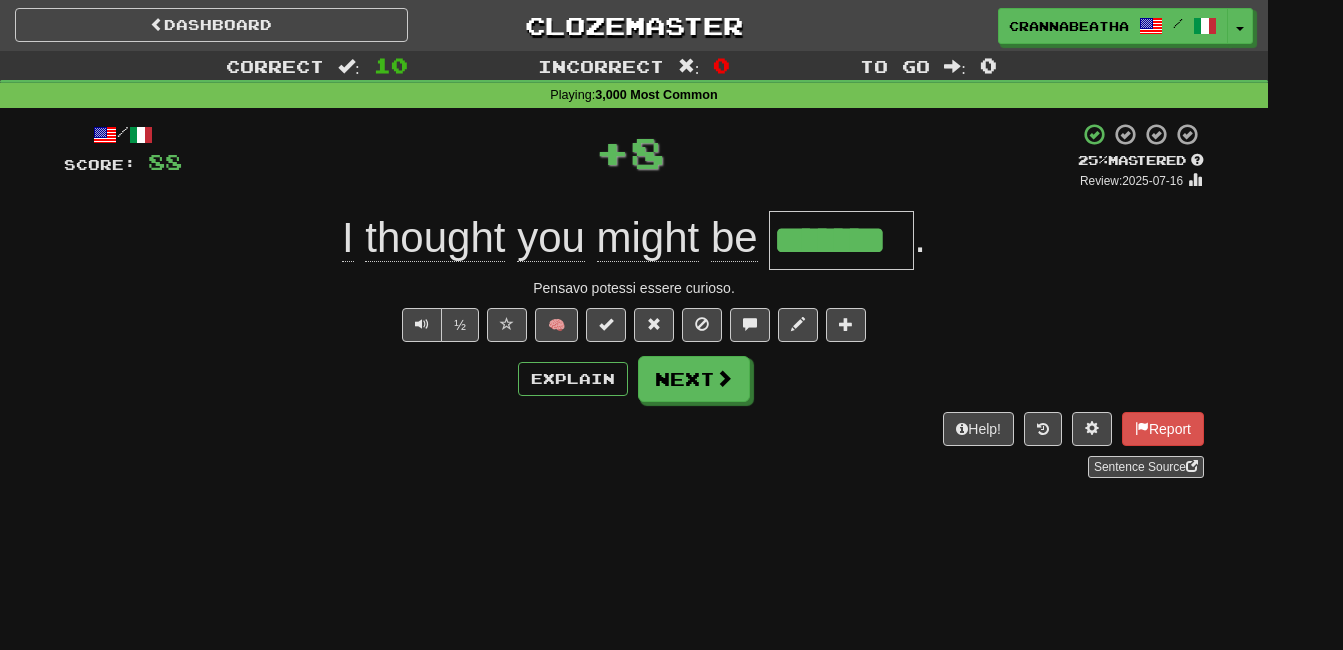 type 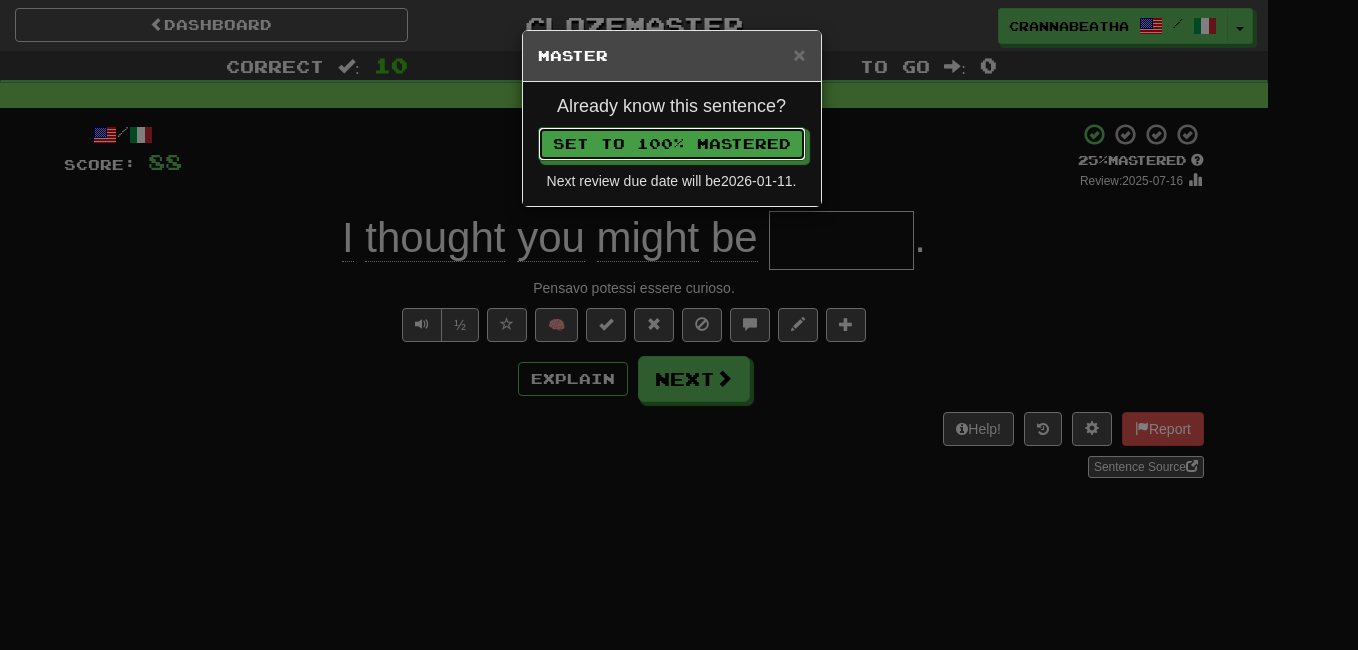 click on "Set to 100% Mastered" at bounding box center [672, 144] 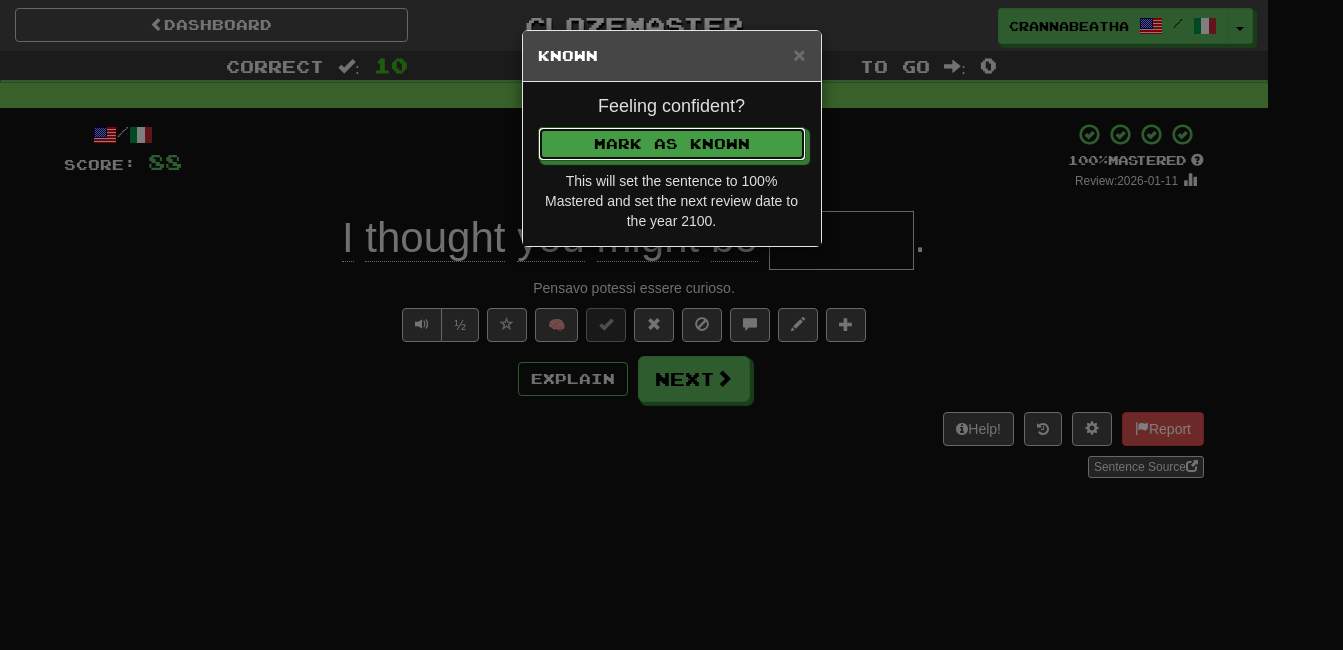 click on "Mark as Known" at bounding box center (672, 144) 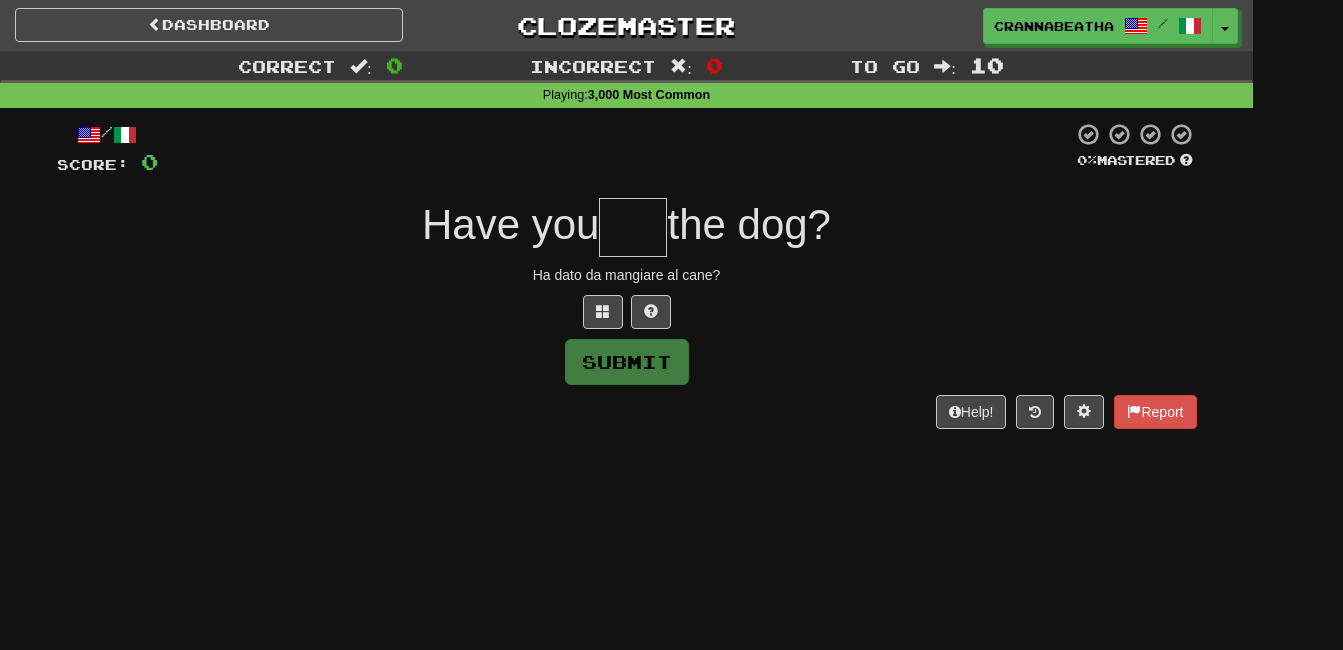 type on "*" 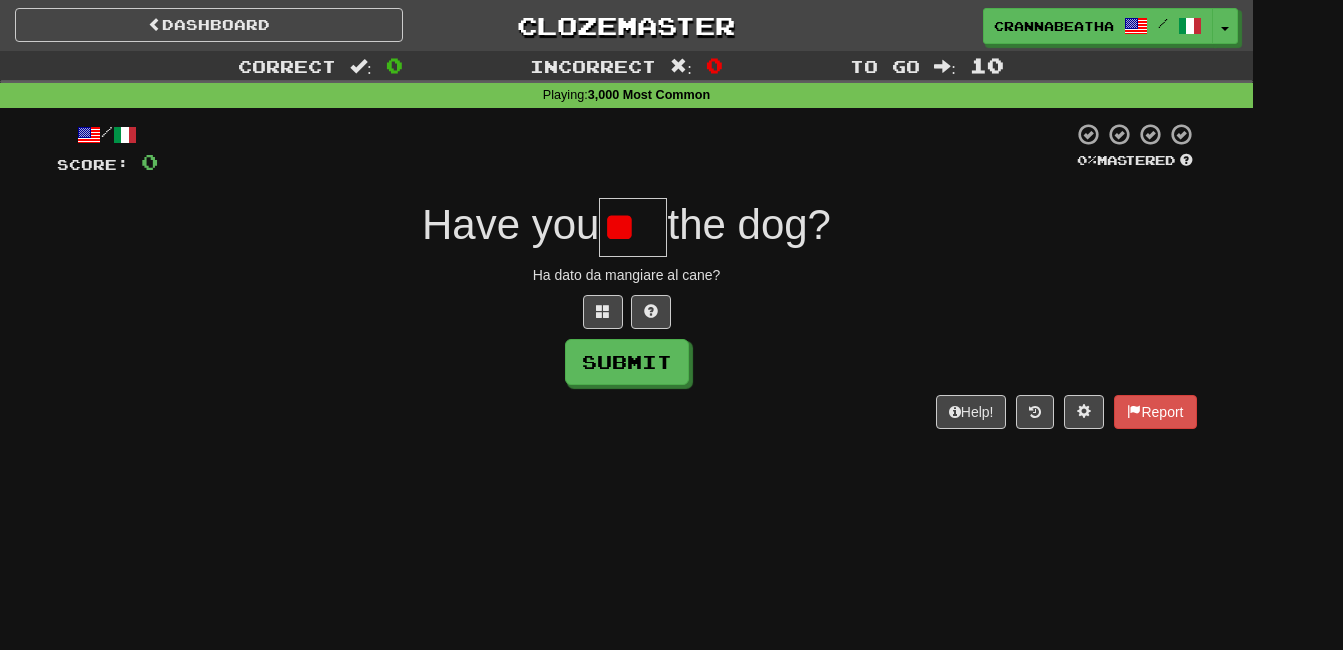 type on "*" 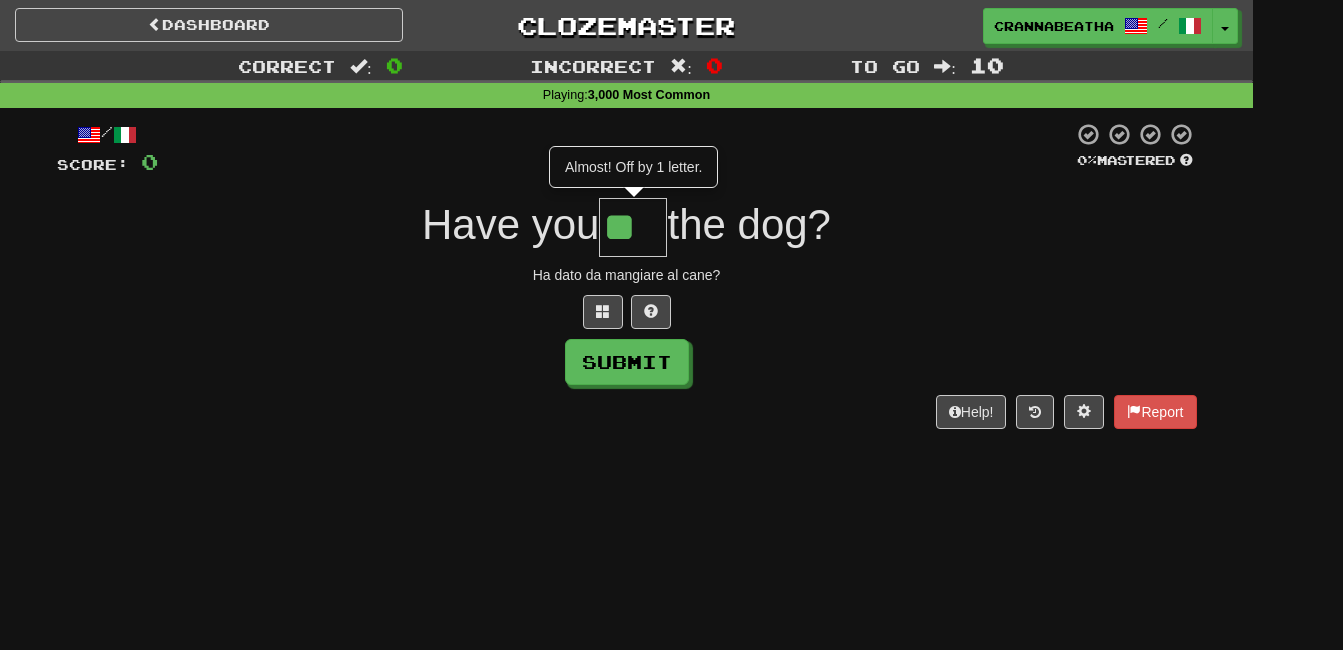 scroll, scrollTop: 0, scrollLeft: 0, axis: both 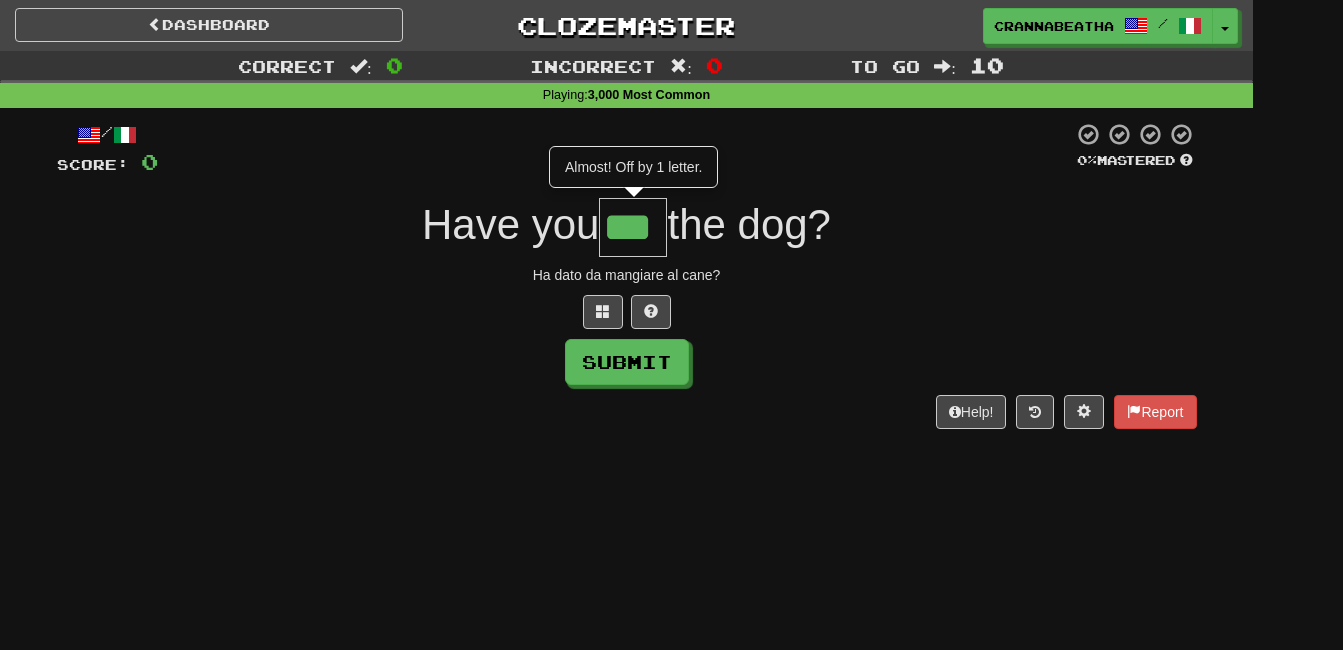 type on "***" 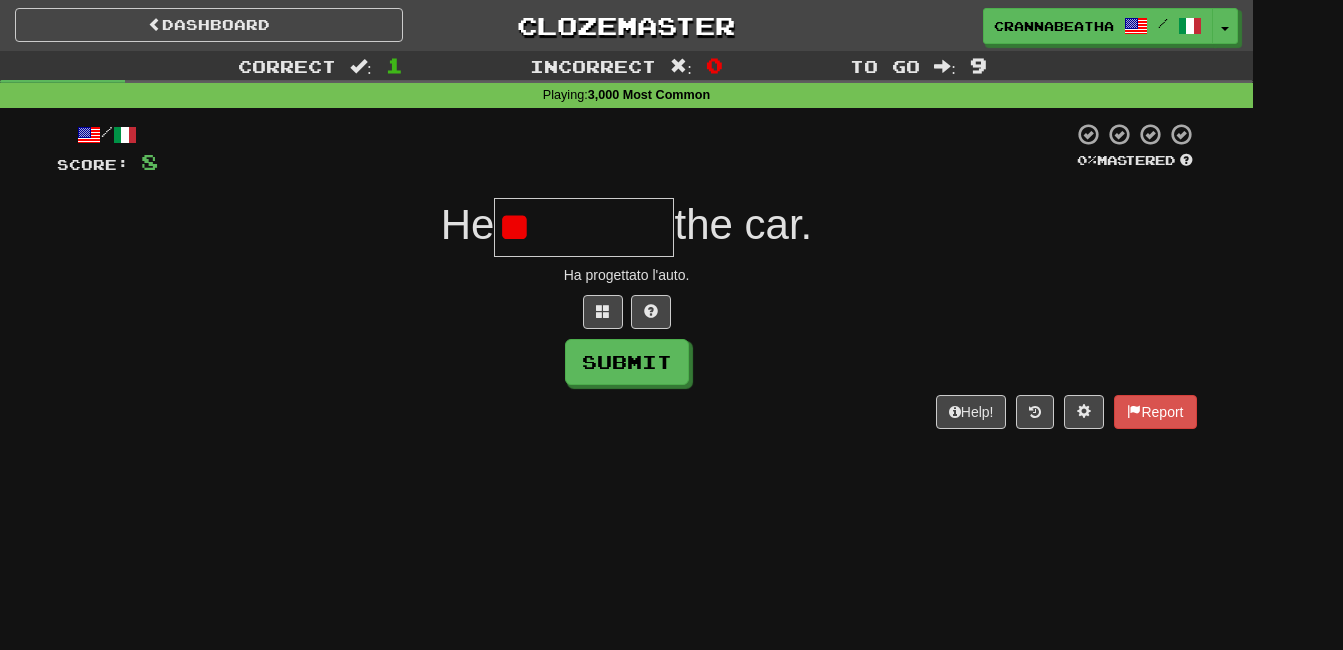 type on "*" 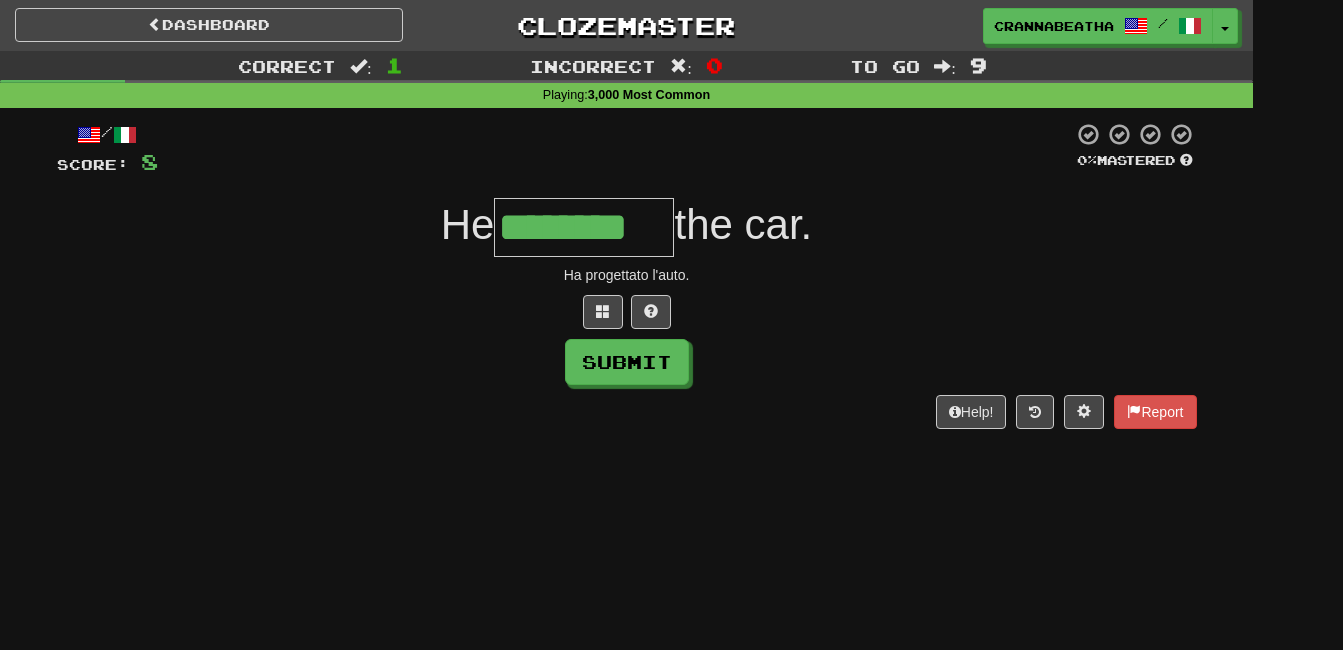 type on "********" 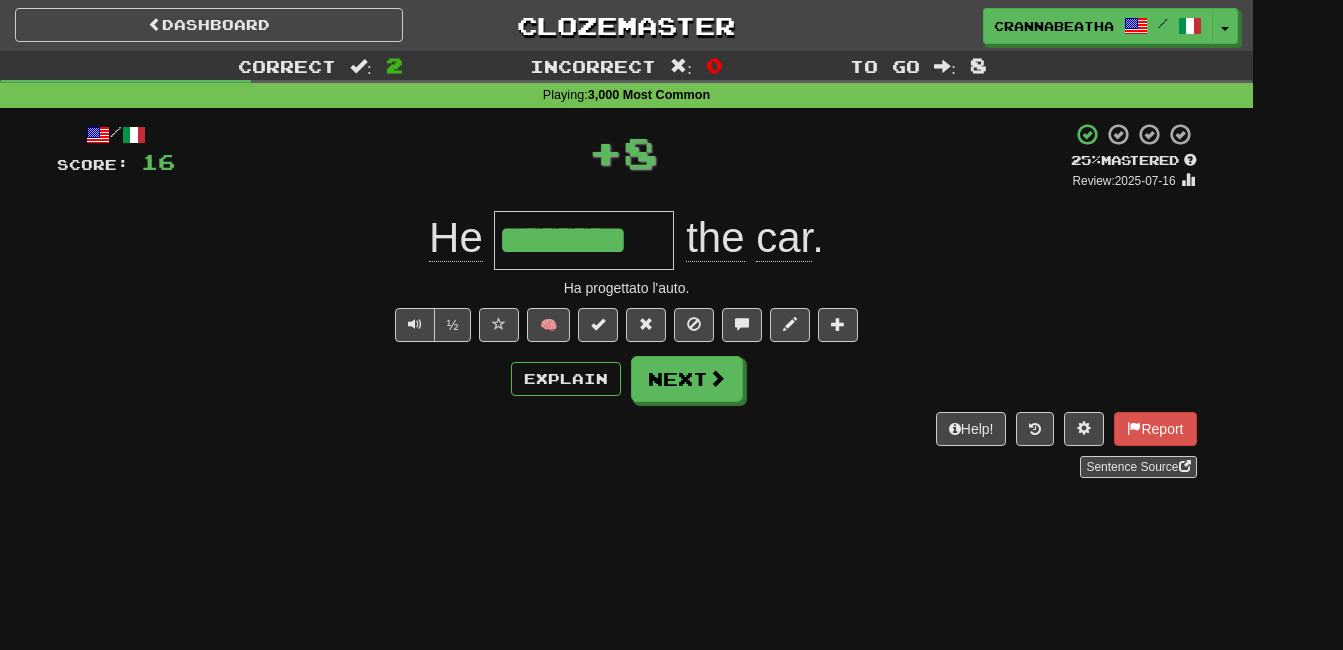 type 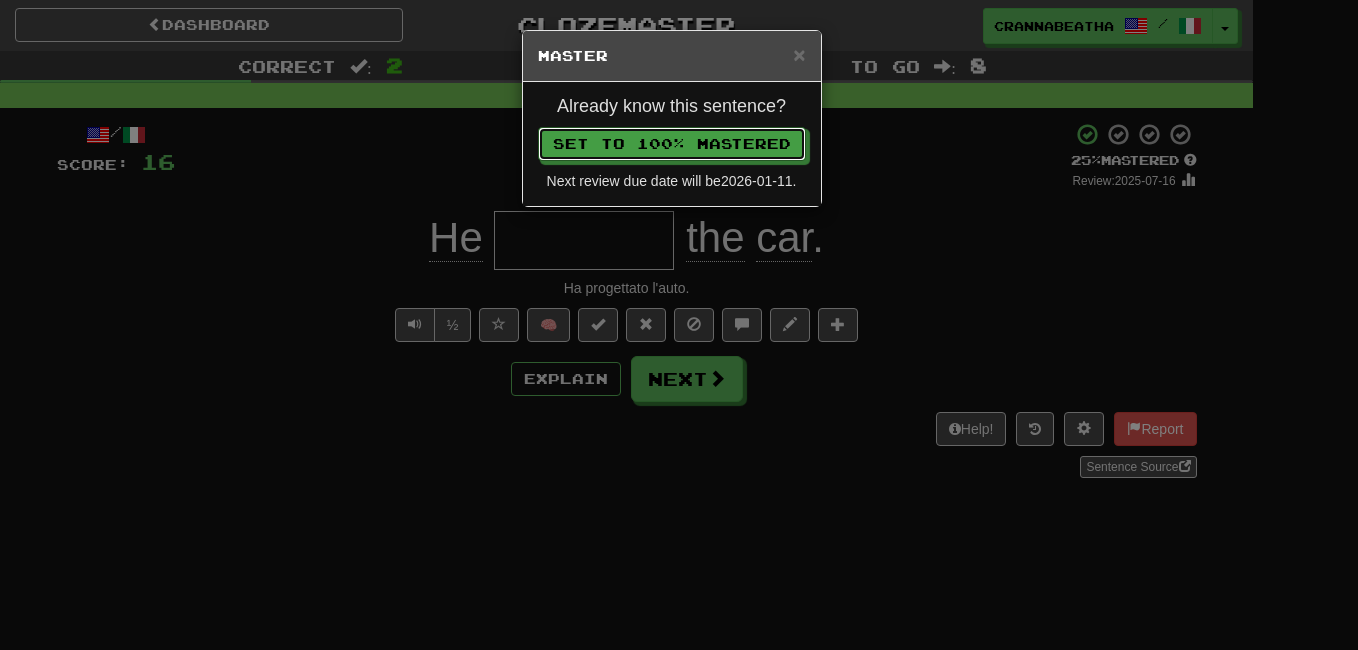 type 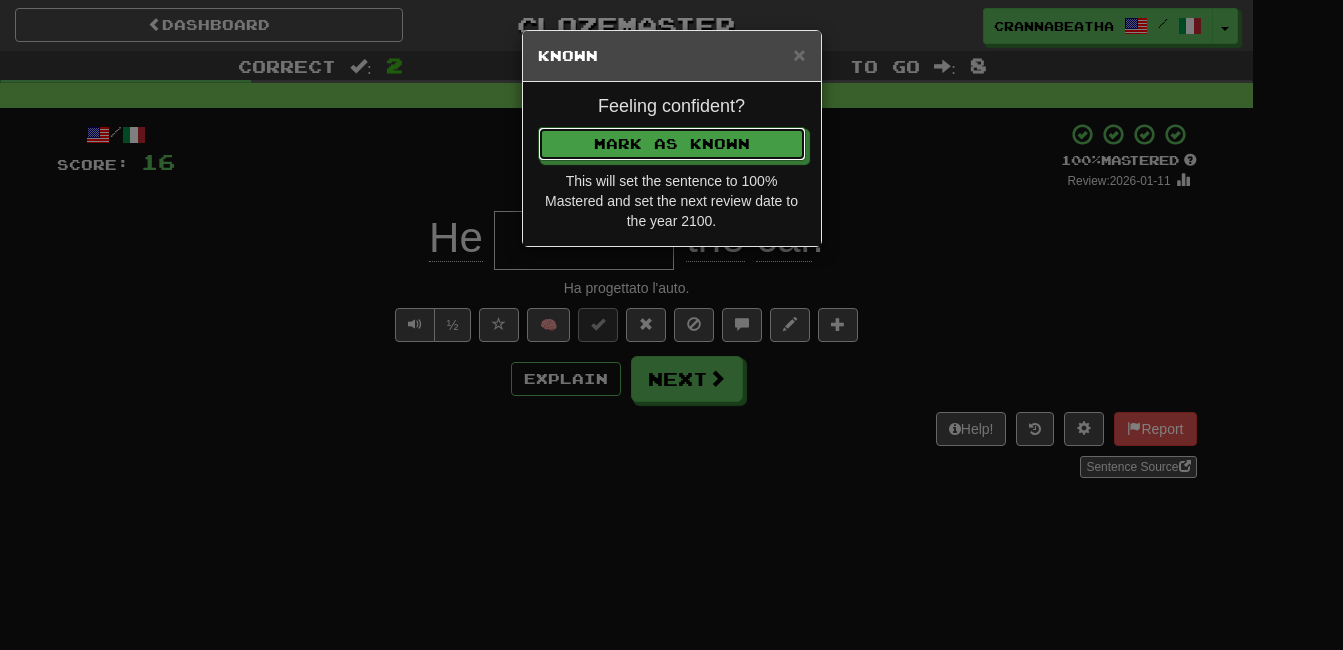 type 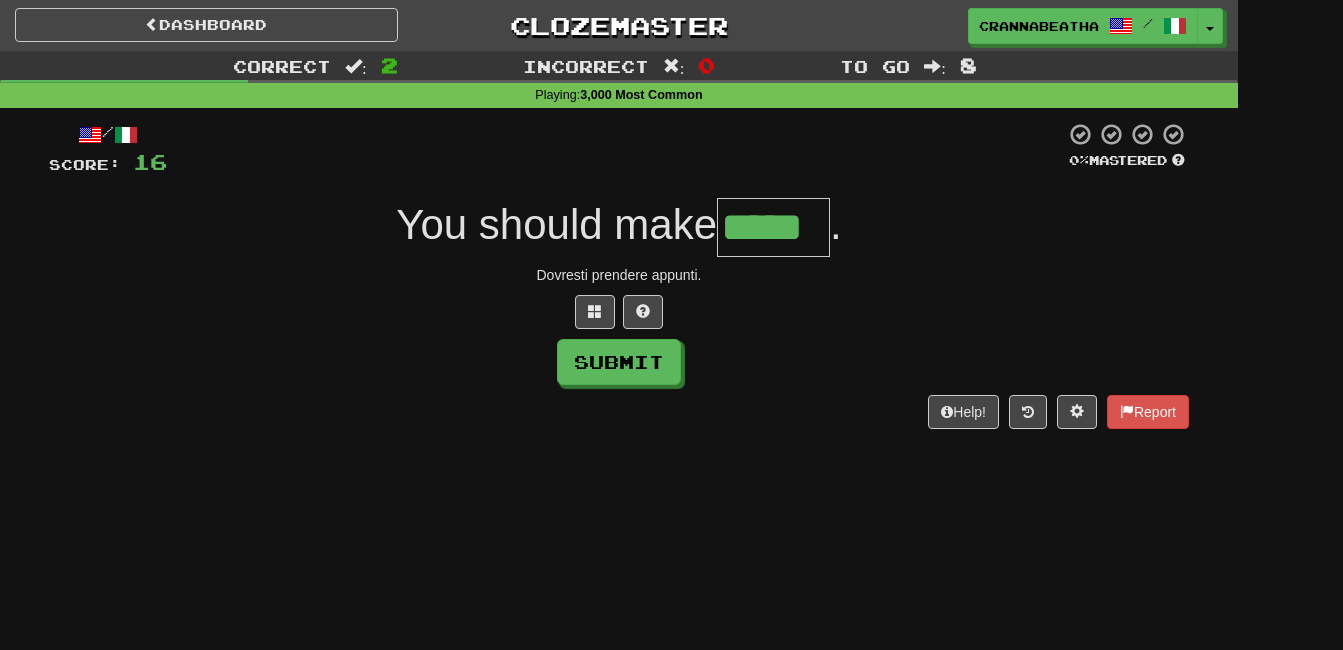 type on "*****" 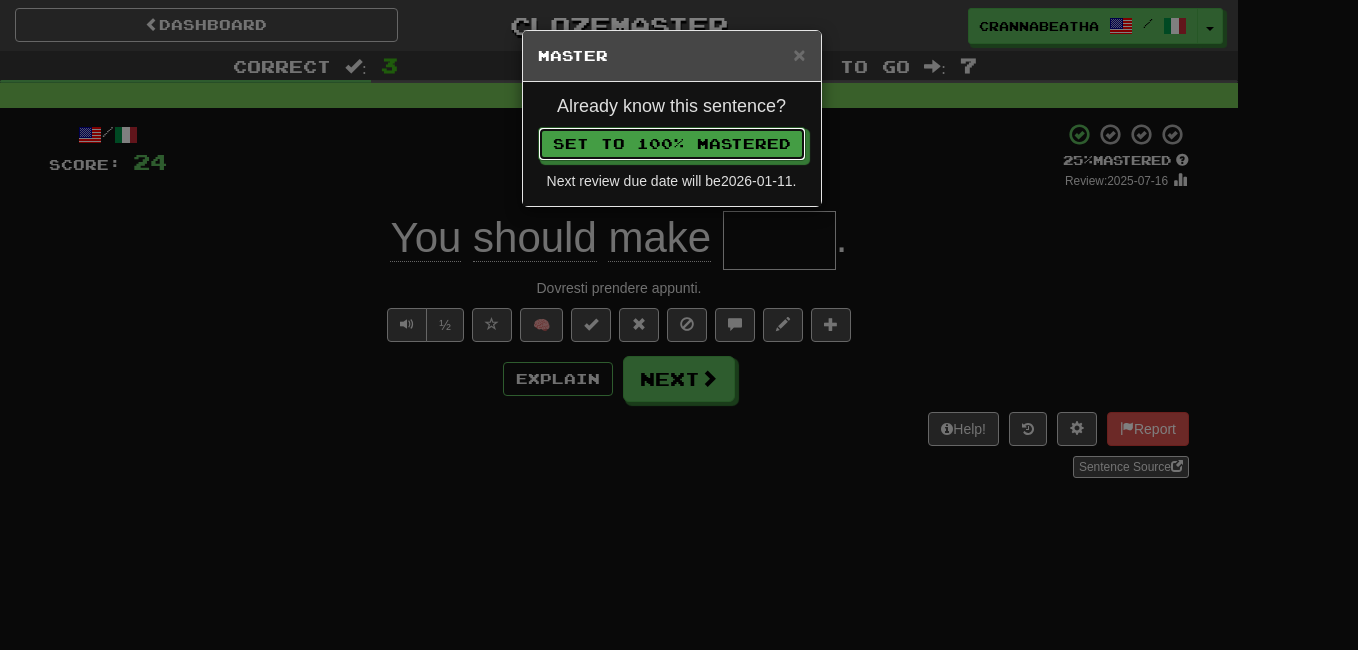 click on "Set to 100% Mastered" at bounding box center (672, 144) 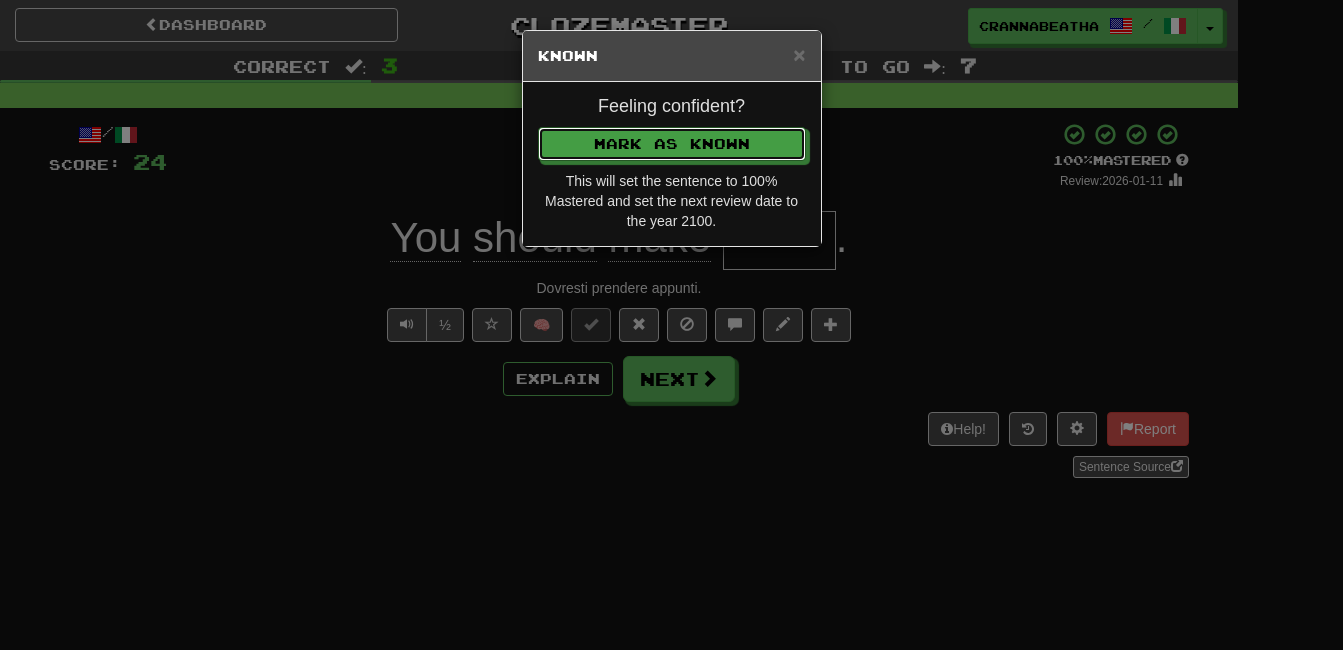 click on "Mark as Known" at bounding box center (672, 144) 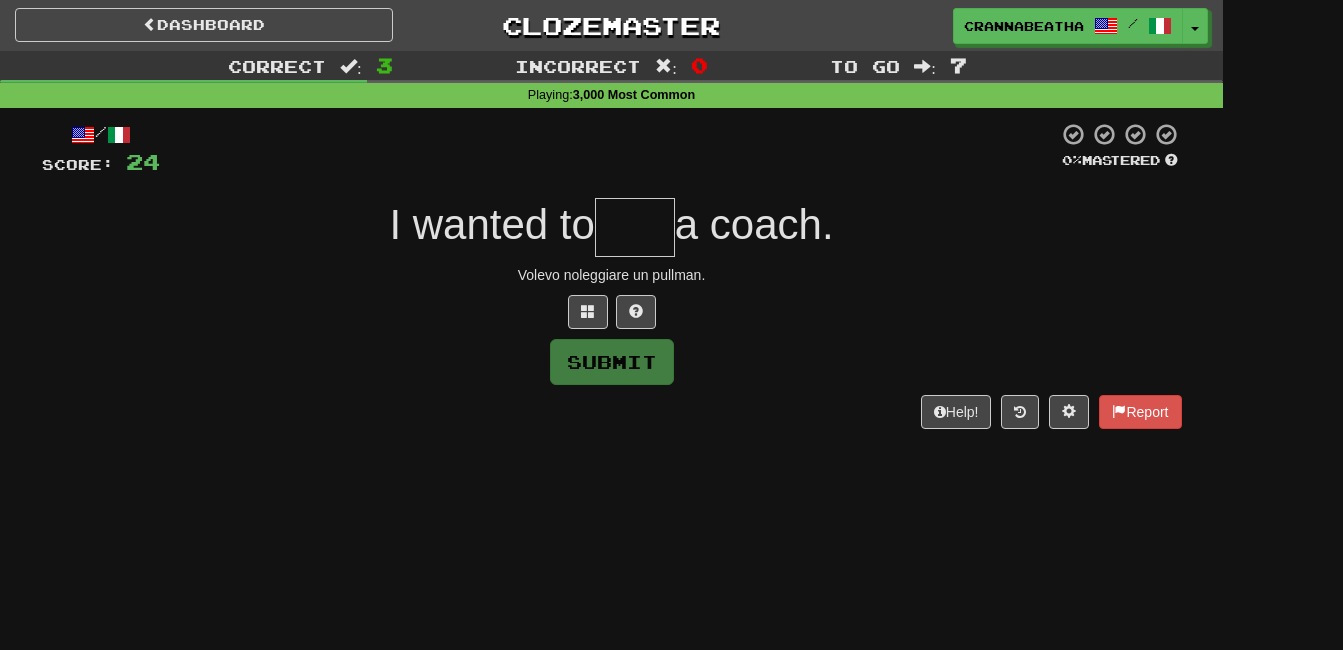 type on "*" 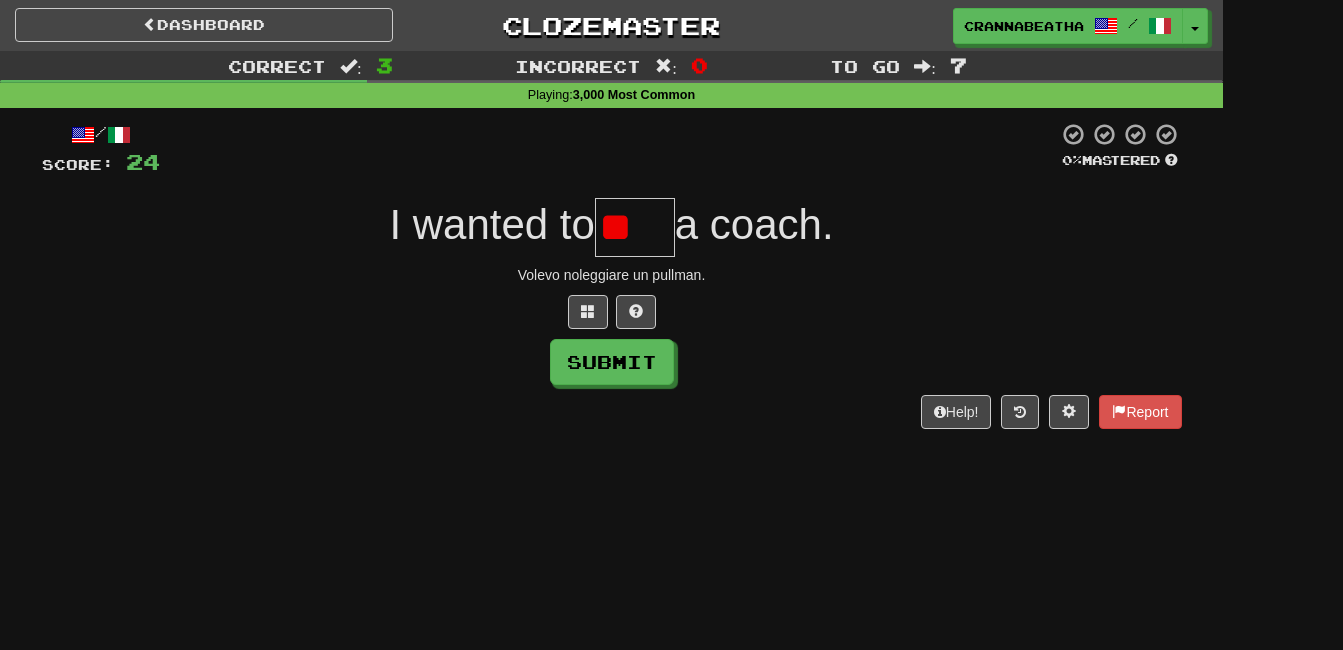 type on "*" 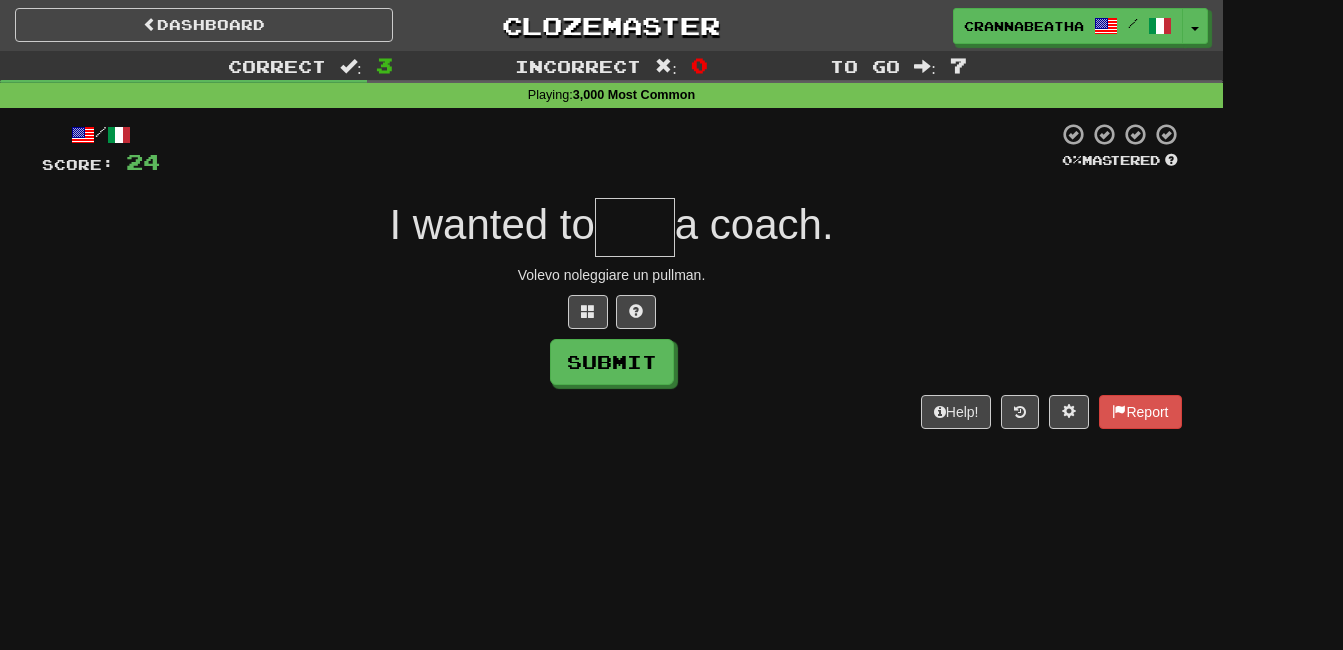 type on "*" 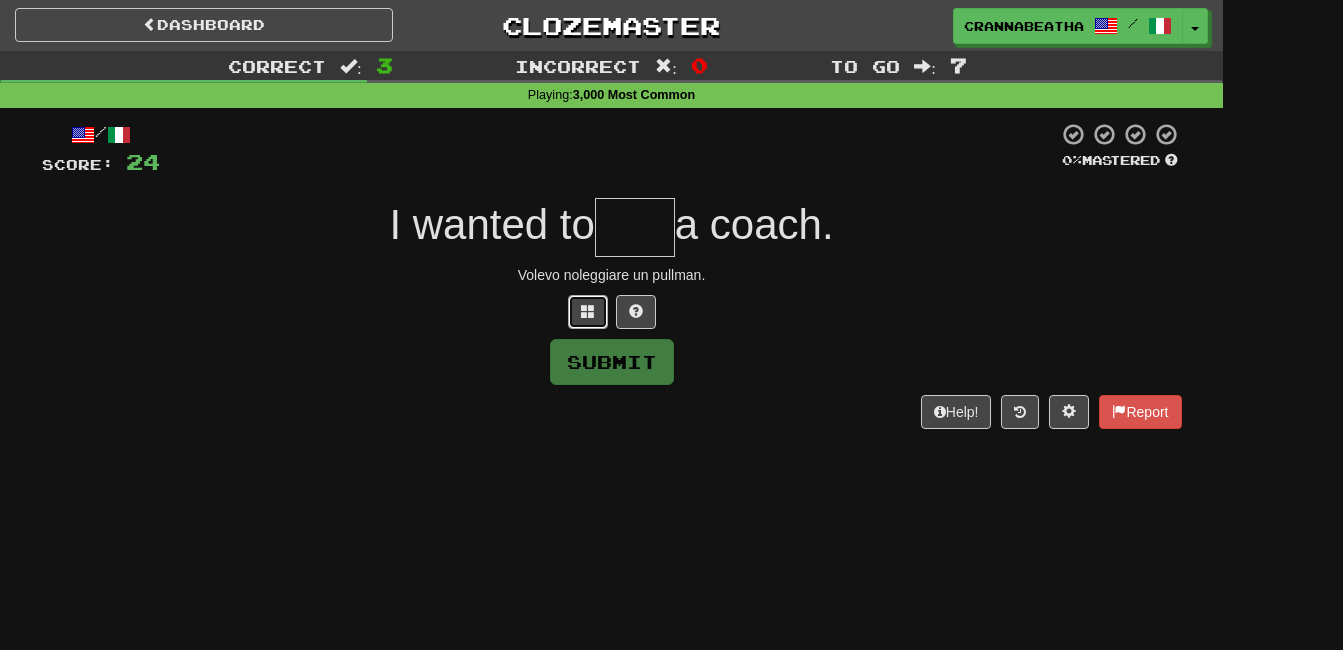 click at bounding box center [588, 312] 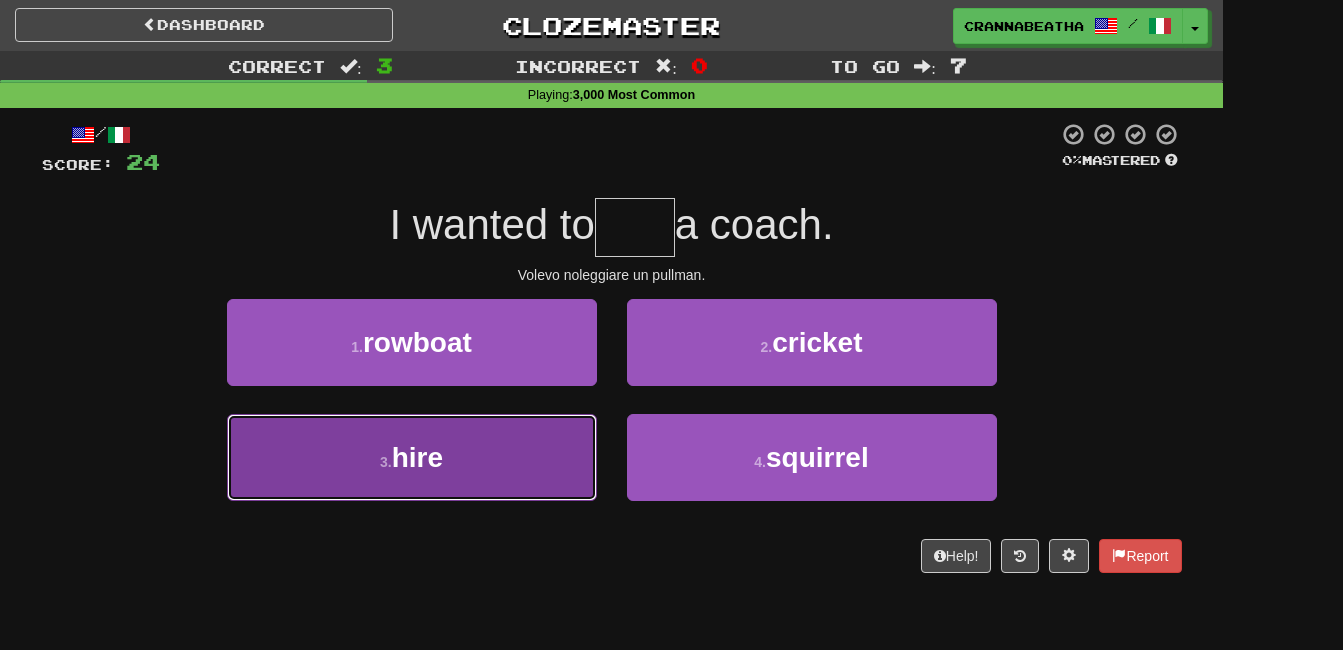 click on "3 . hire" at bounding box center [412, 457] 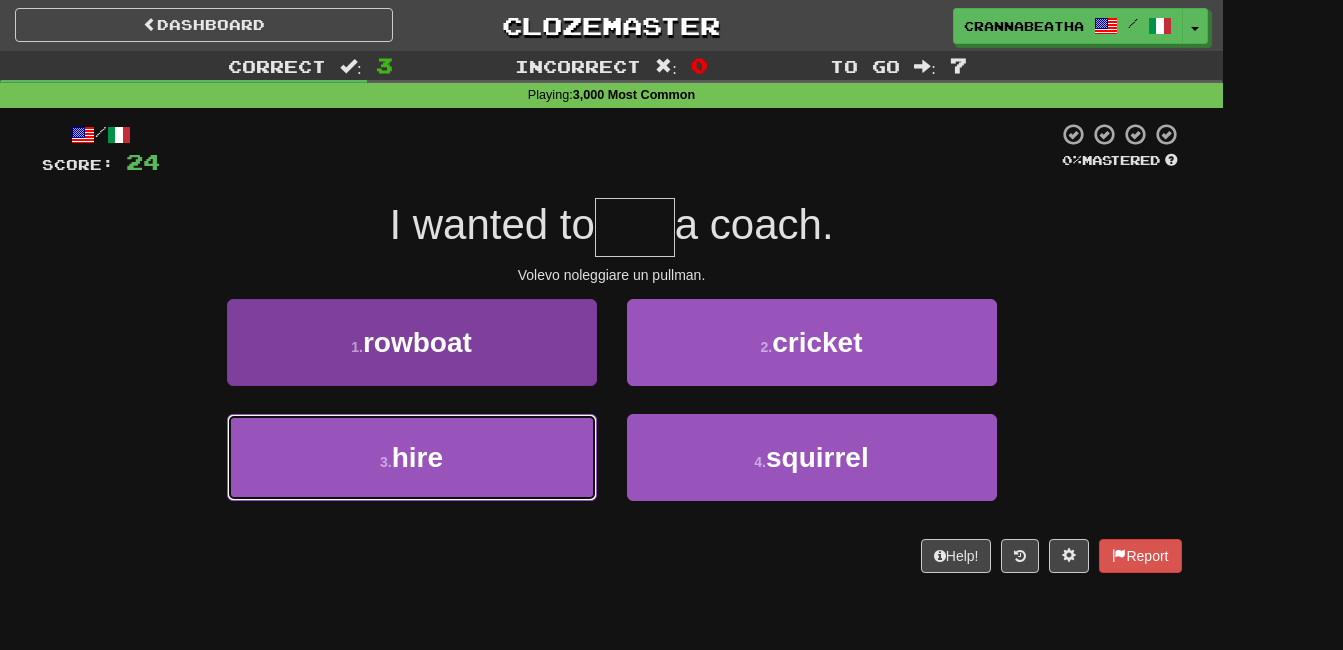 type on "****" 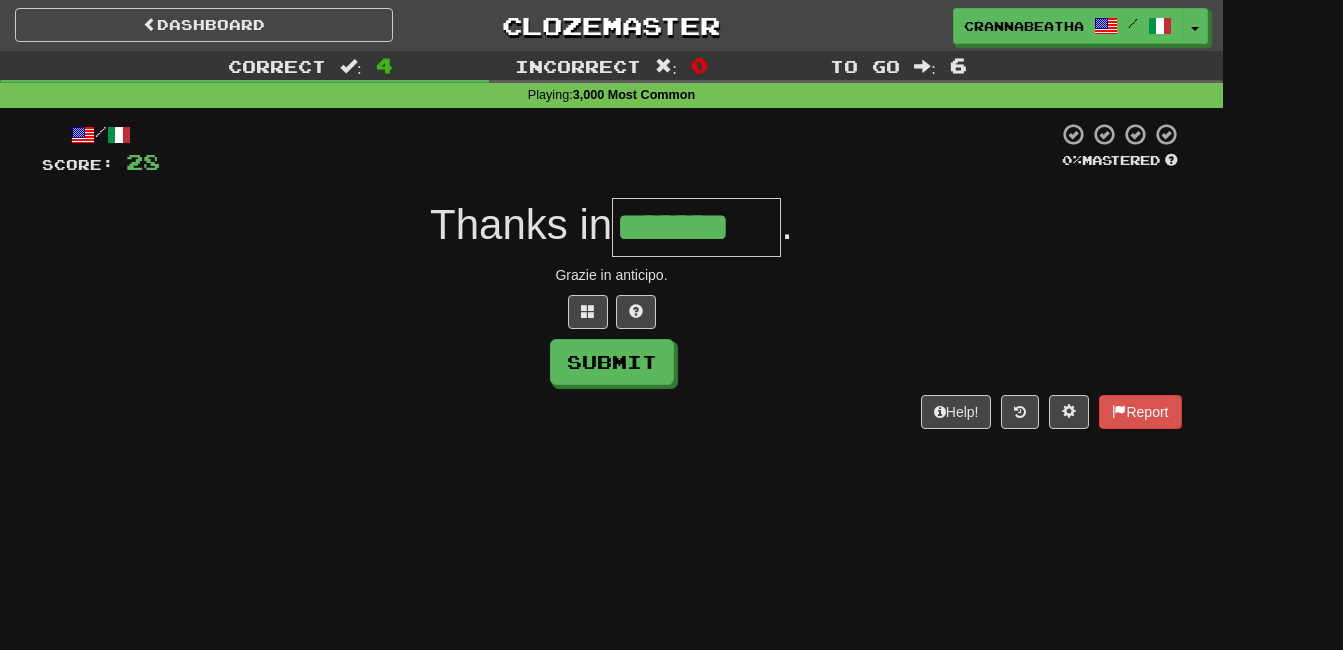 type on "*******" 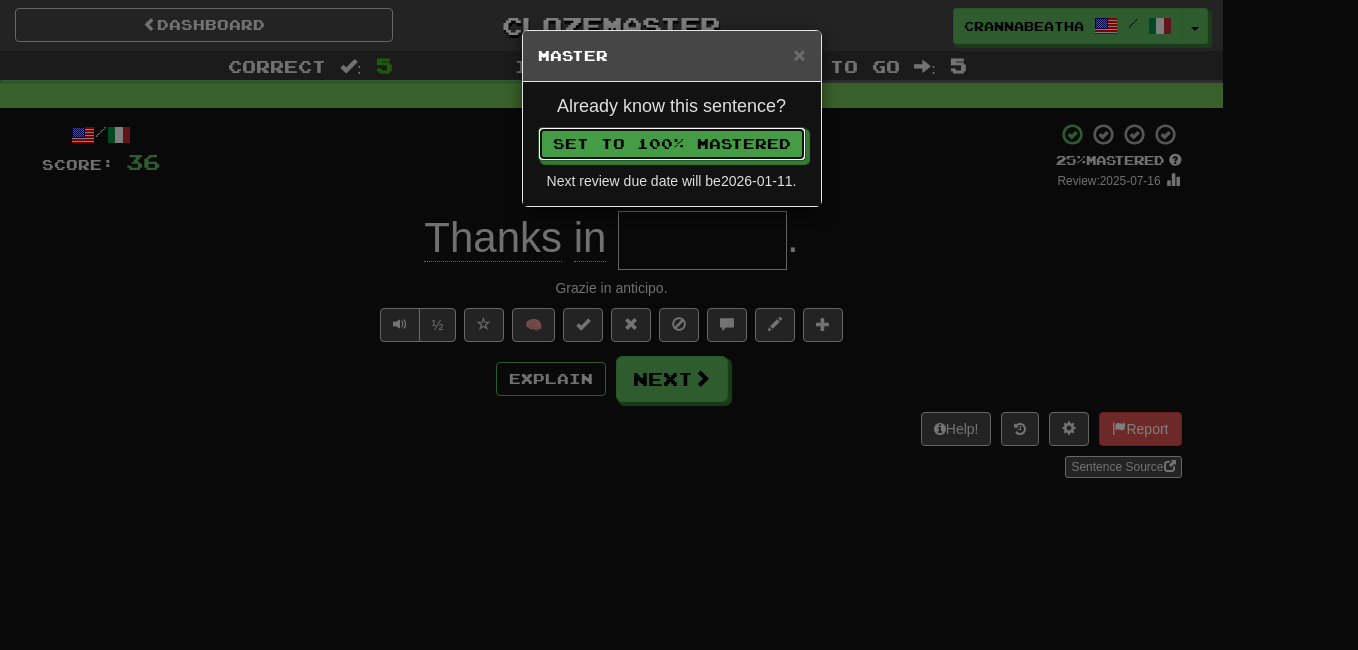 click on "Set to 100% Mastered" at bounding box center (672, 144) 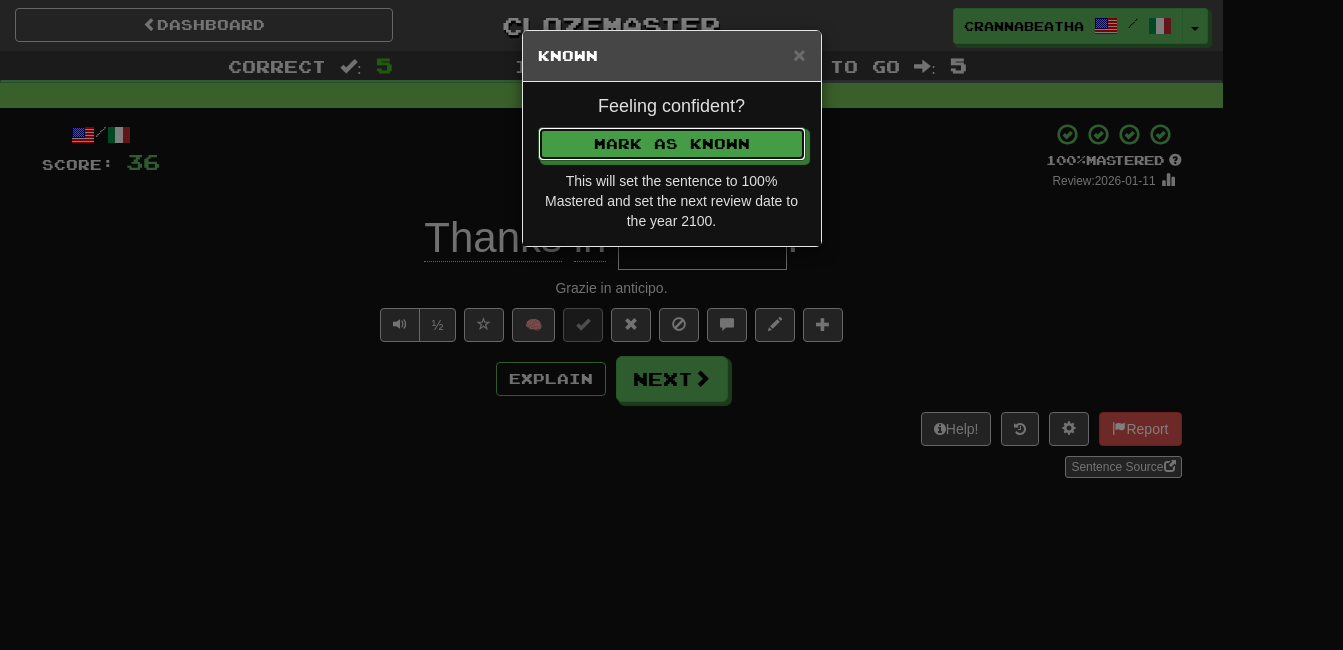 click on "Mark as Known" at bounding box center [672, 144] 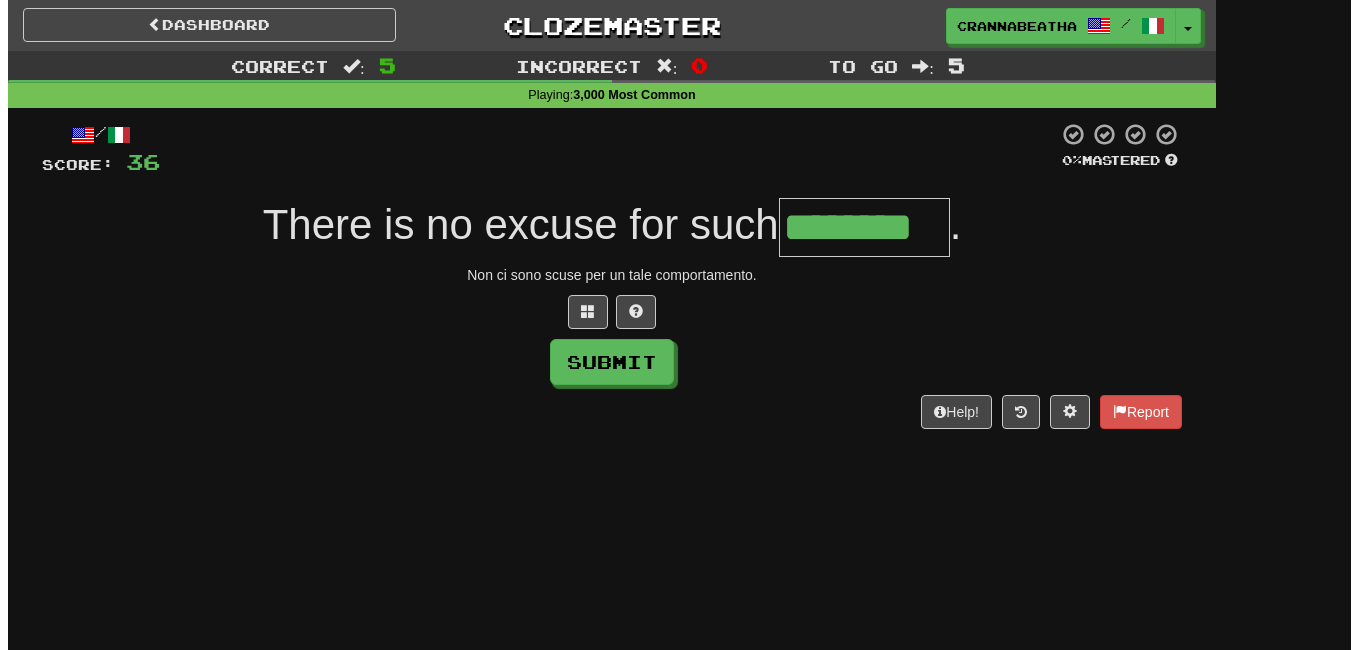 scroll, scrollTop: 0, scrollLeft: 0, axis: both 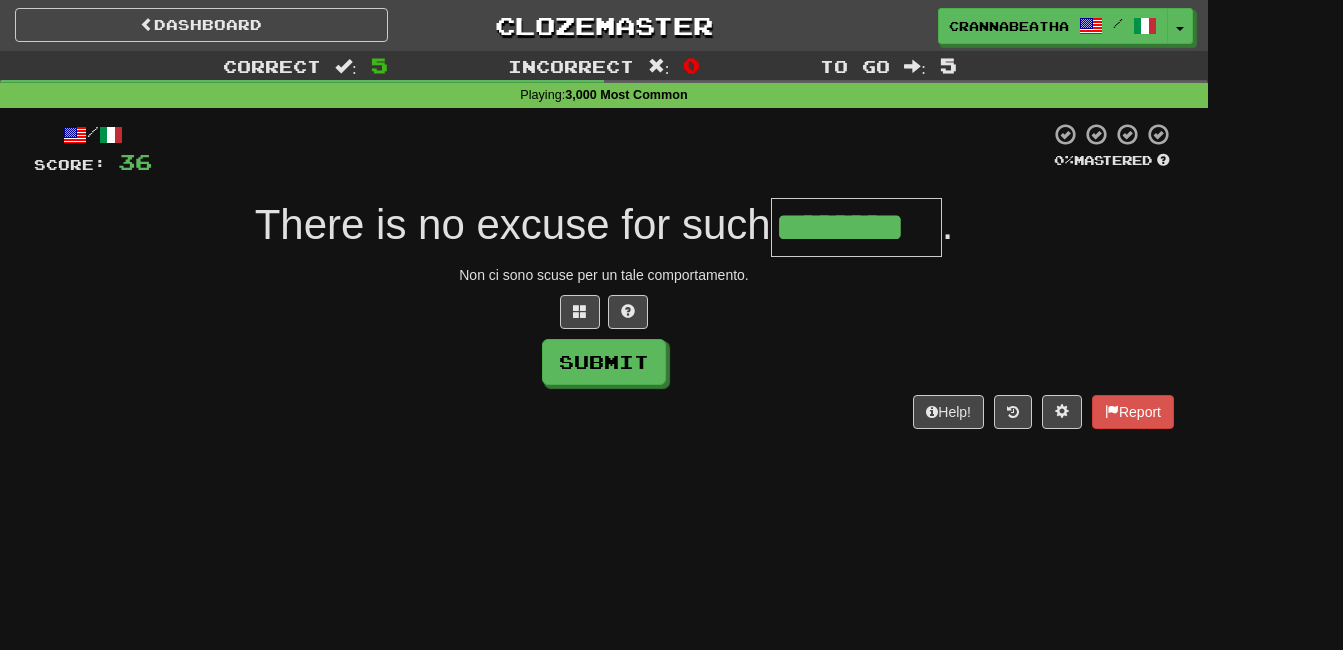 type on "********" 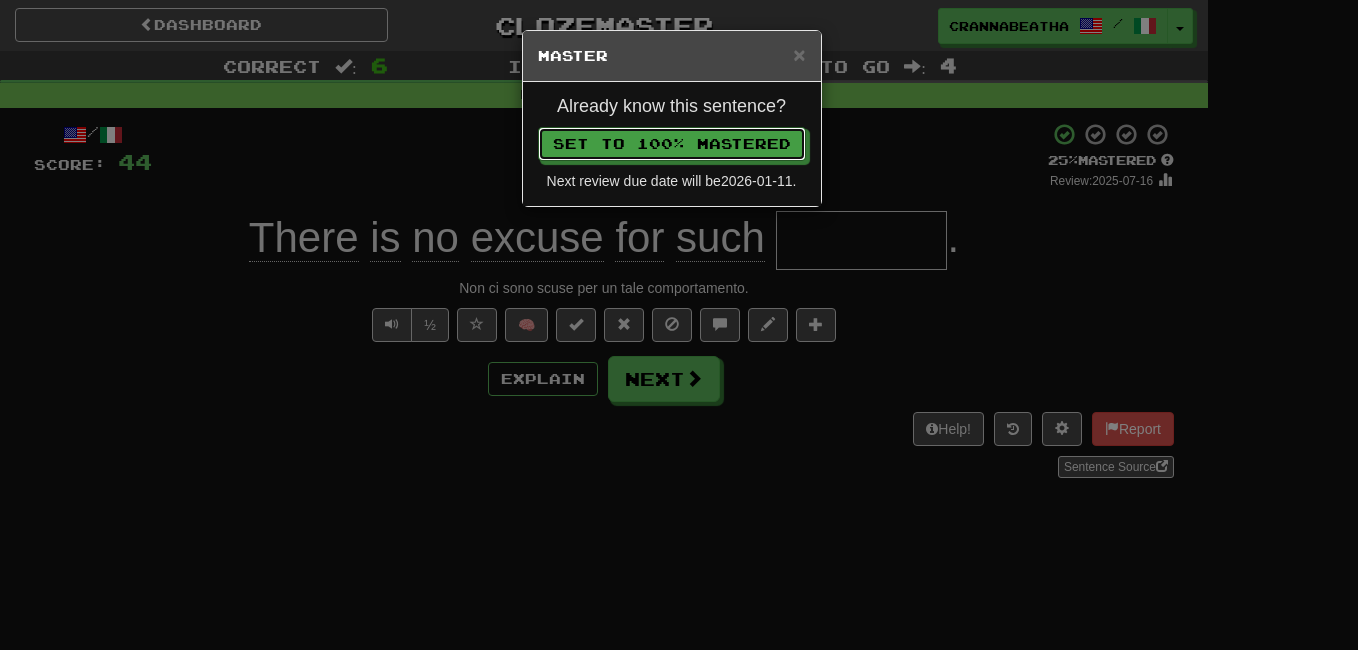 click on "Set to 100% Mastered" at bounding box center (672, 144) 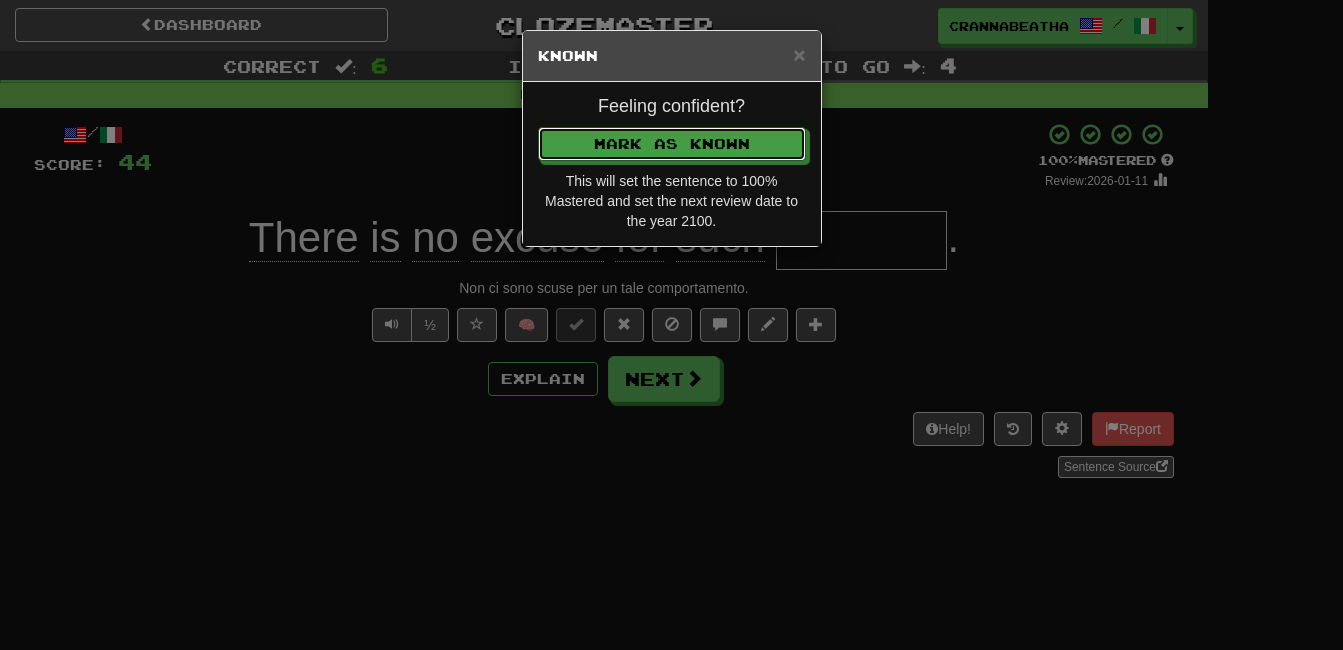 click on "Mark as Known" at bounding box center [672, 144] 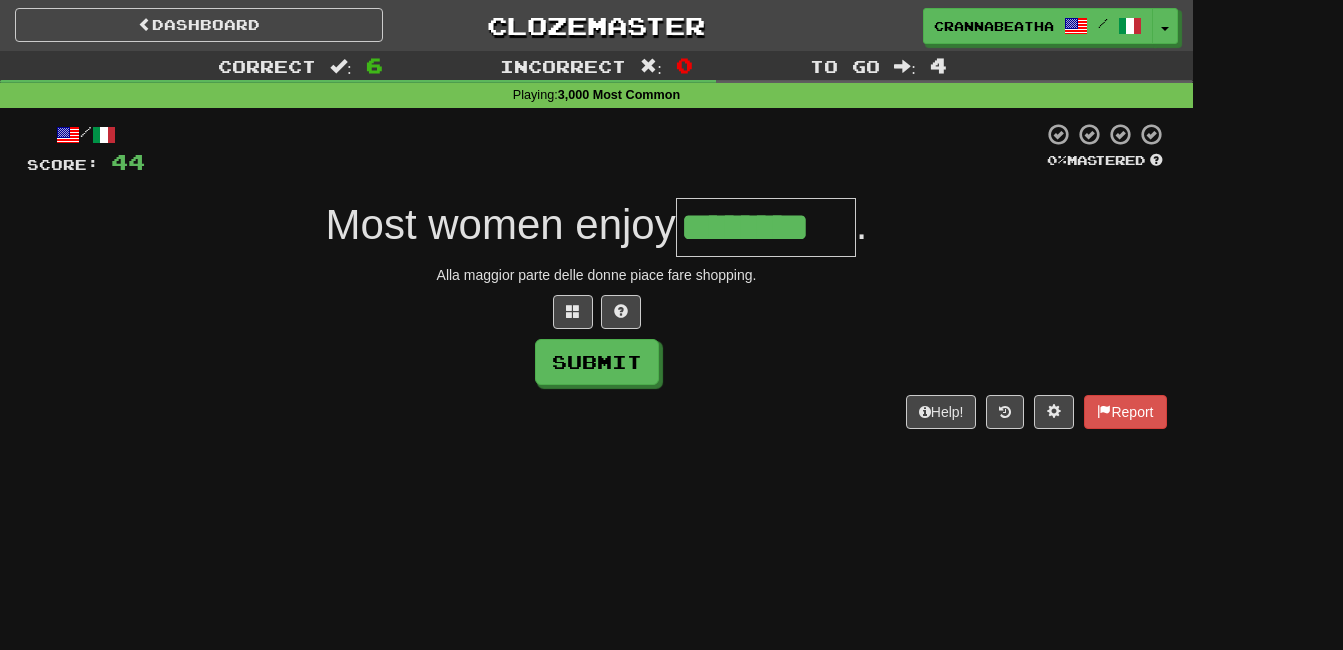 type on "********" 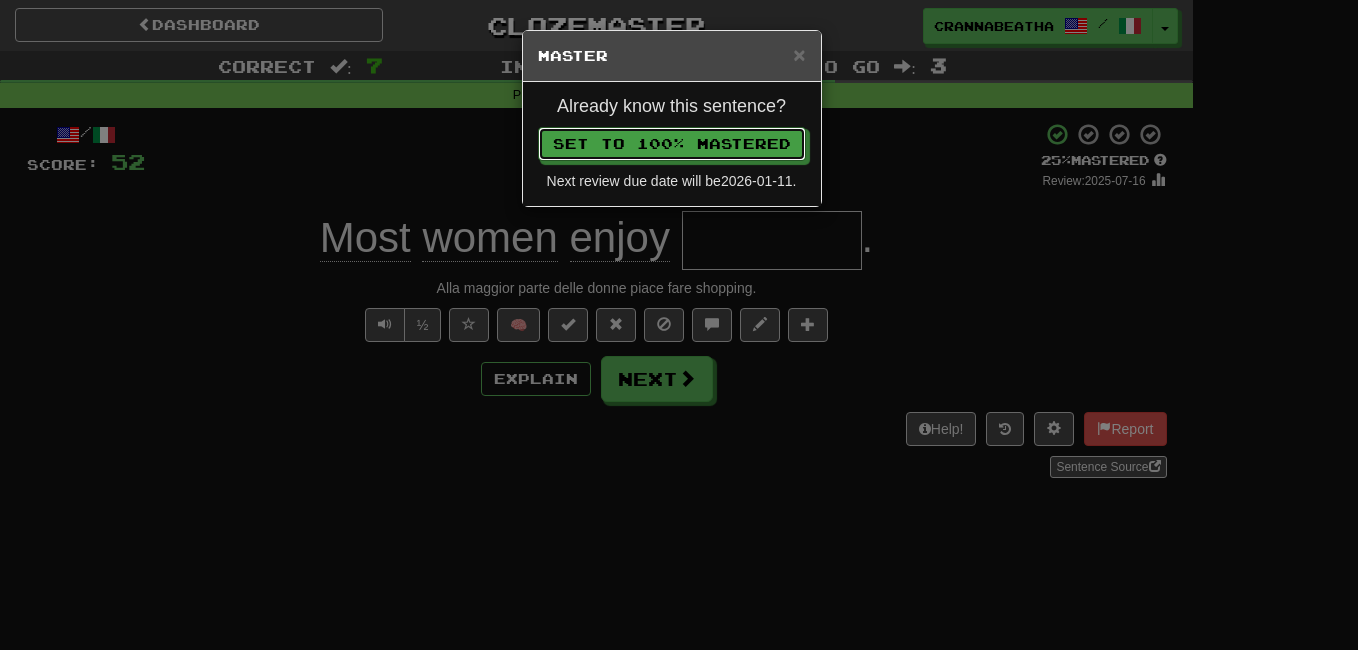 click on "Set to 100% Mastered" at bounding box center [672, 144] 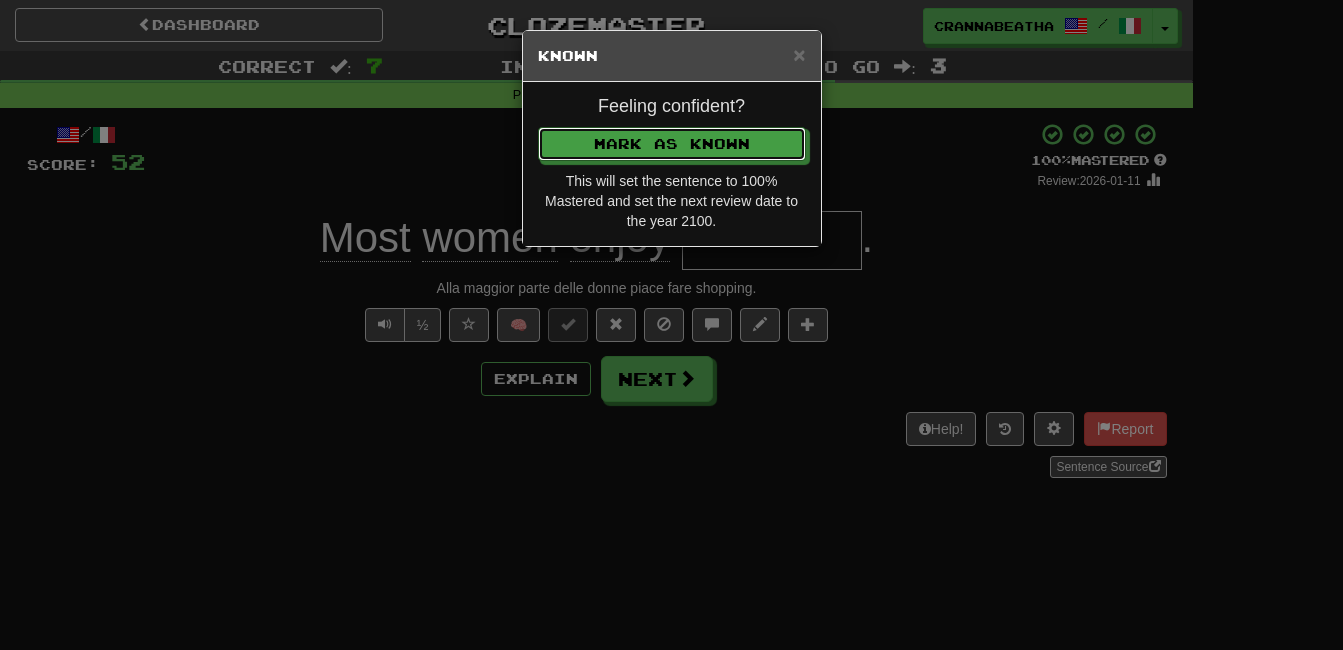 click on "Mark as Known" at bounding box center [672, 144] 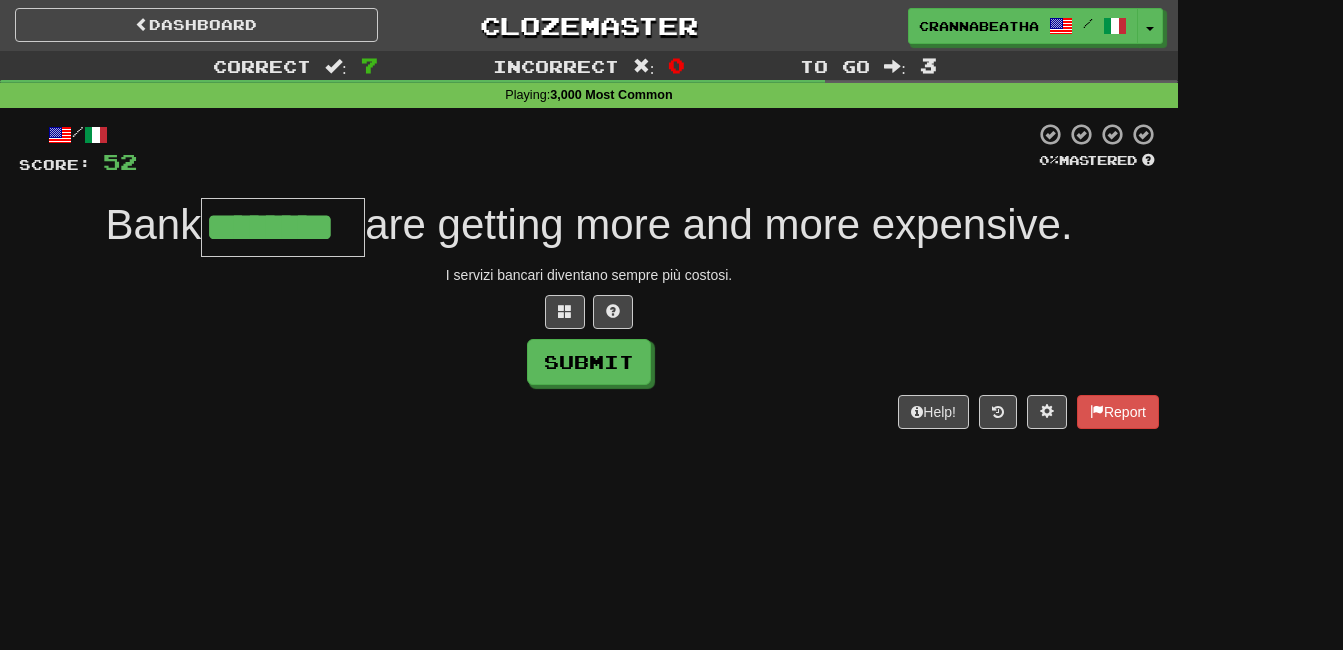 type on "********" 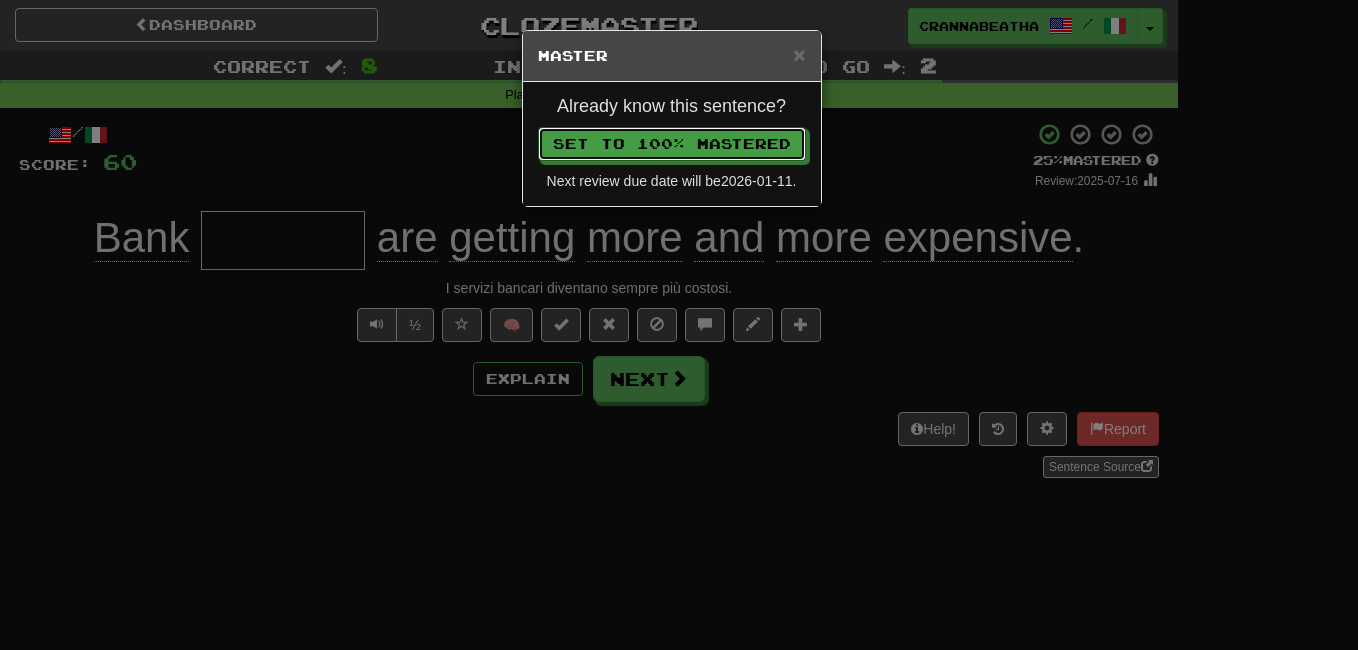 click on "Set to 100% Mastered" at bounding box center (672, 144) 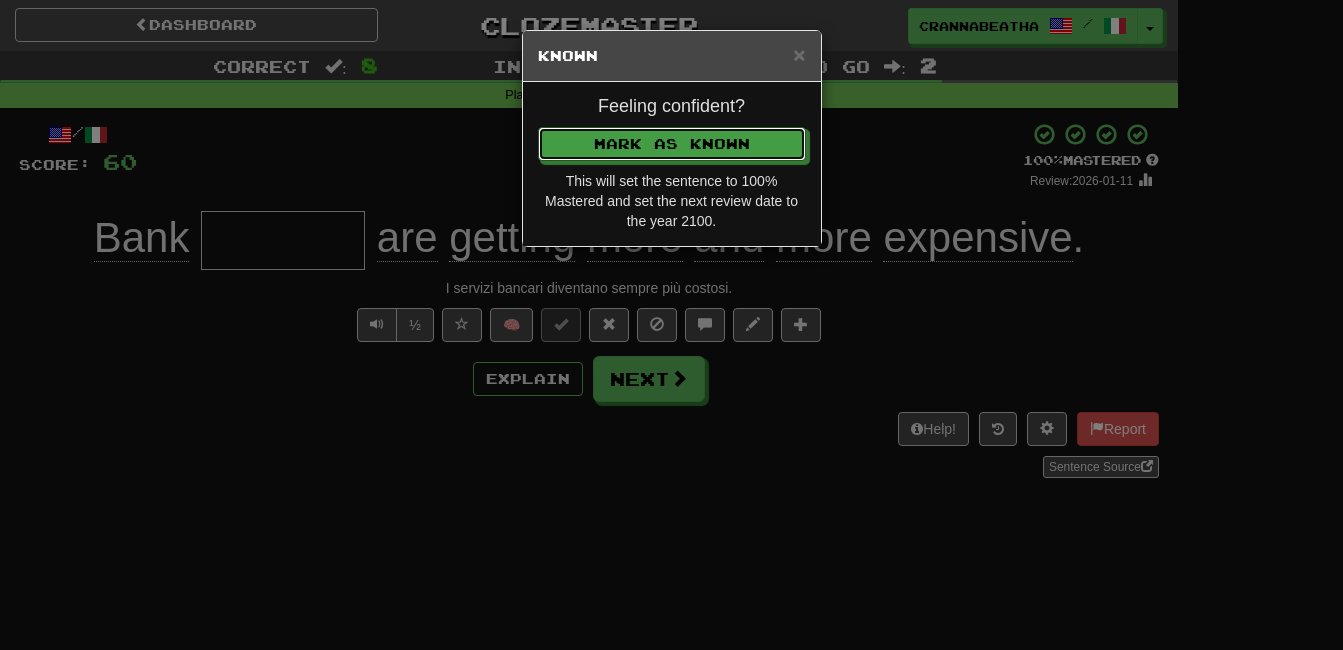 click on "Mark as Known" at bounding box center (672, 144) 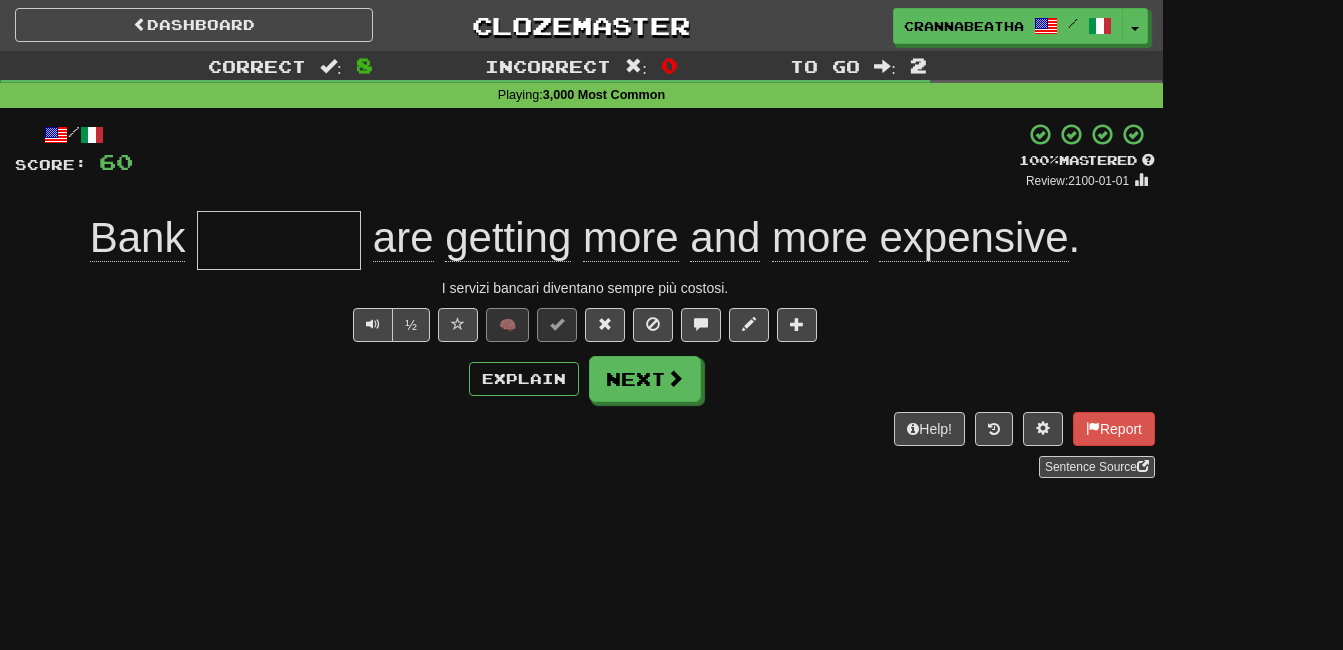 click at bounding box center [279, 240] 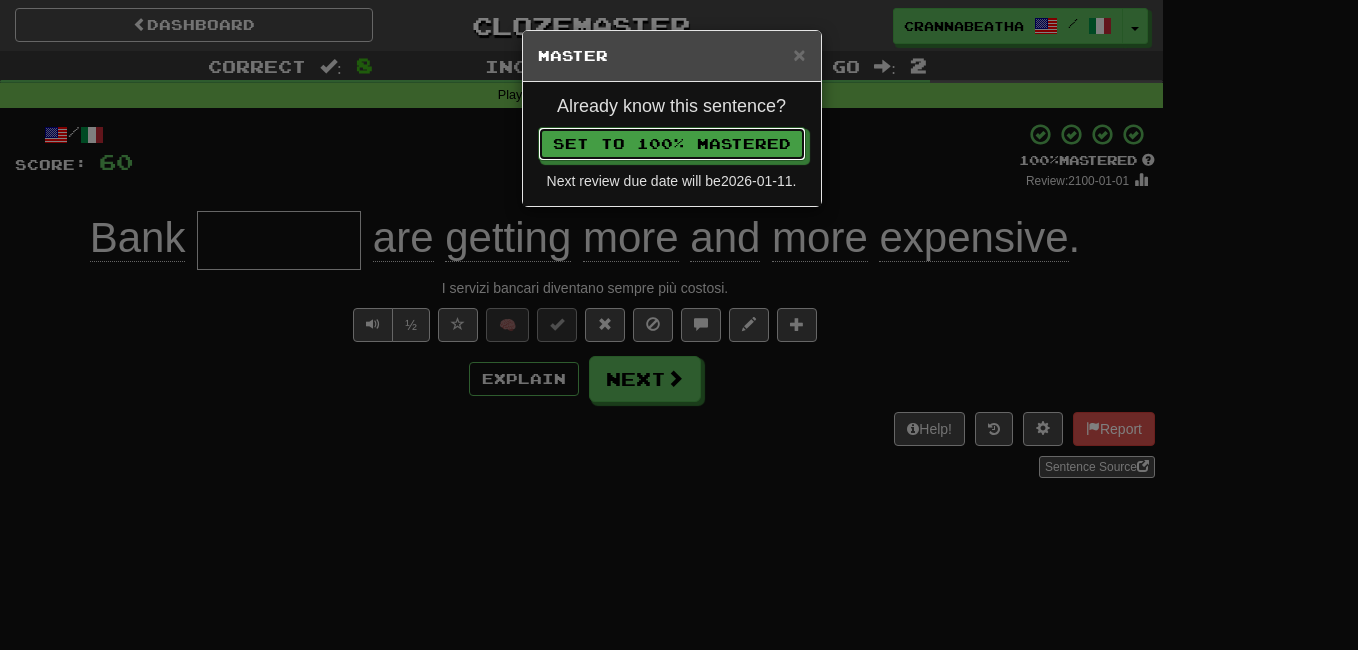 click on "Set to 100% Mastered" at bounding box center [672, 144] 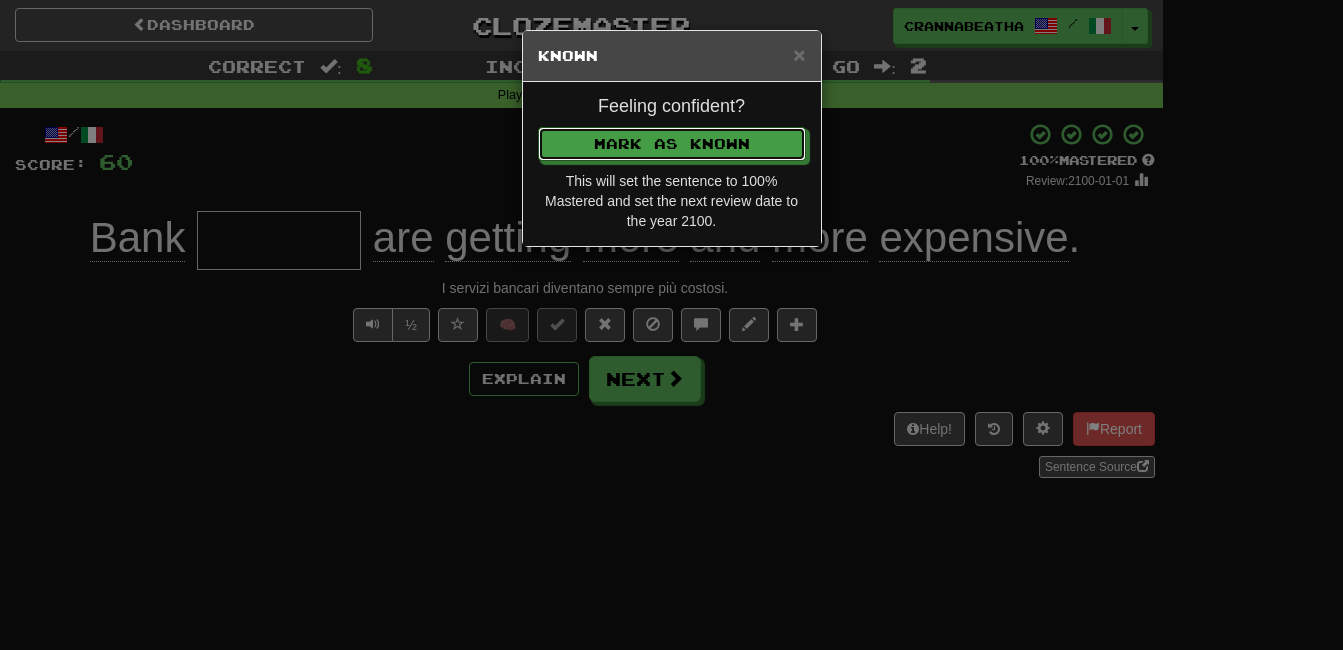 click on "Mark as Known" at bounding box center [672, 144] 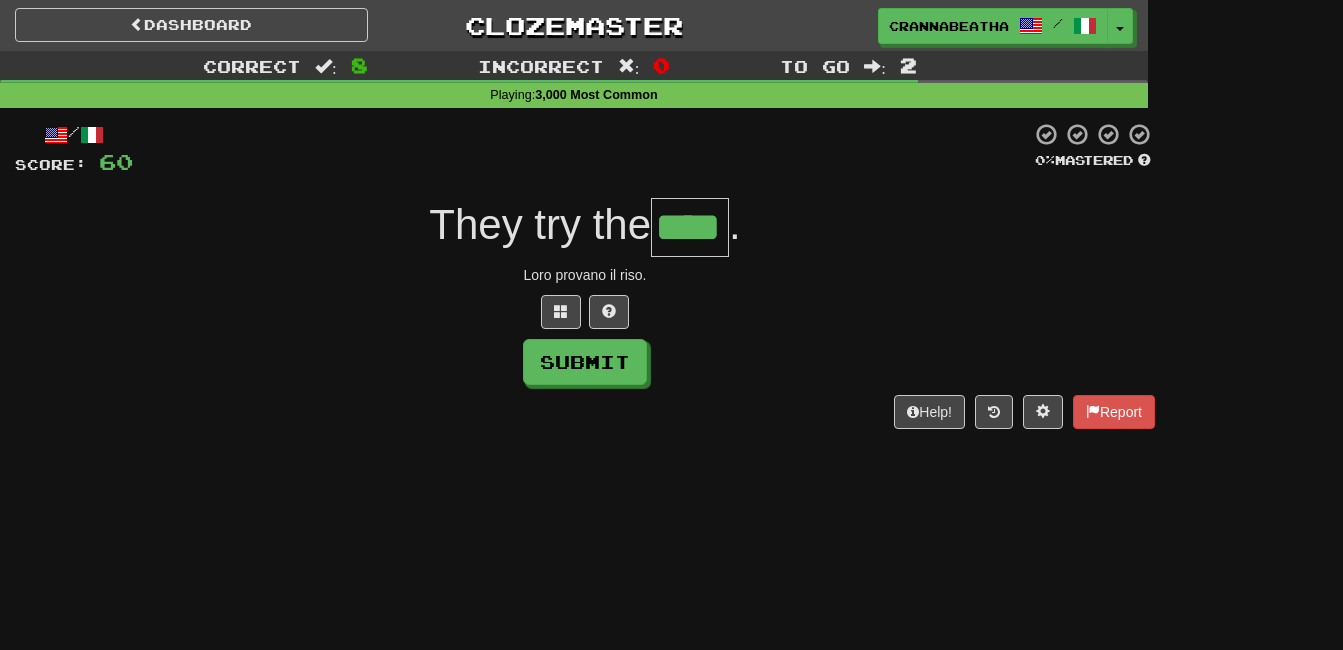 type on "****" 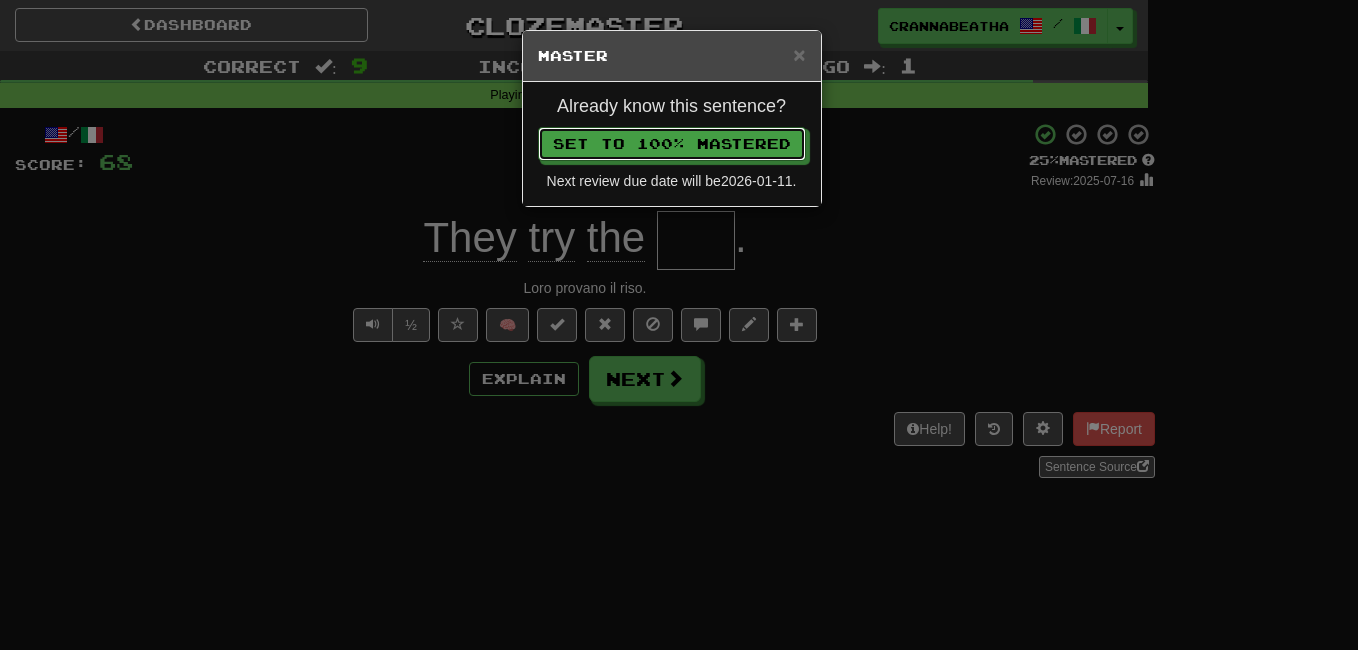 click on "Set to 100% Mastered" at bounding box center (672, 144) 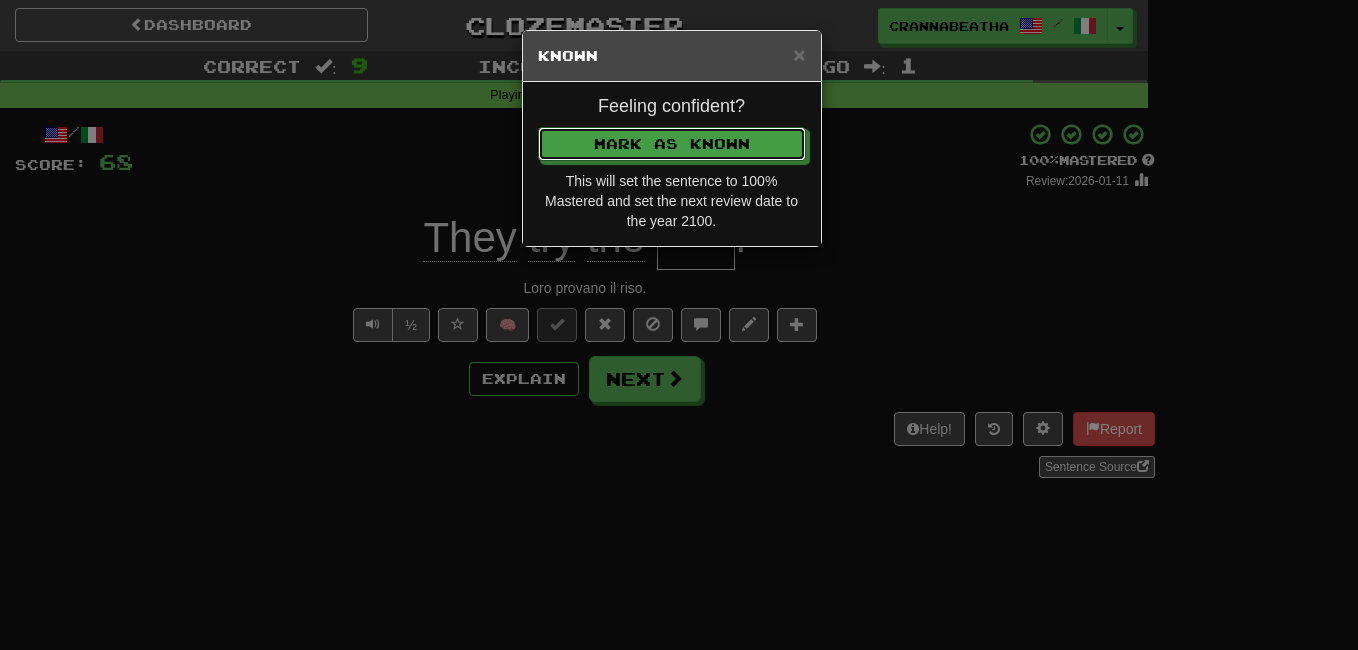 click on "Mark as Known" at bounding box center [672, 144] 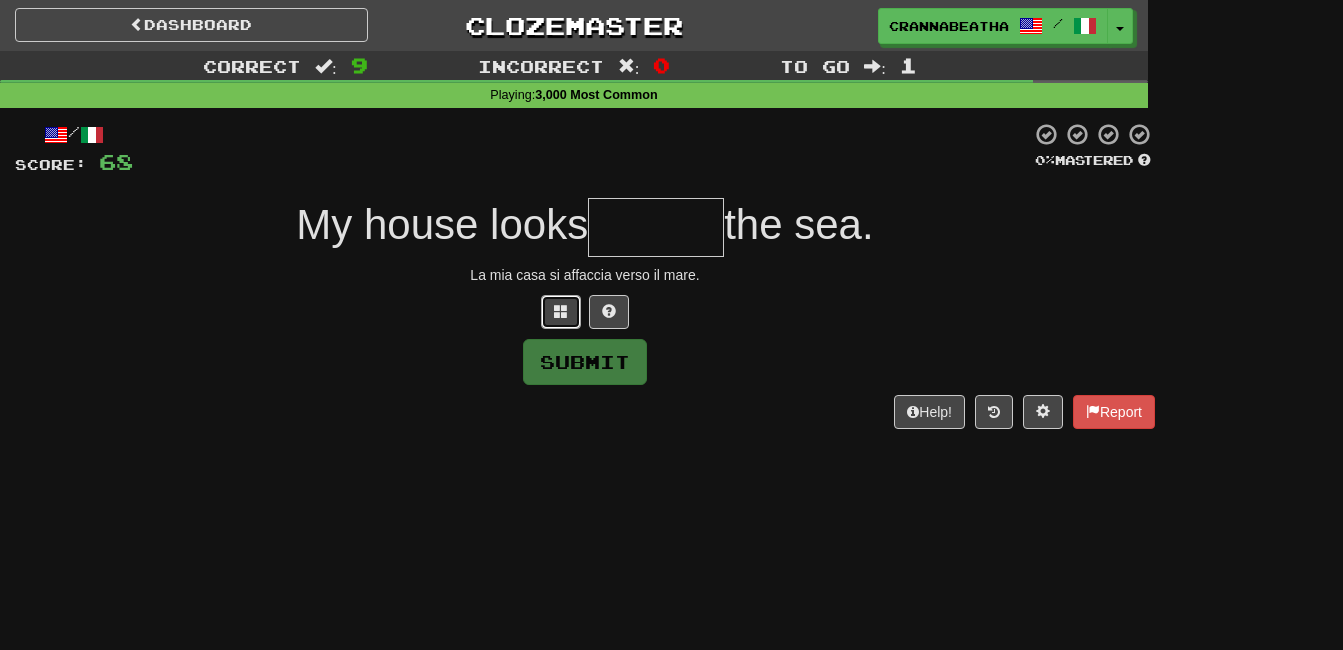 click at bounding box center (561, 312) 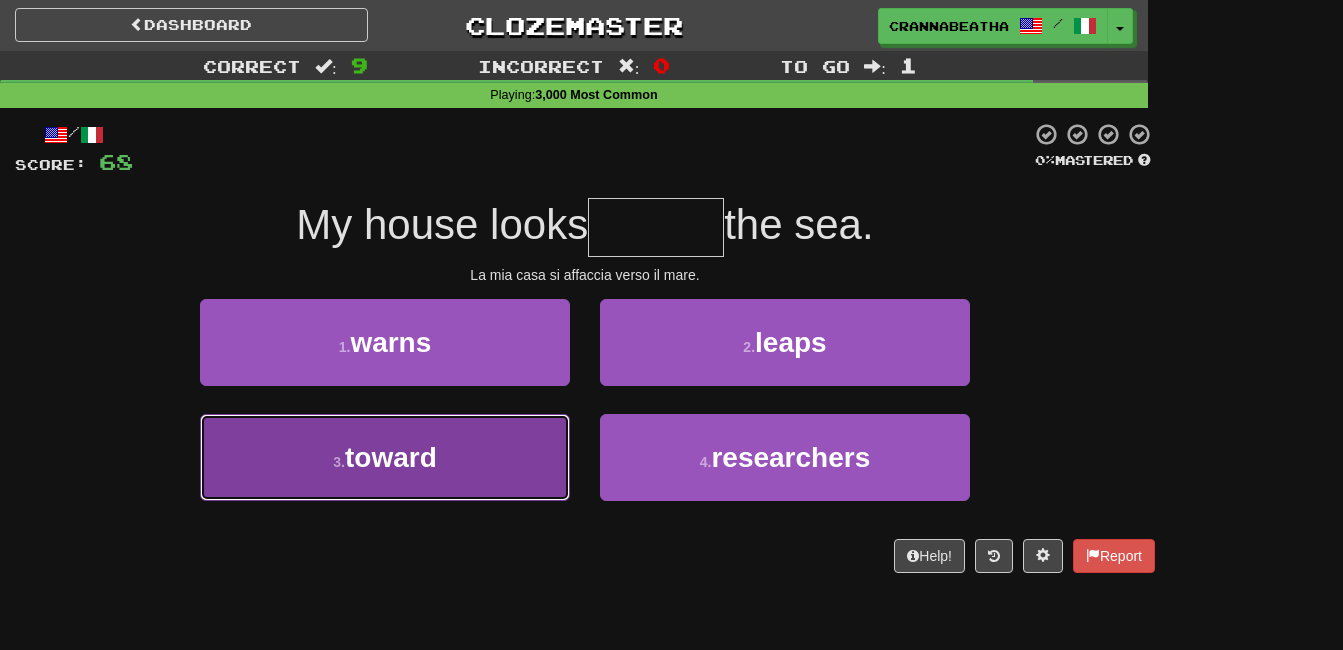 click on "3 . toward" at bounding box center [385, 457] 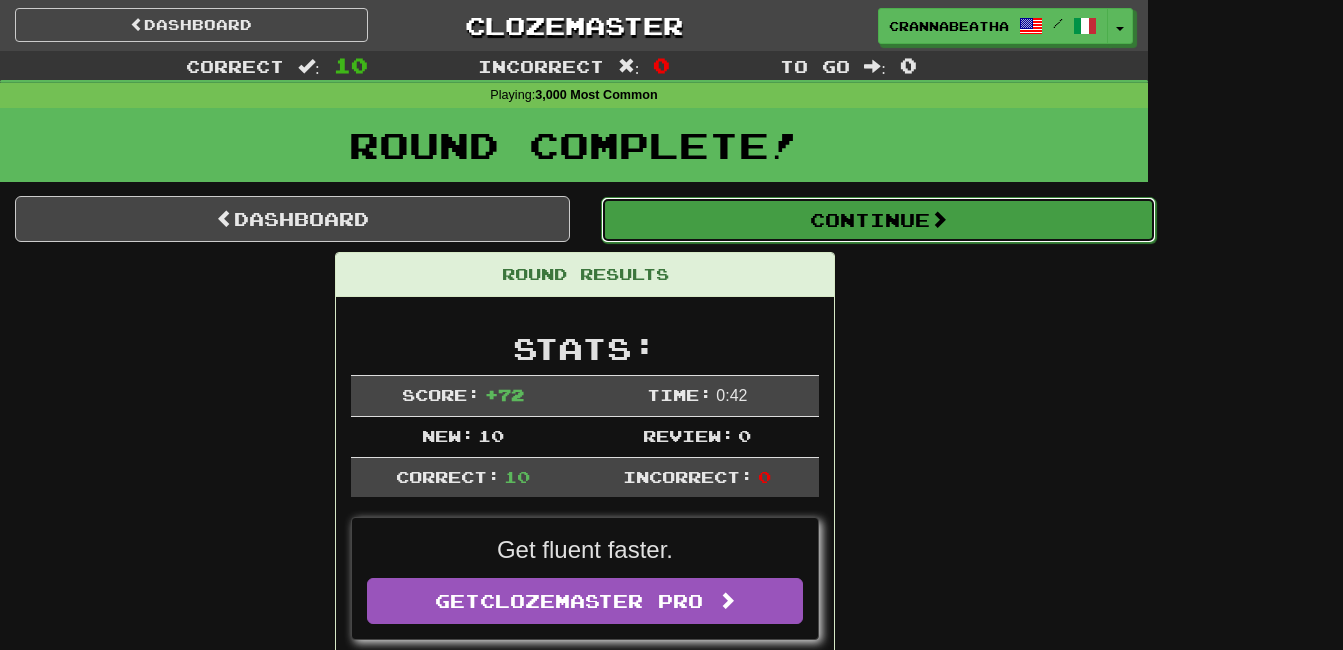 click on "Continue" at bounding box center (878, 220) 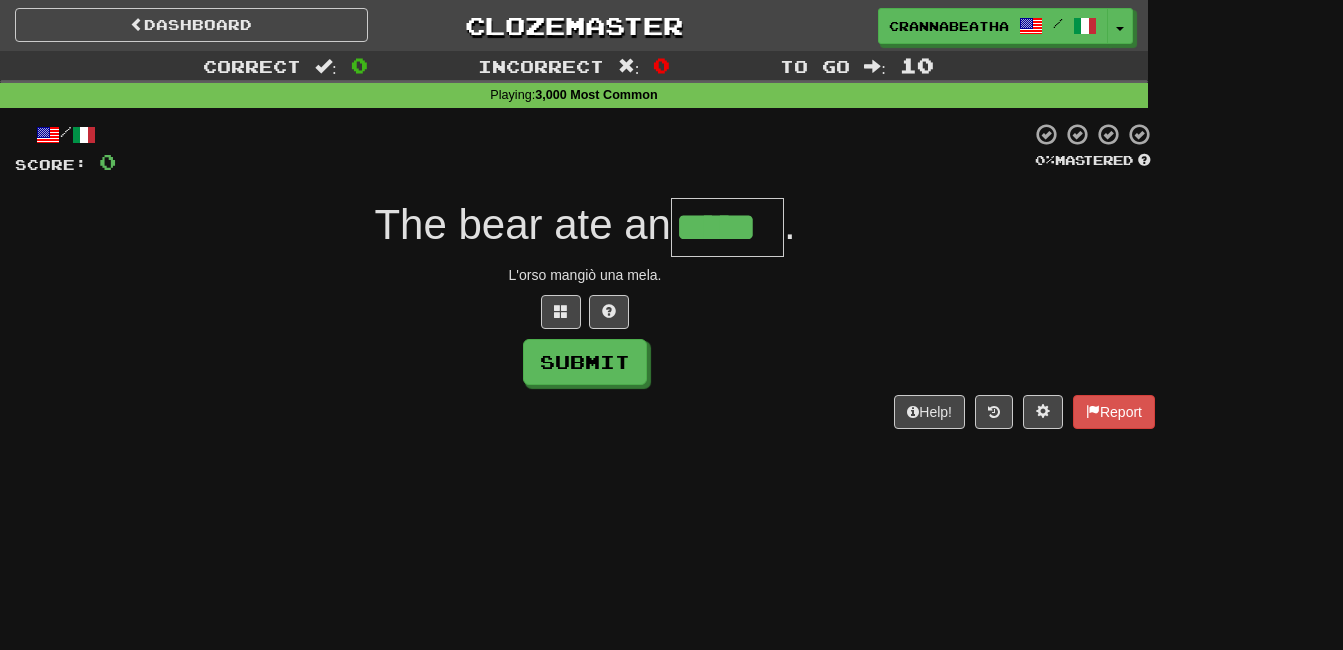 type on "*****" 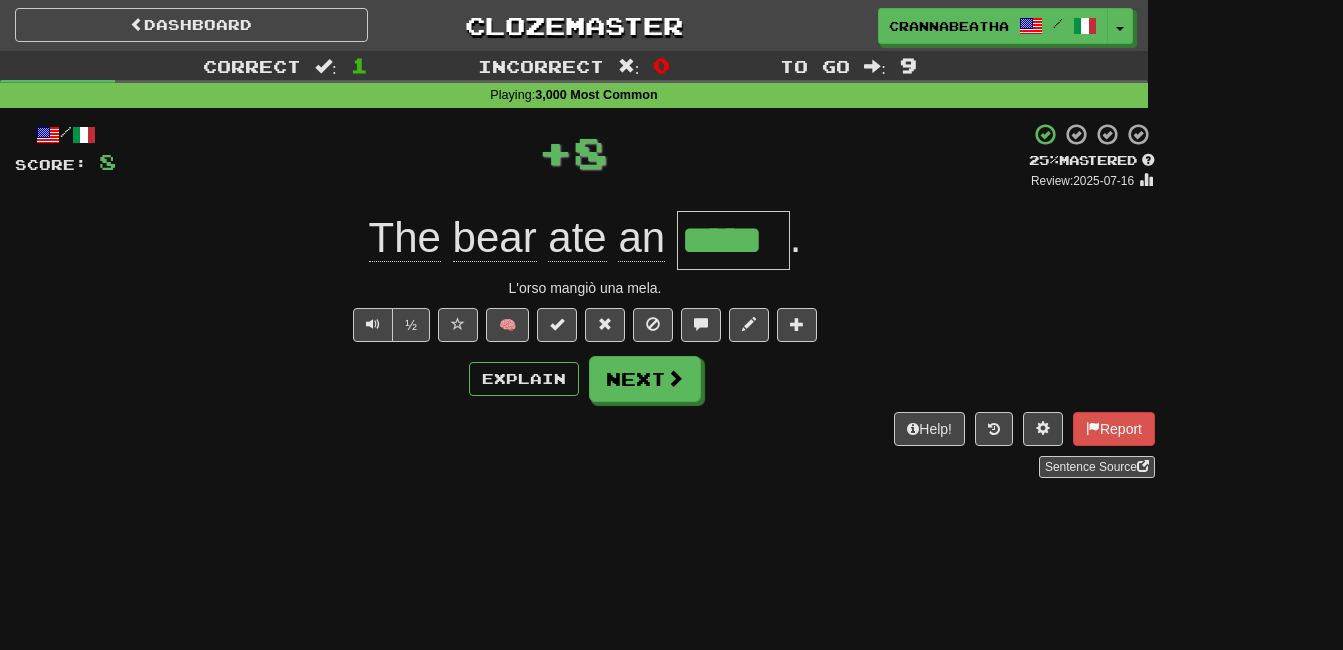 type 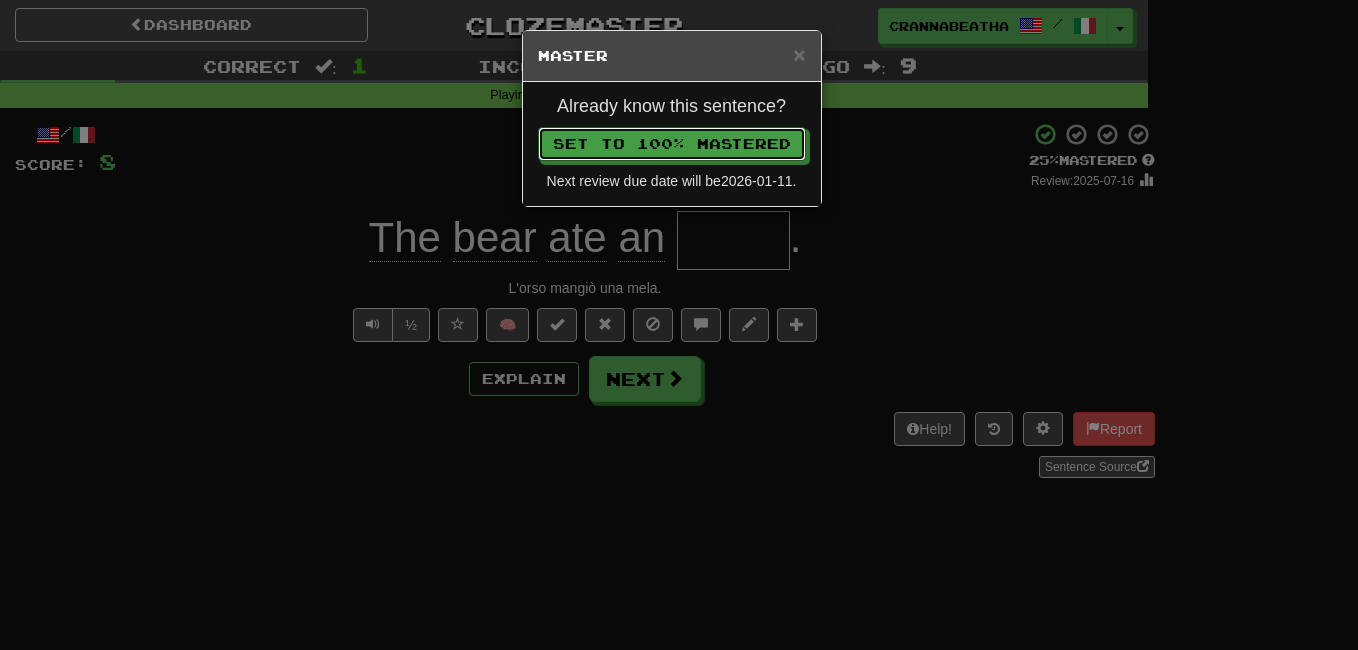 type 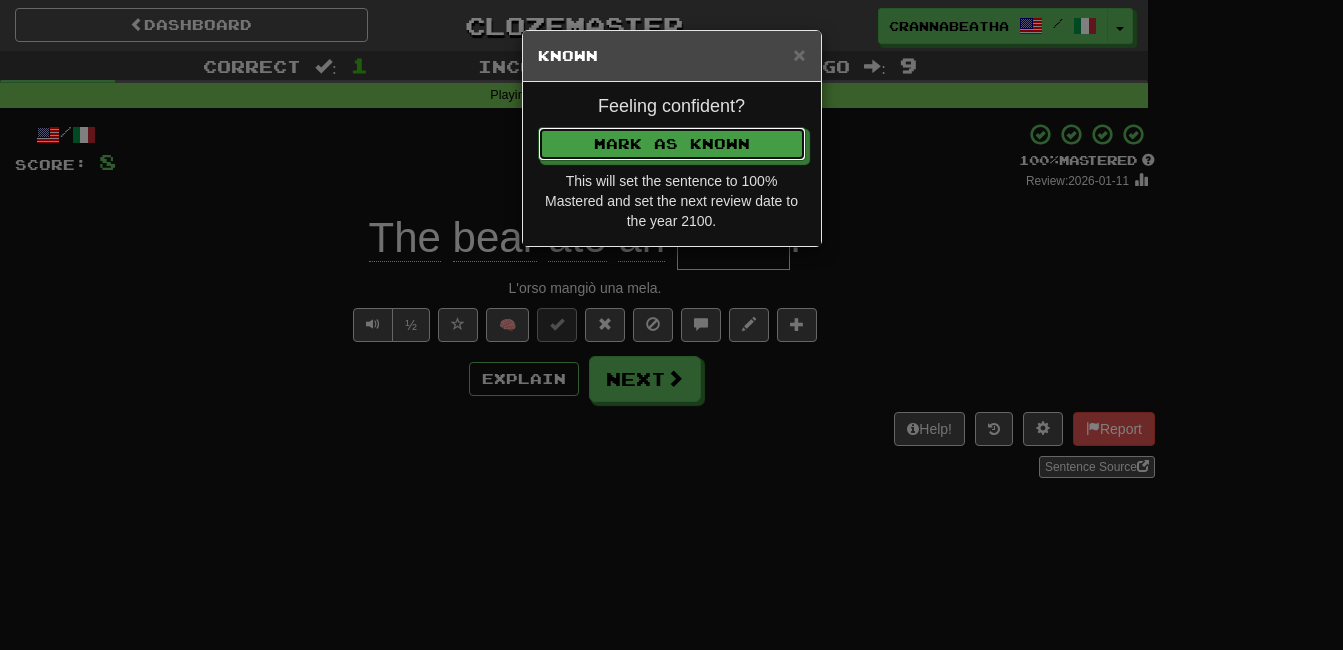 type 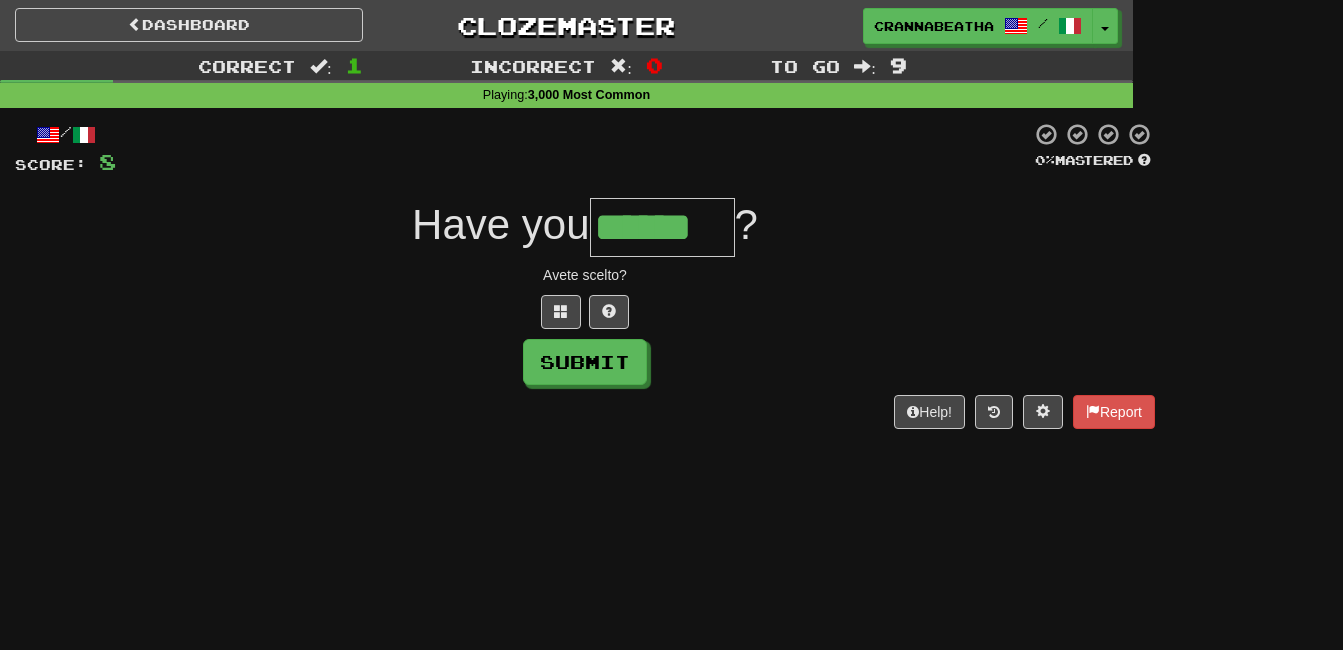 type on "******" 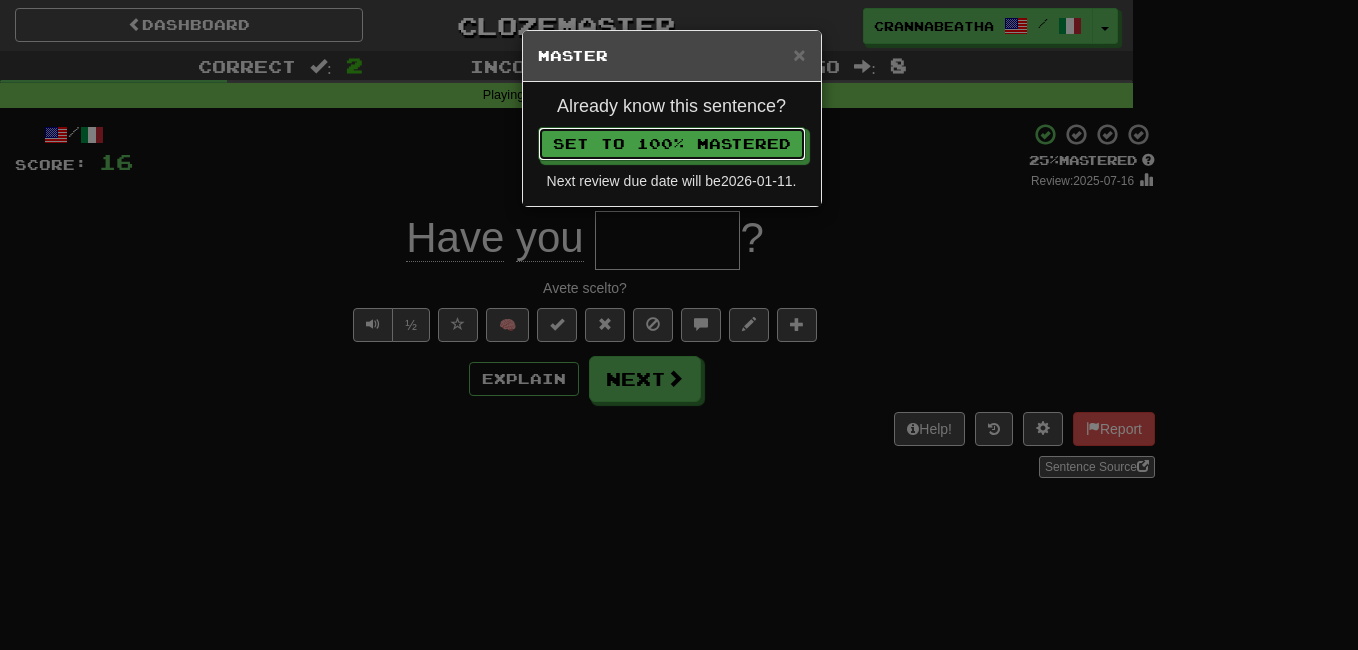 click on "Set to 100% Mastered" at bounding box center [672, 144] 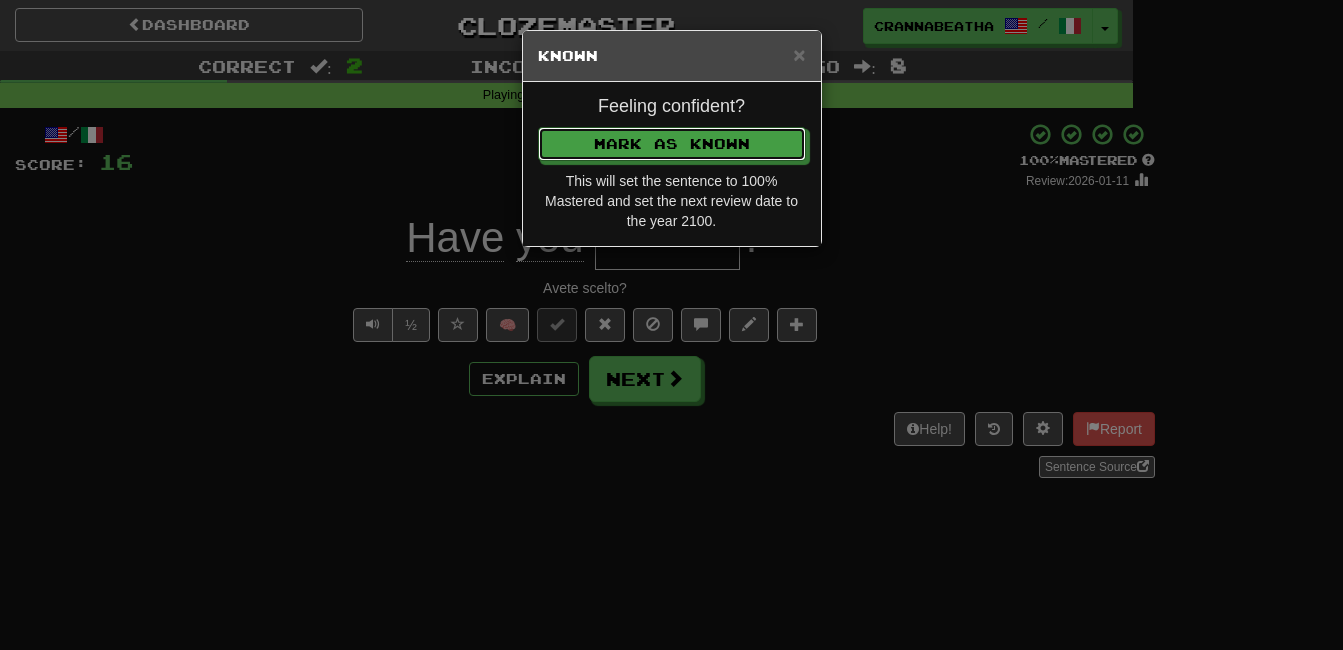 click on "Mark as Known" at bounding box center (672, 144) 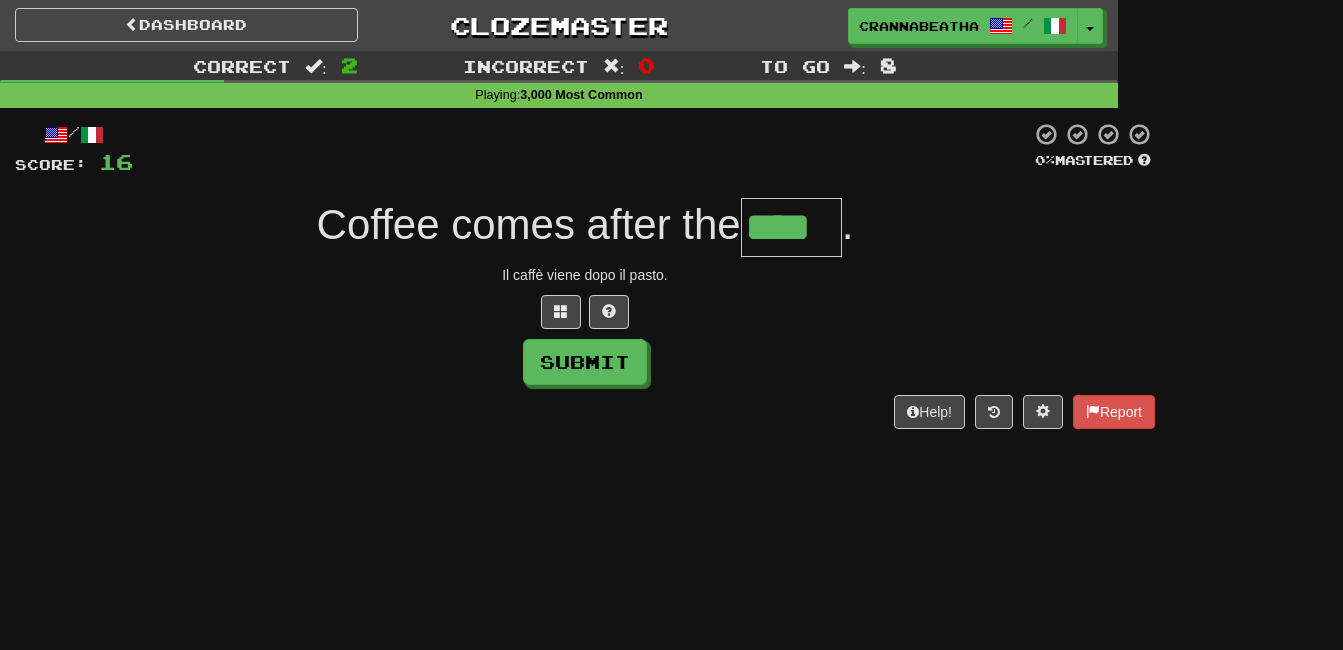 type on "****" 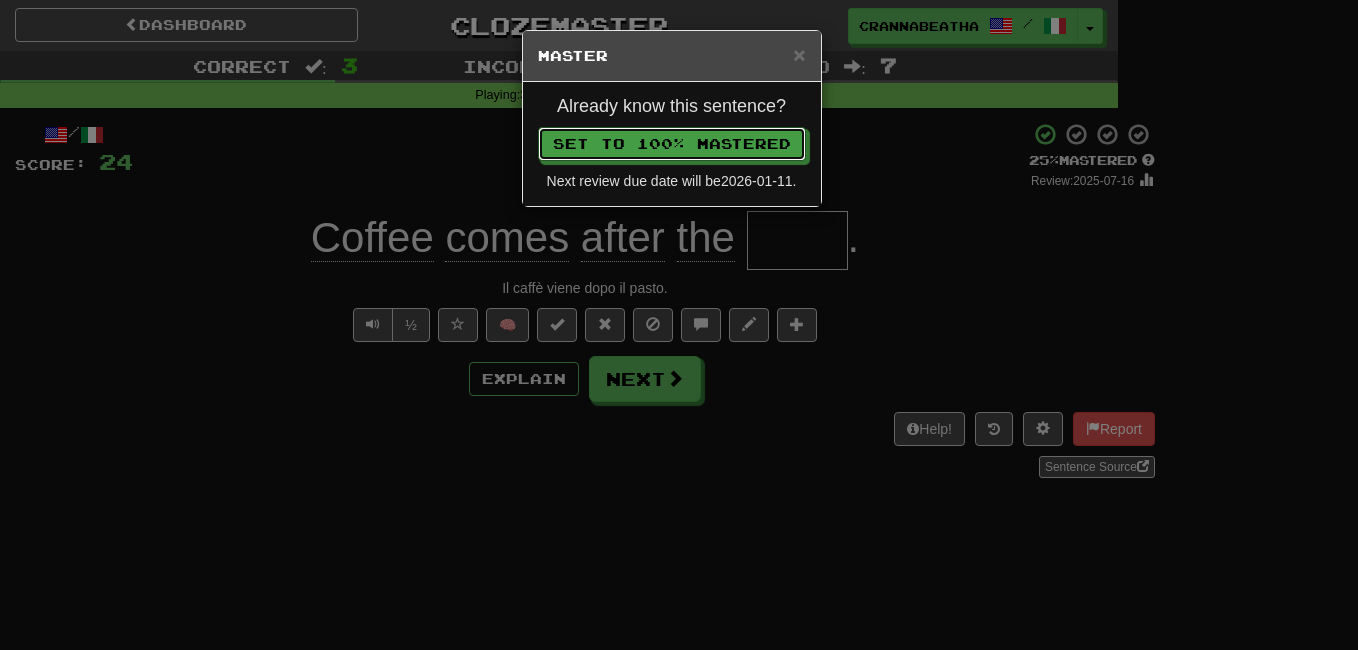 click on "Set to 100% Mastered" at bounding box center (672, 144) 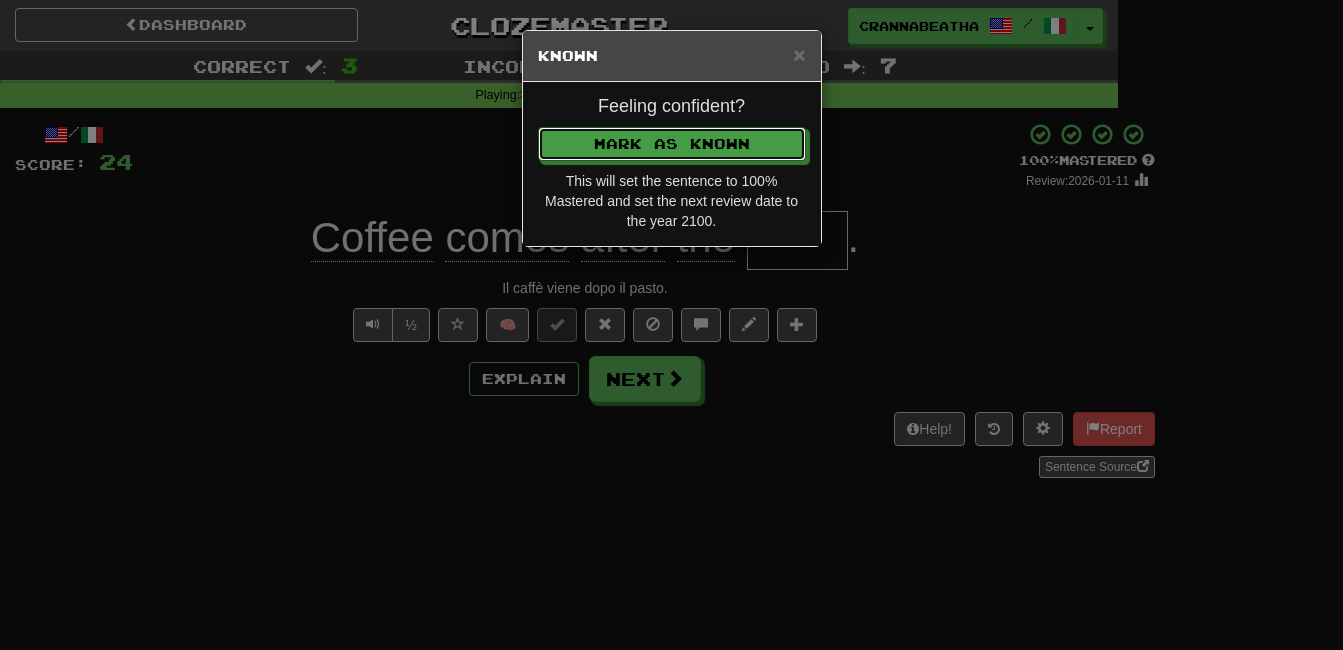 click on "Mark as Known" at bounding box center [672, 144] 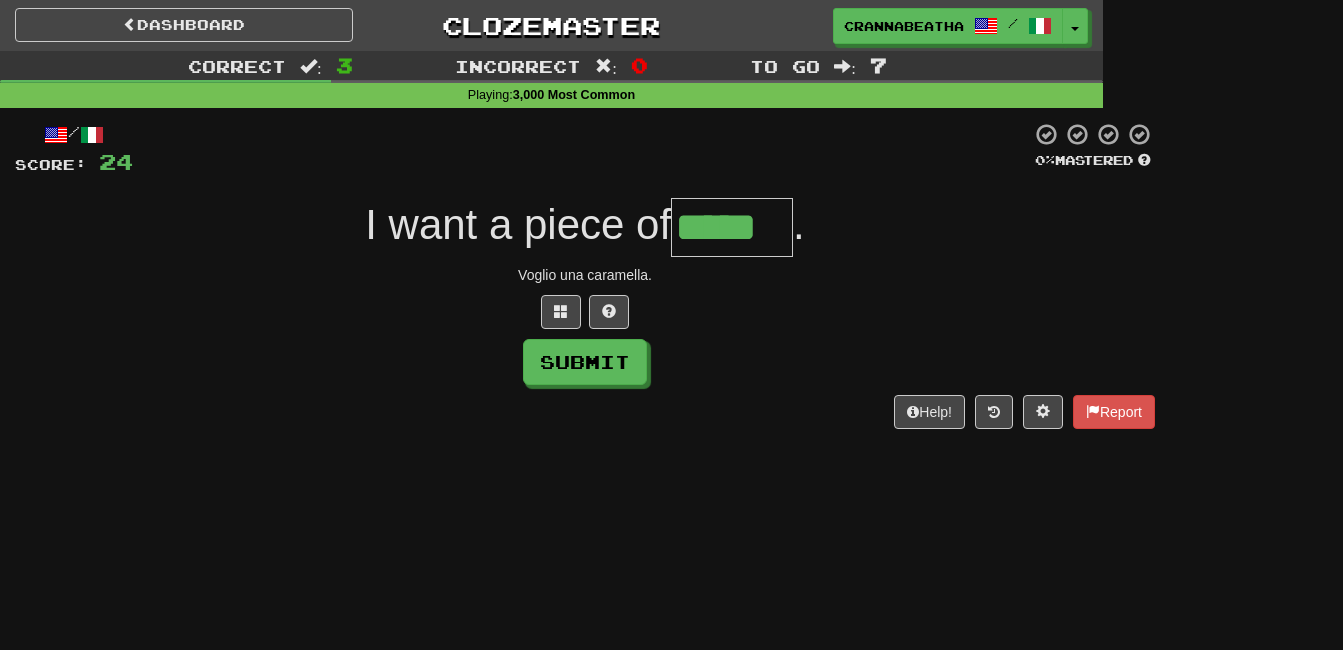 type on "*****" 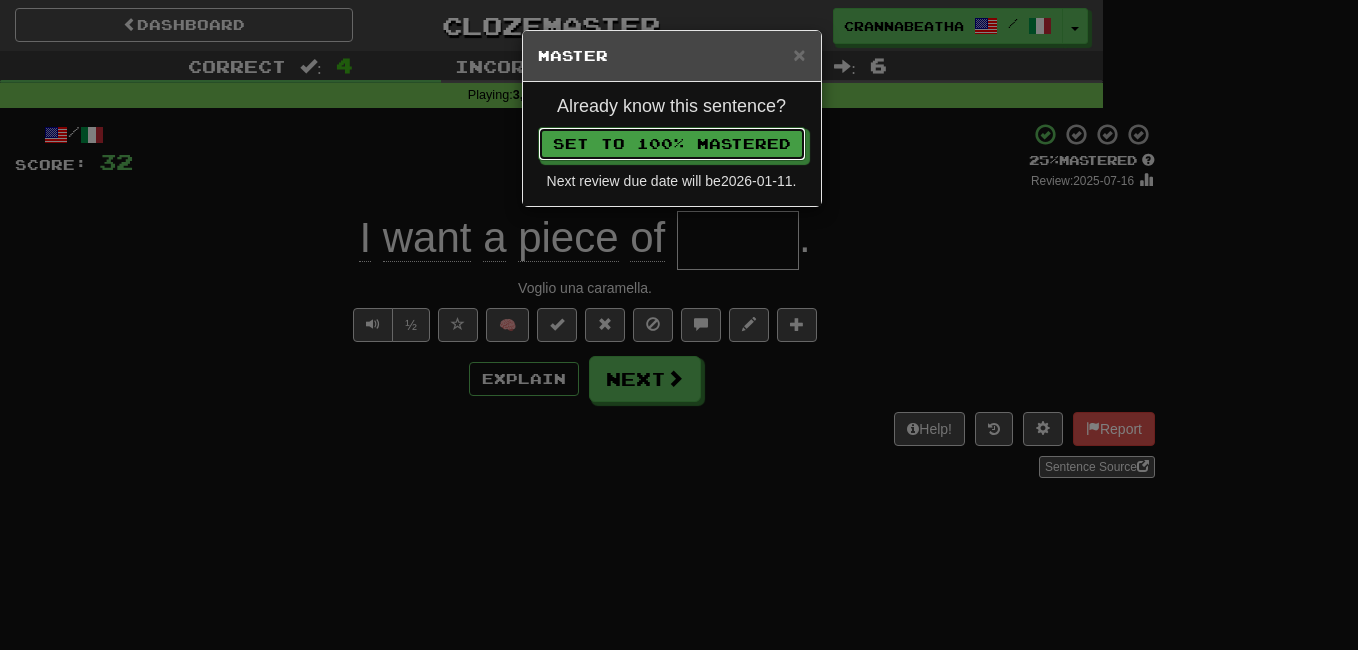 click on "Set to 100% Mastered" at bounding box center [672, 144] 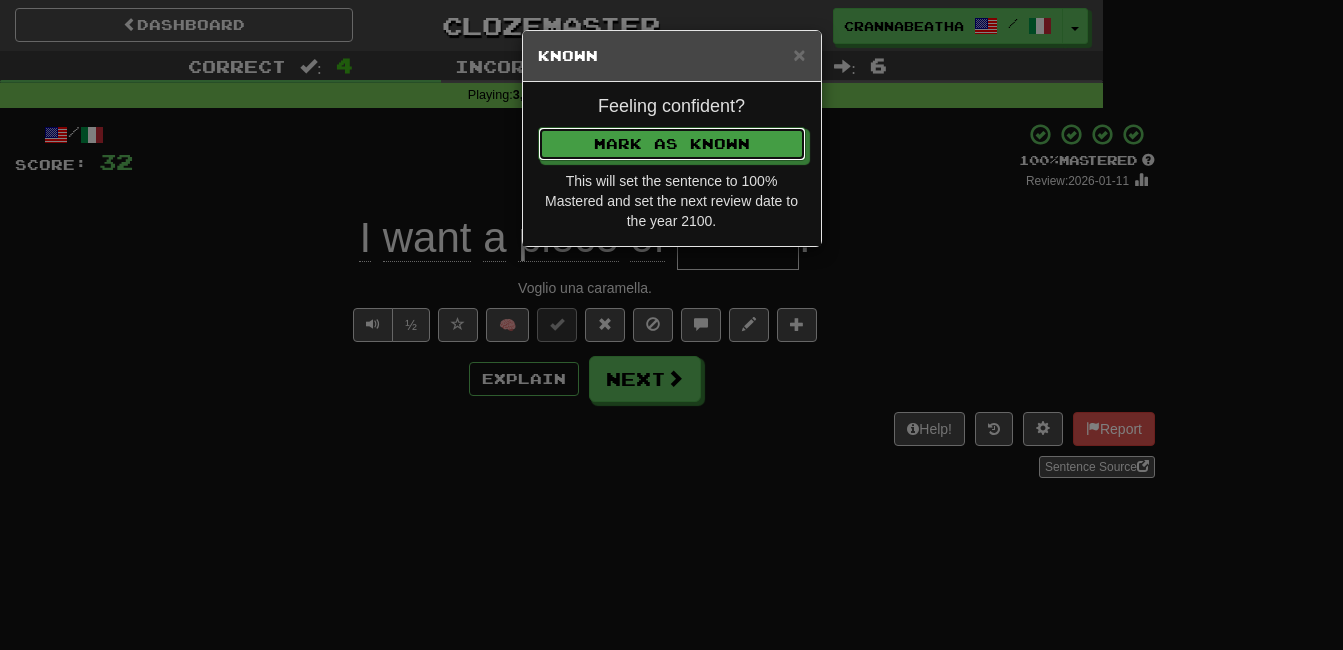 click on "Mark as Known" at bounding box center [672, 144] 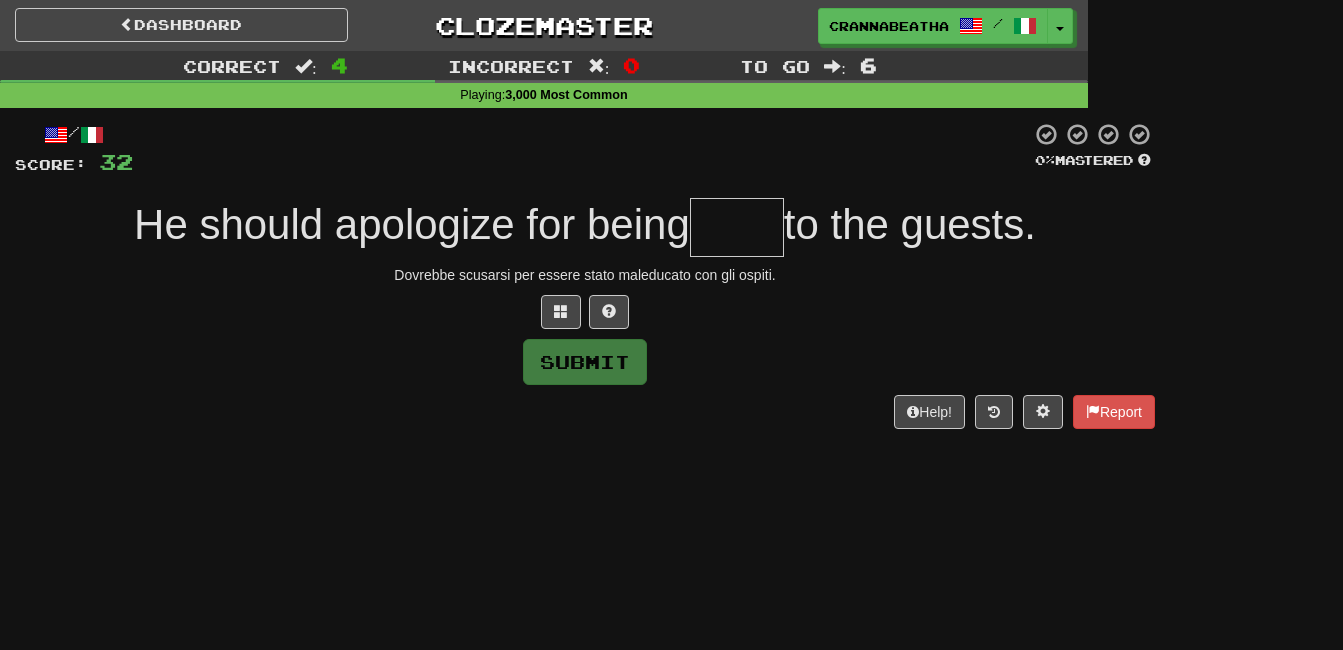 click on "/ Score: 32 0 % Mastered He should apologize for being to the guests. Dovrebbe scusarsi per essere stato maleducato con gli ospiti. Submit Help! Report" at bounding box center [585, 275] 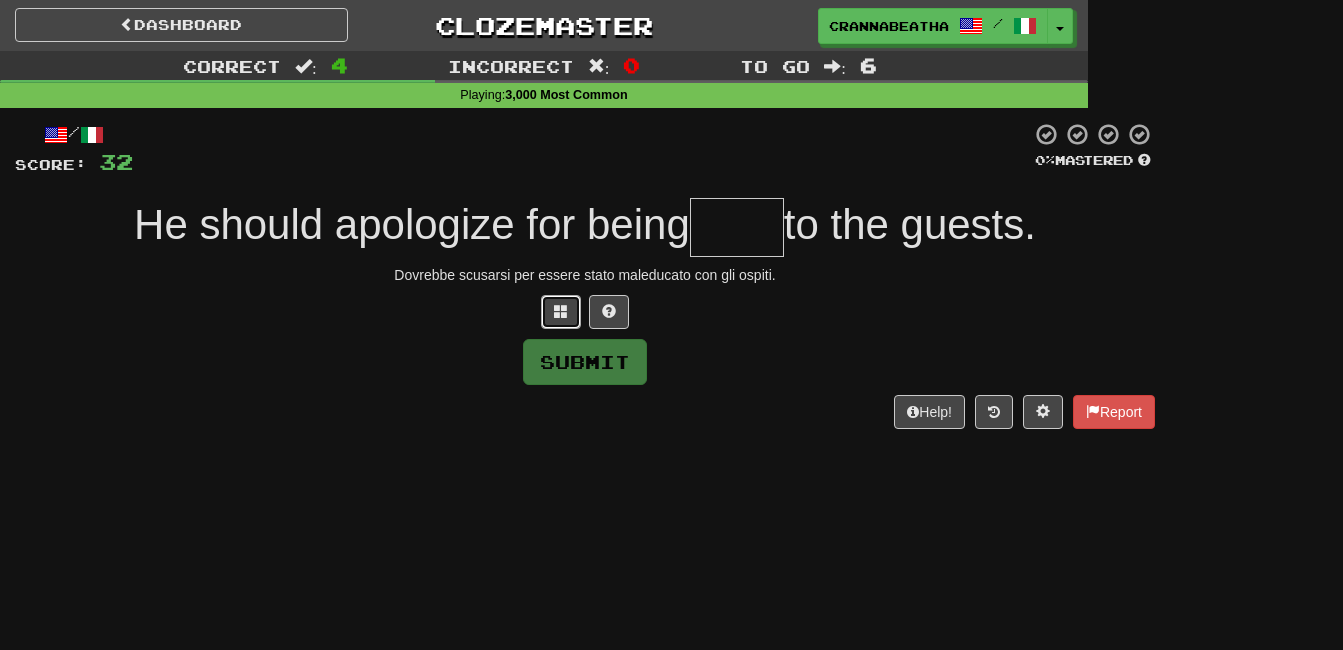 click at bounding box center [561, 311] 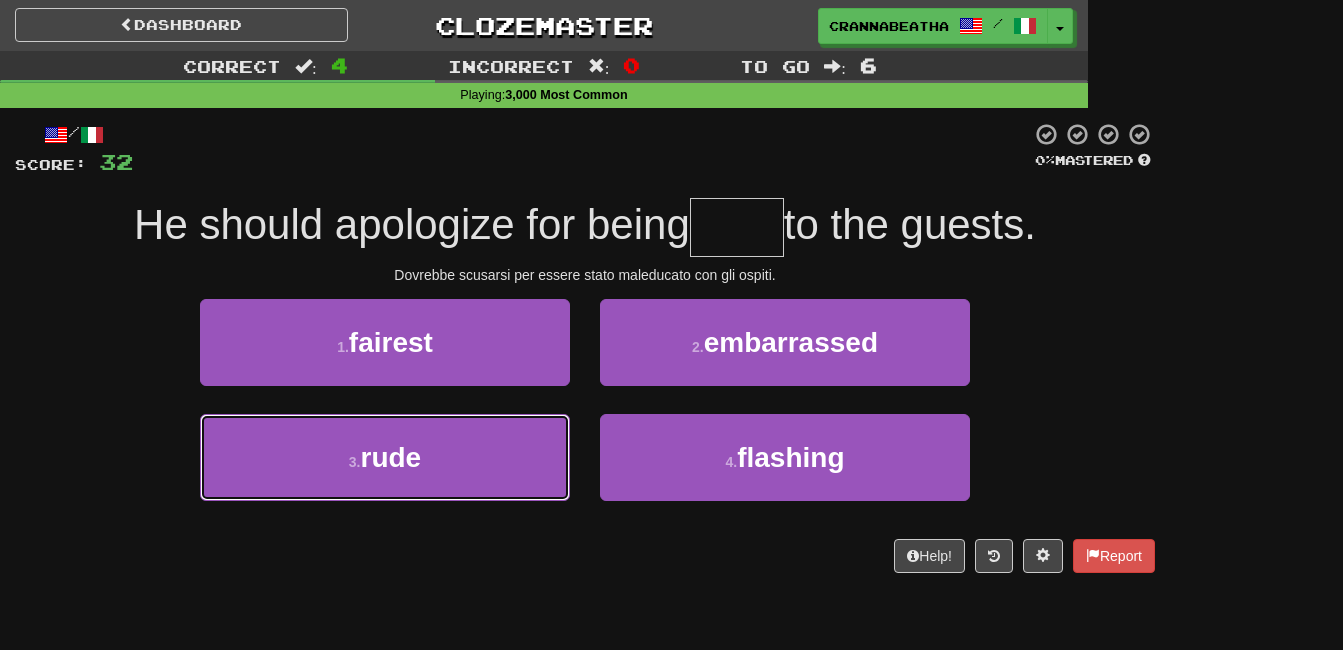 click on "3 . rude" at bounding box center [385, 457] 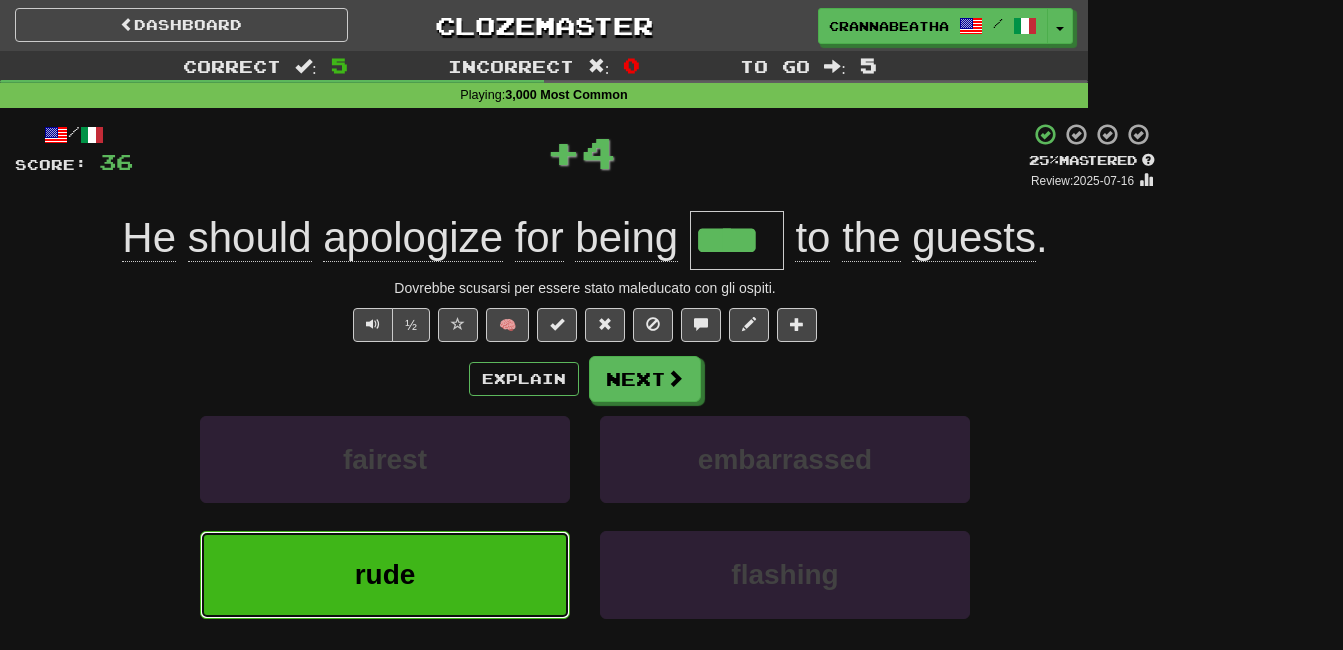 type 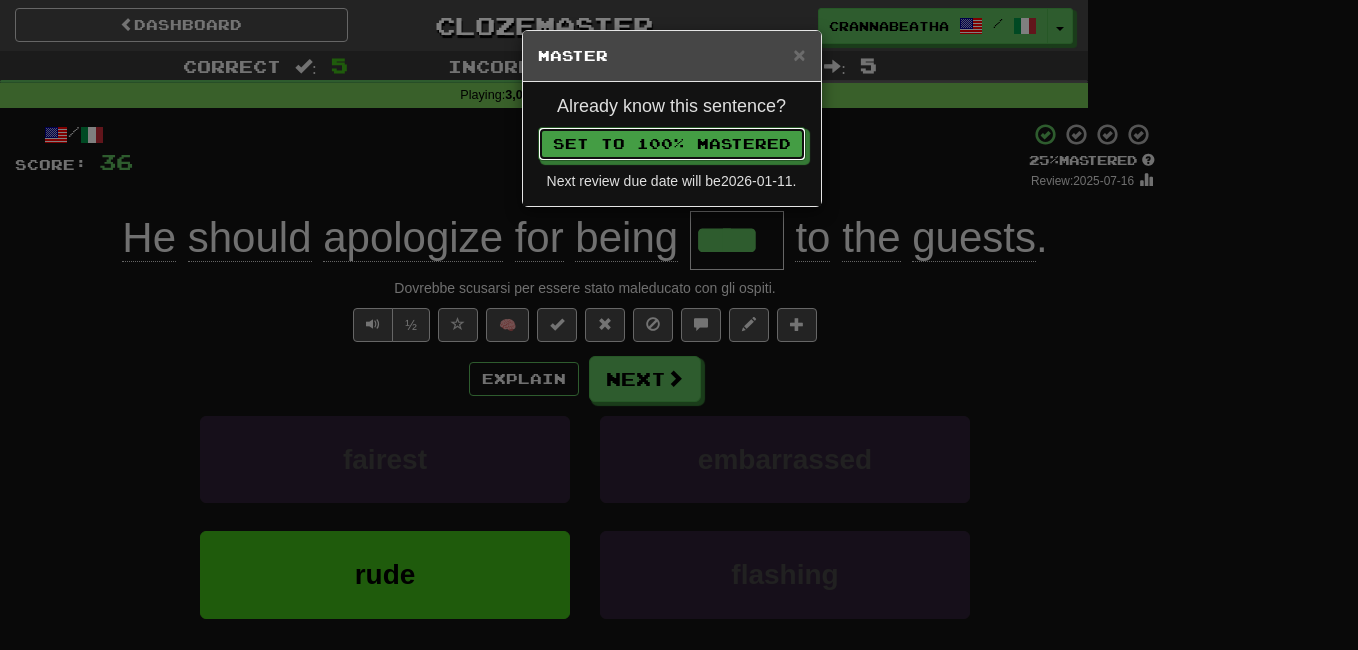click on "Set to 100% Mastered" at bounding box center (672, 144) 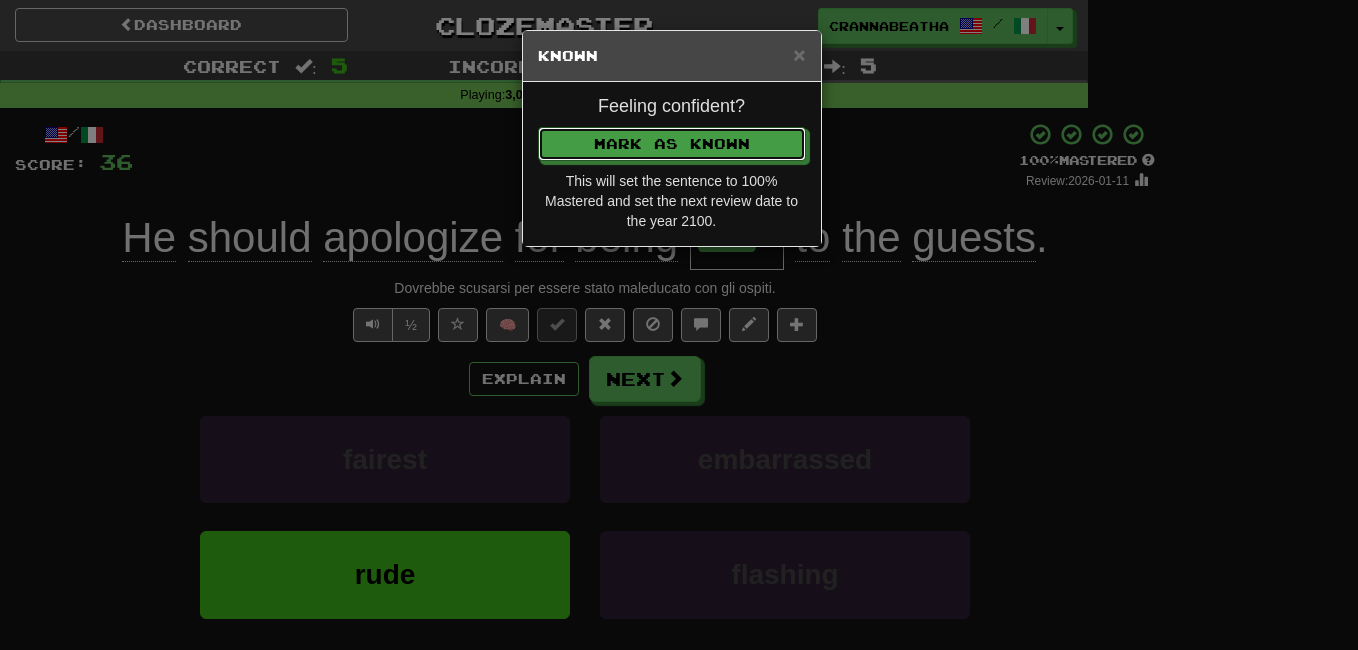 click on "Mark as Known" at bounding box center (672, 144) 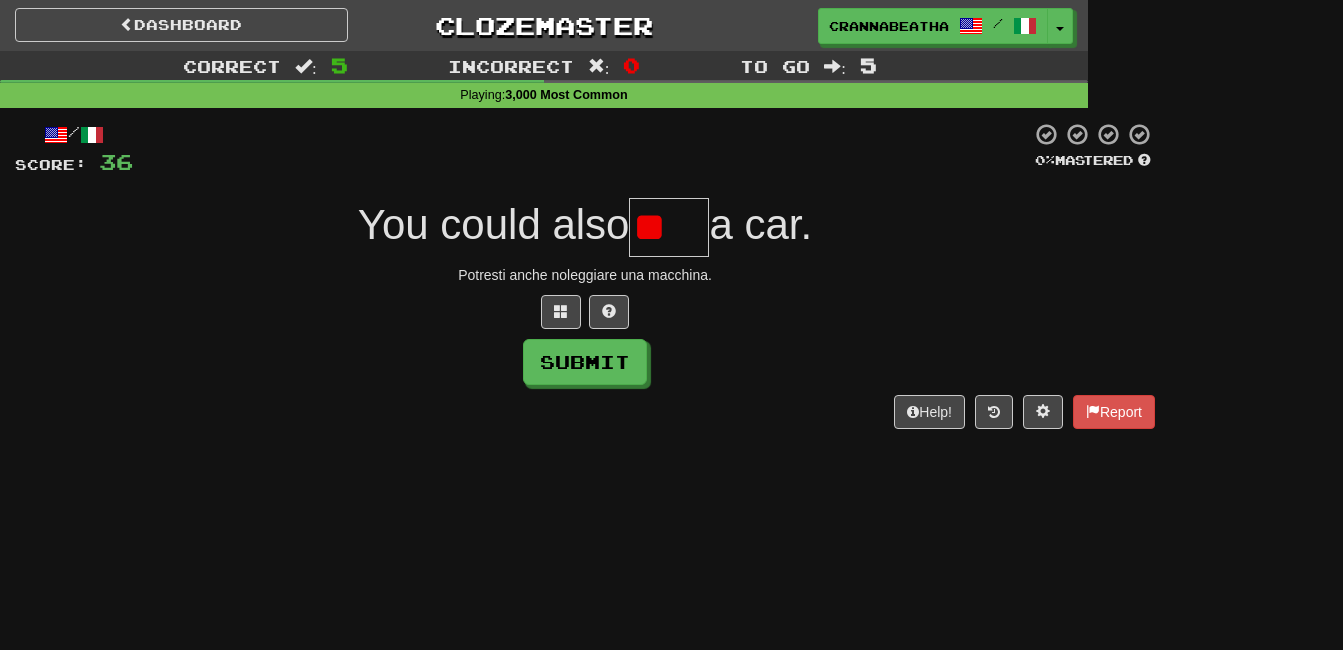 type on "*" 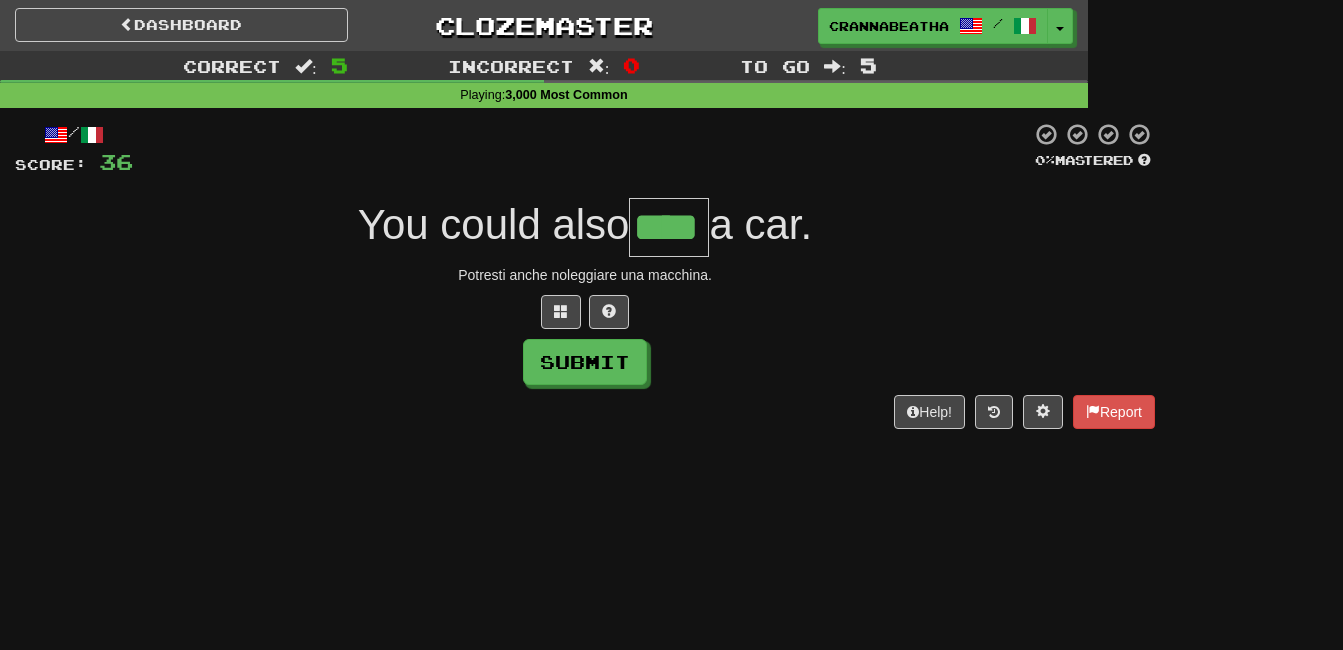 type on "****" 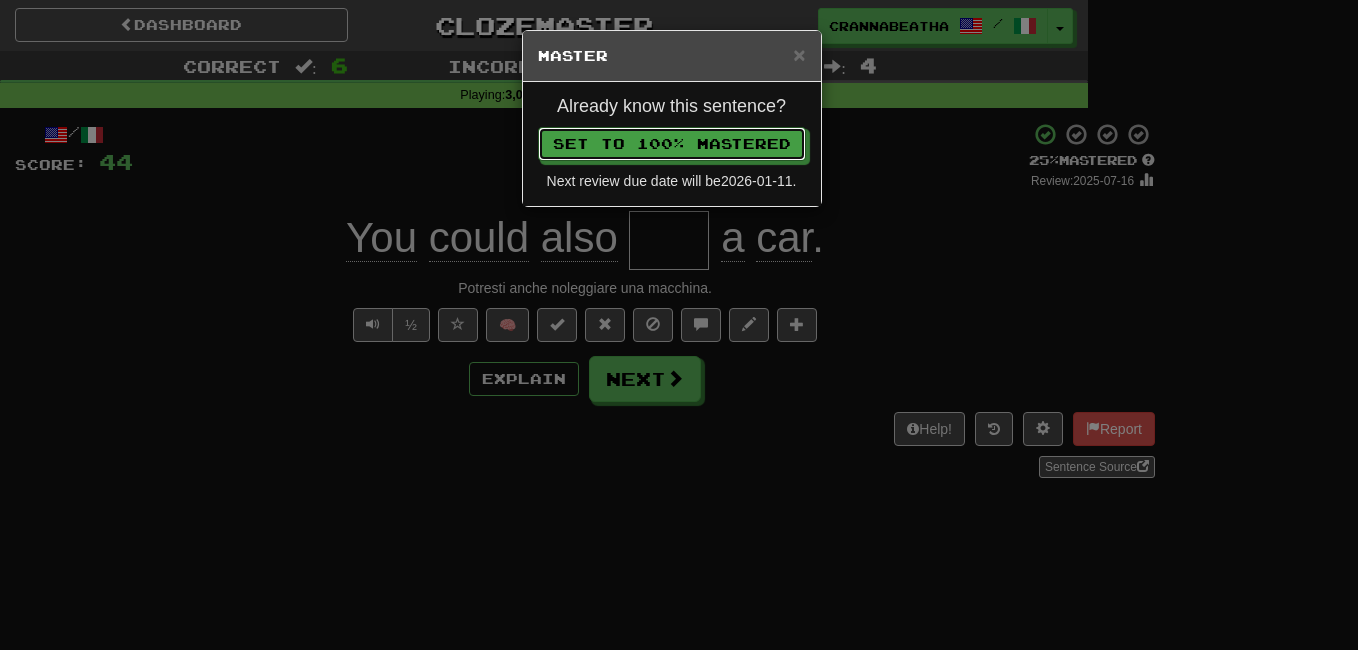 click on "Set to 100% Mastered" at bounding box center (672, 144) 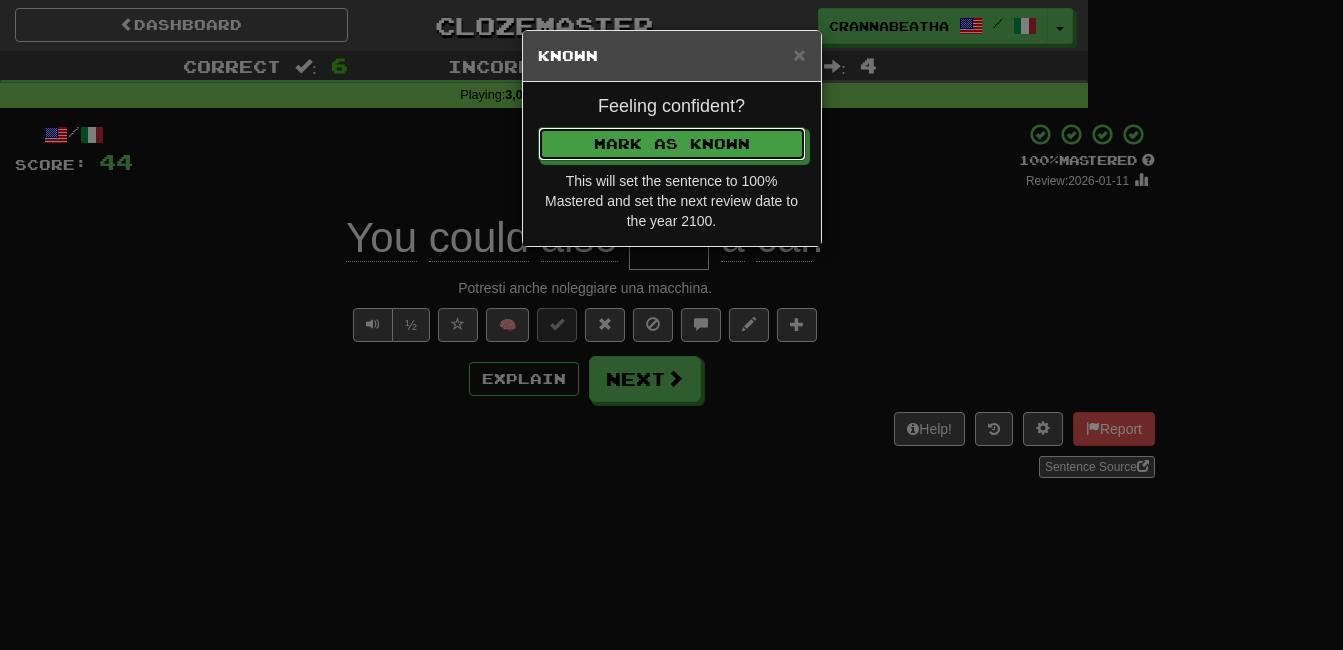 click on "Mark as Known" at bounding box center [672, 144] 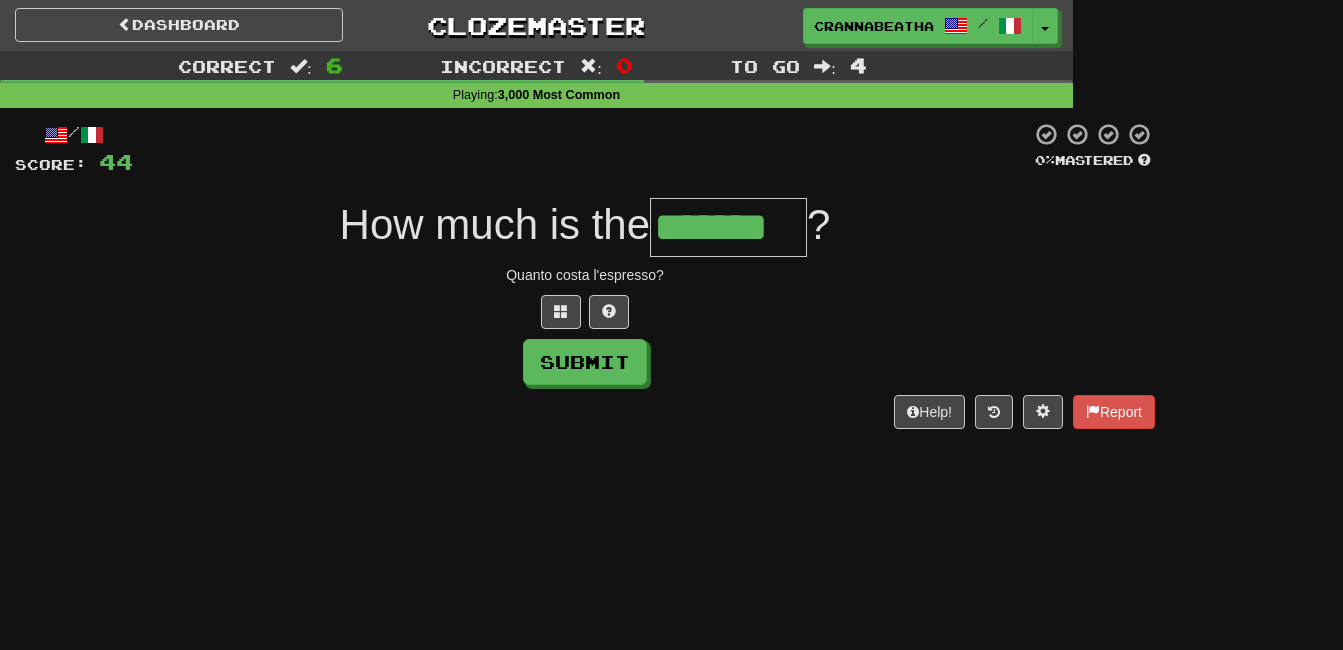 type on "*******" 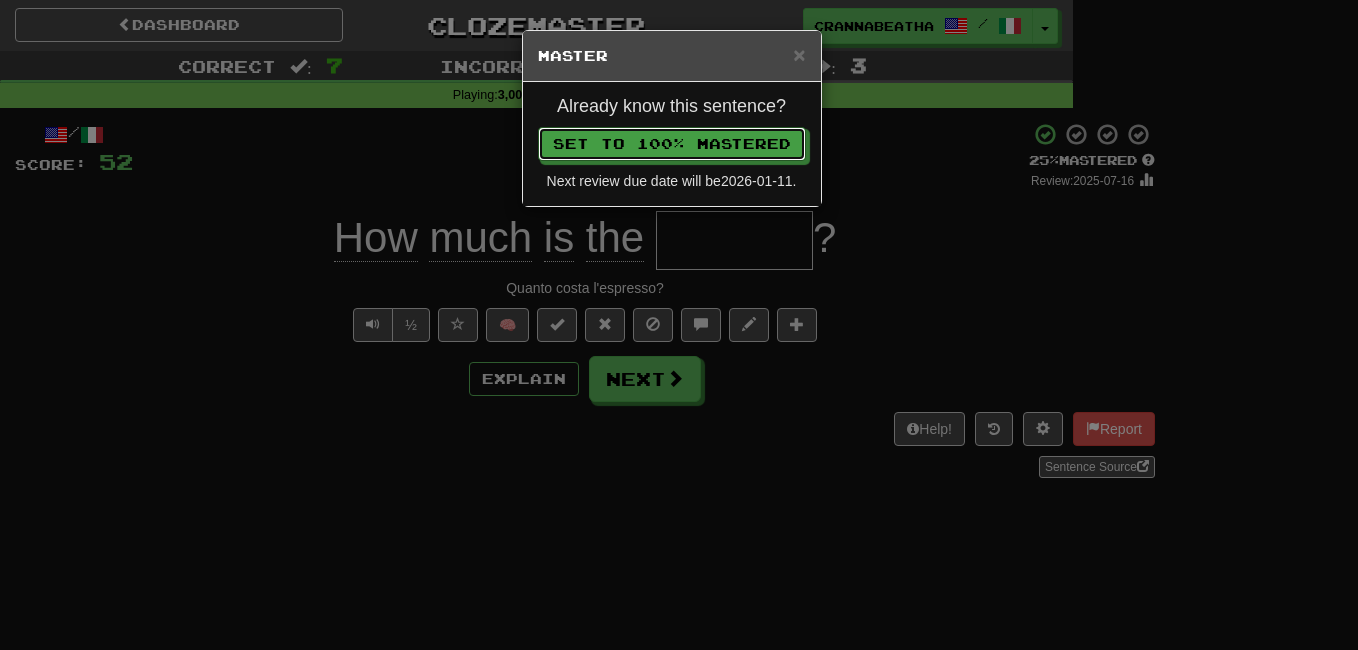 click on "Set to 100% Mastered" at bounding box center [672, 144] 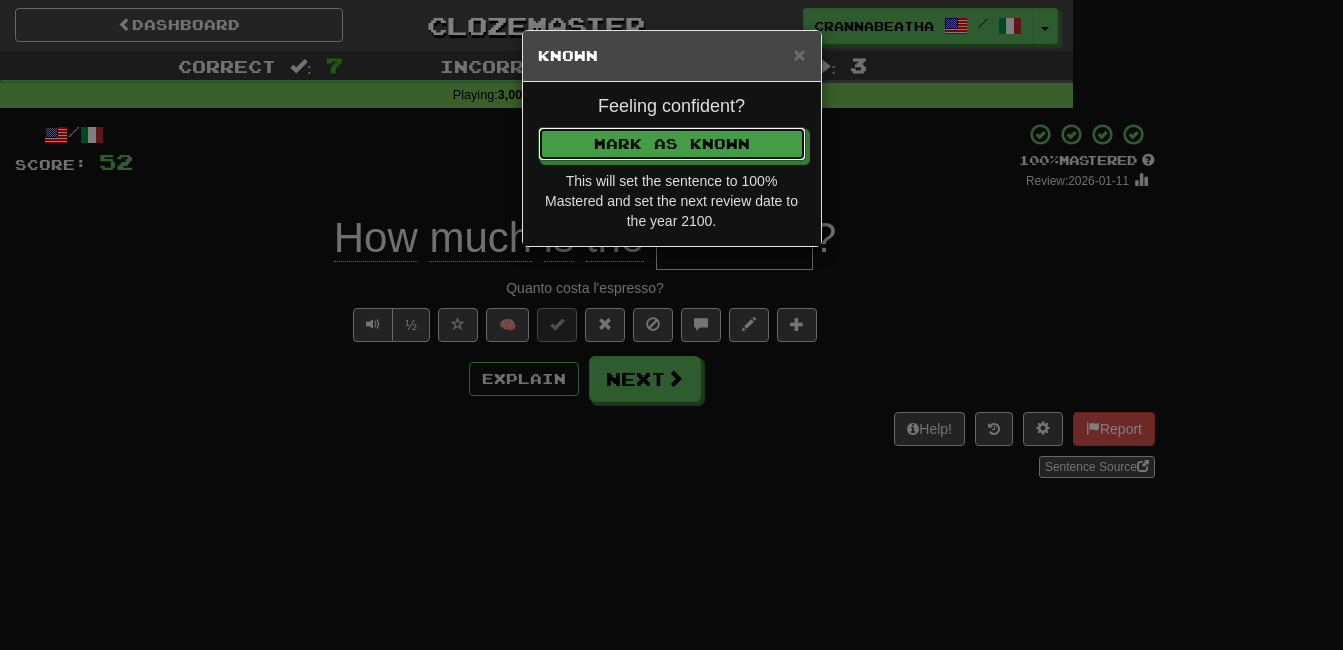 click on "Mark as Known" at bounding box center [672, 144] 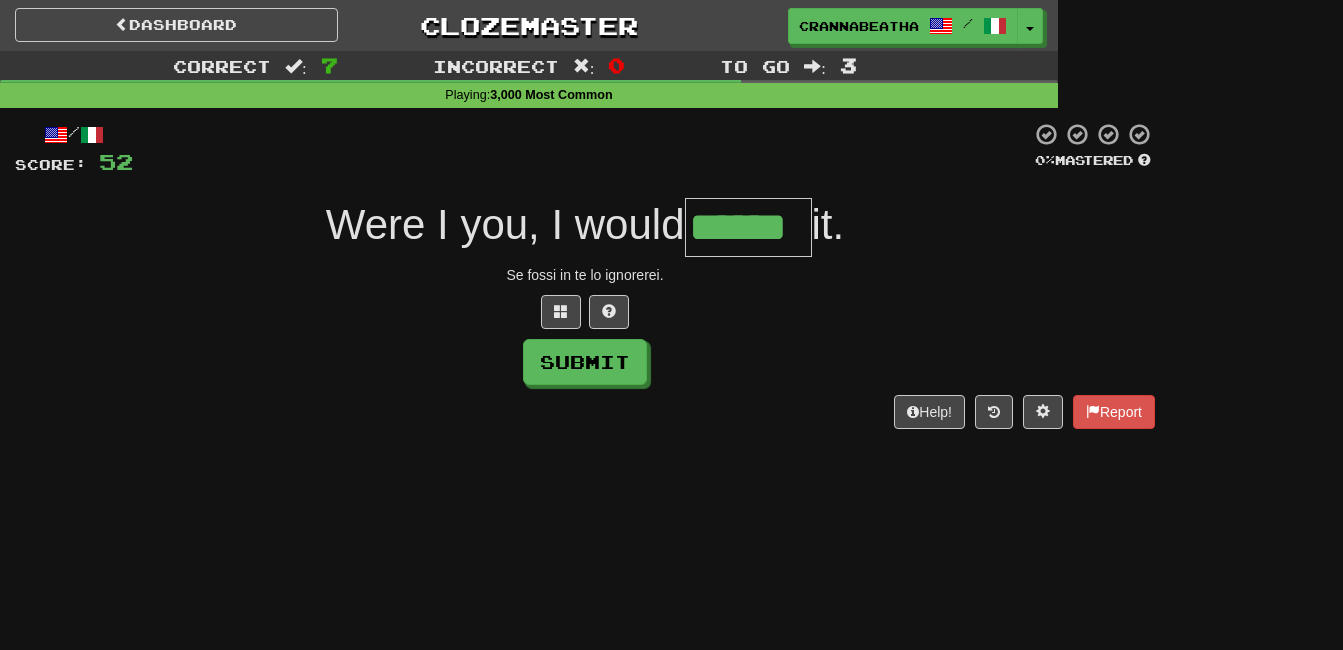 type on "******" 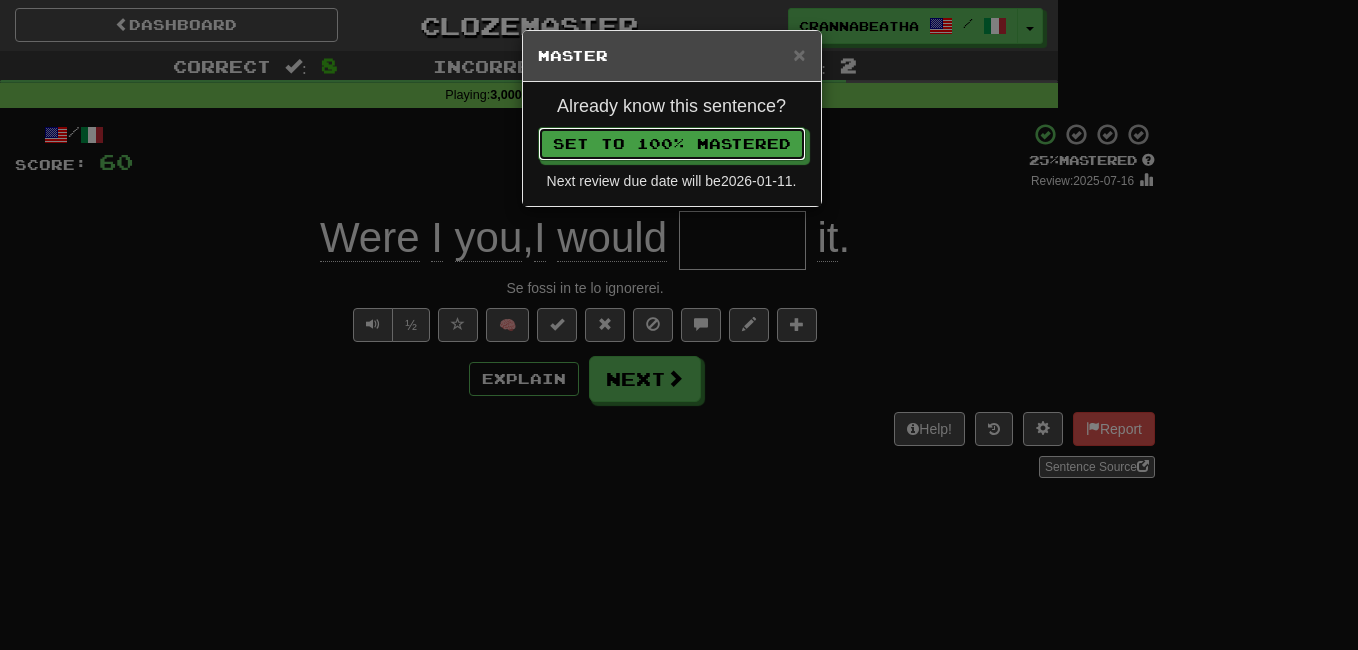 click on "Set to 100% Mastered" at bounding box center (672, 144) 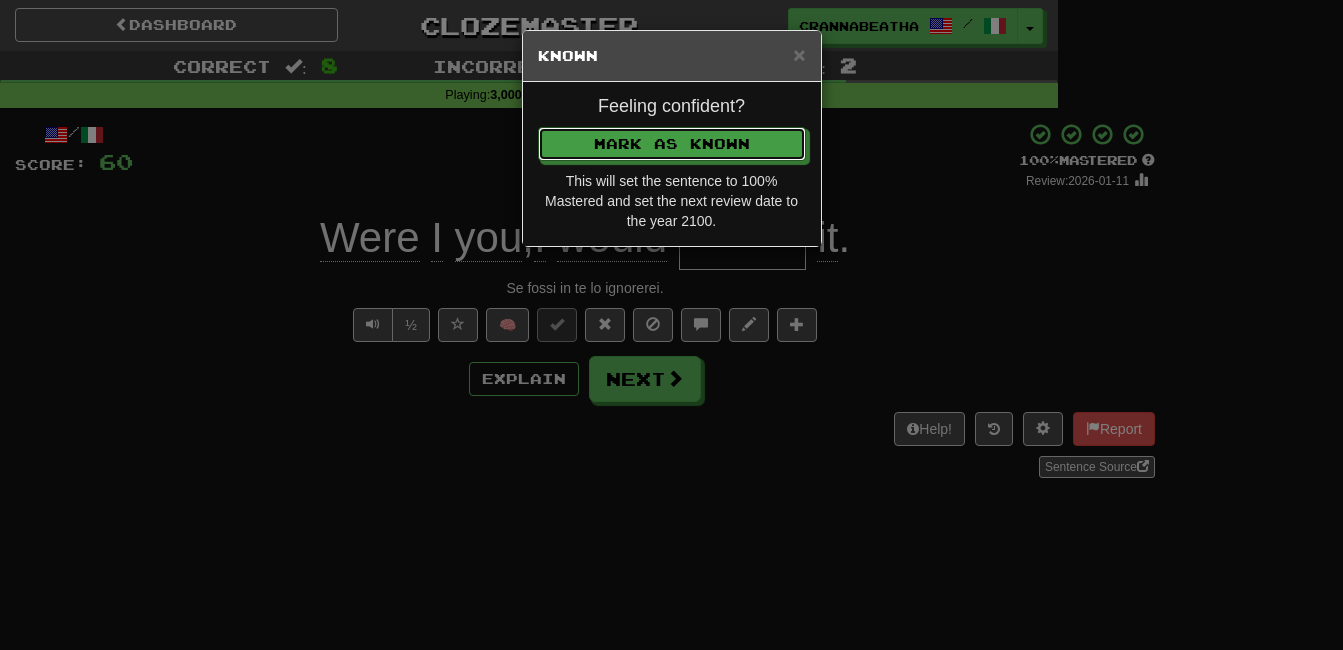 click on "Mark as Known" at bounding box center [672, 144] 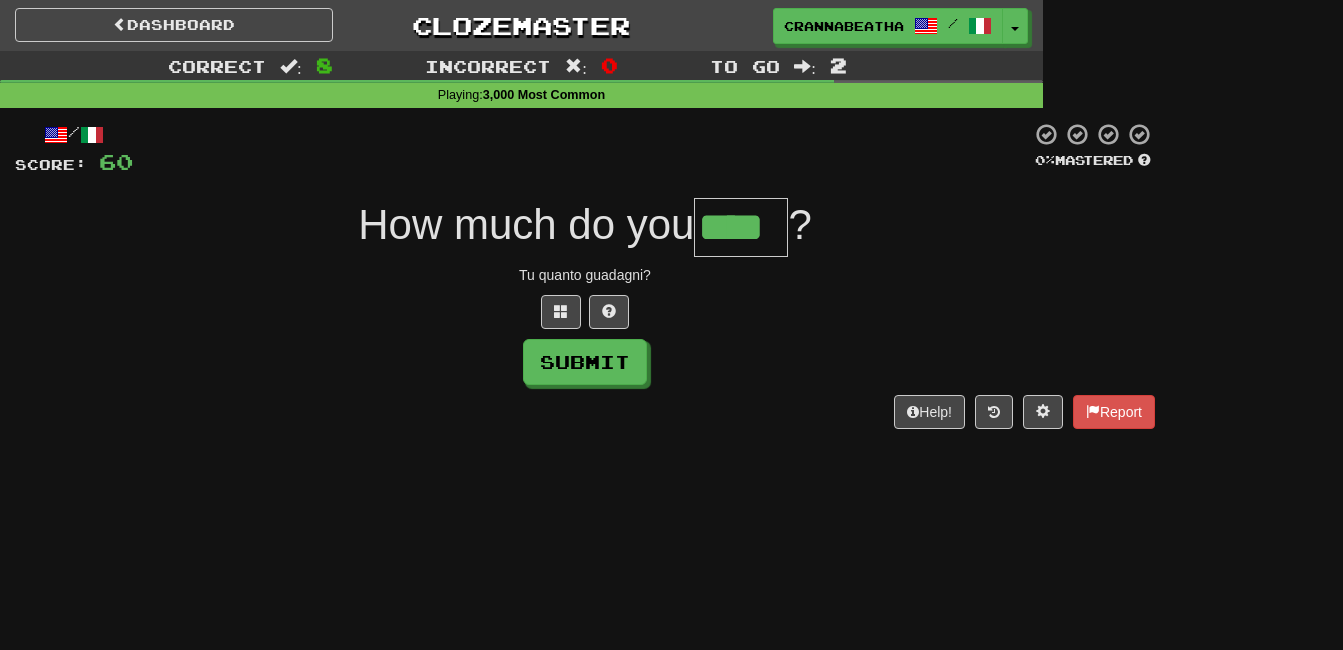 type on "****" 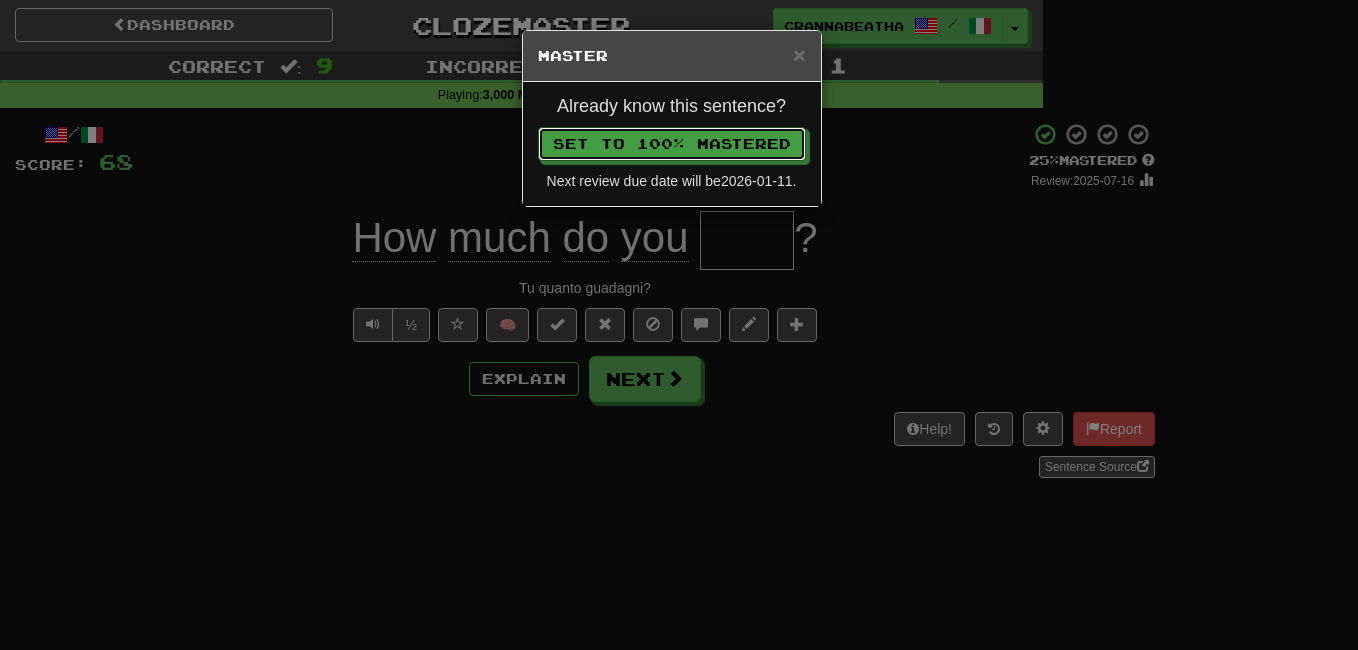 click on "Set to 100% Mastered" at bounding box center [672, 144] 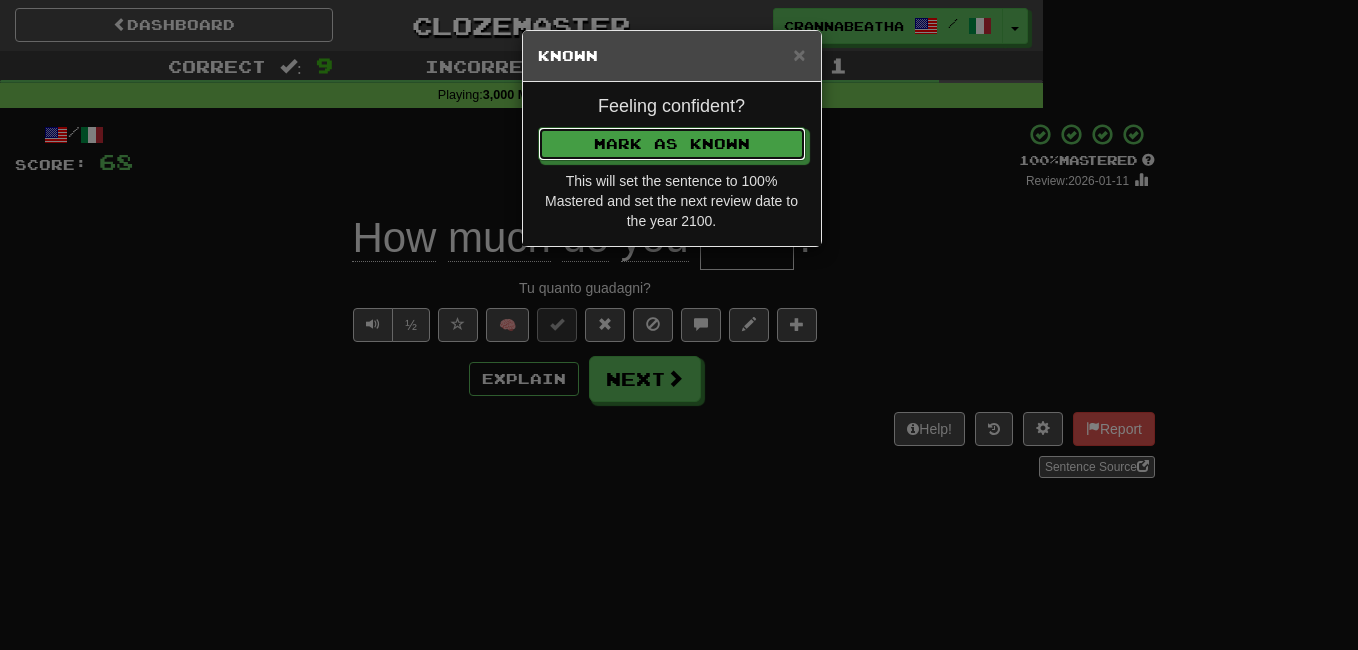 click on "Mark as Known" at bounding box center (672, 144) 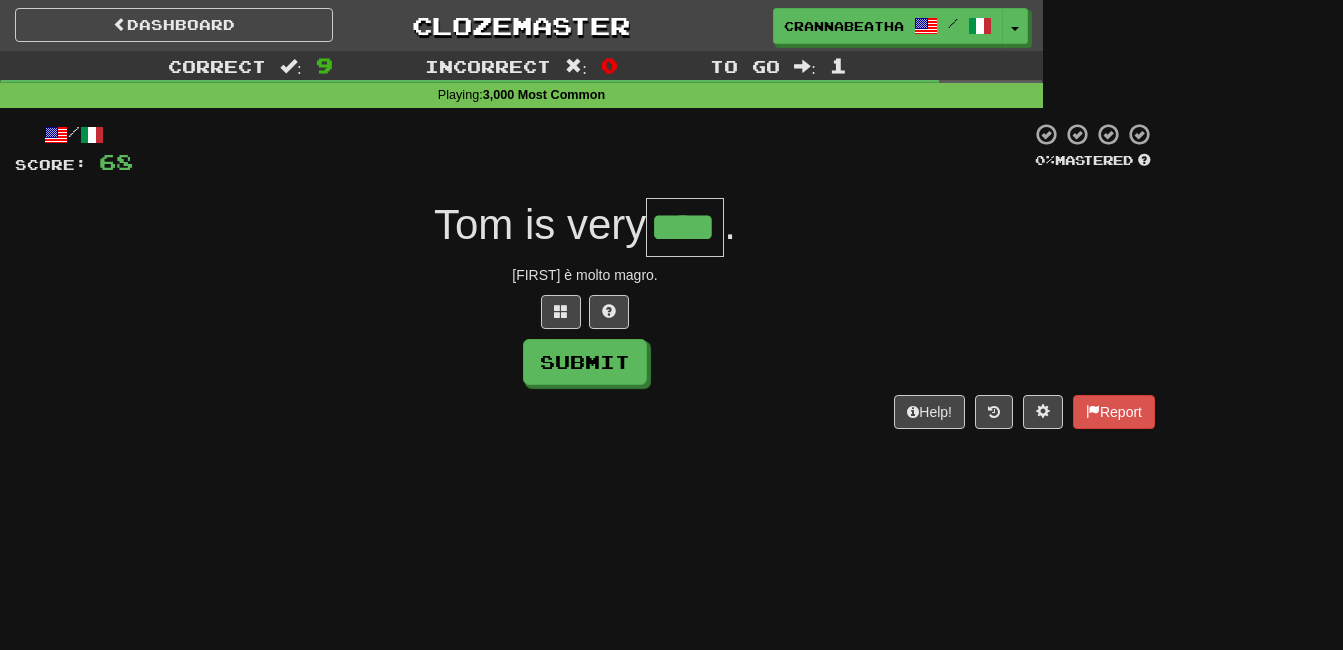type on "****" 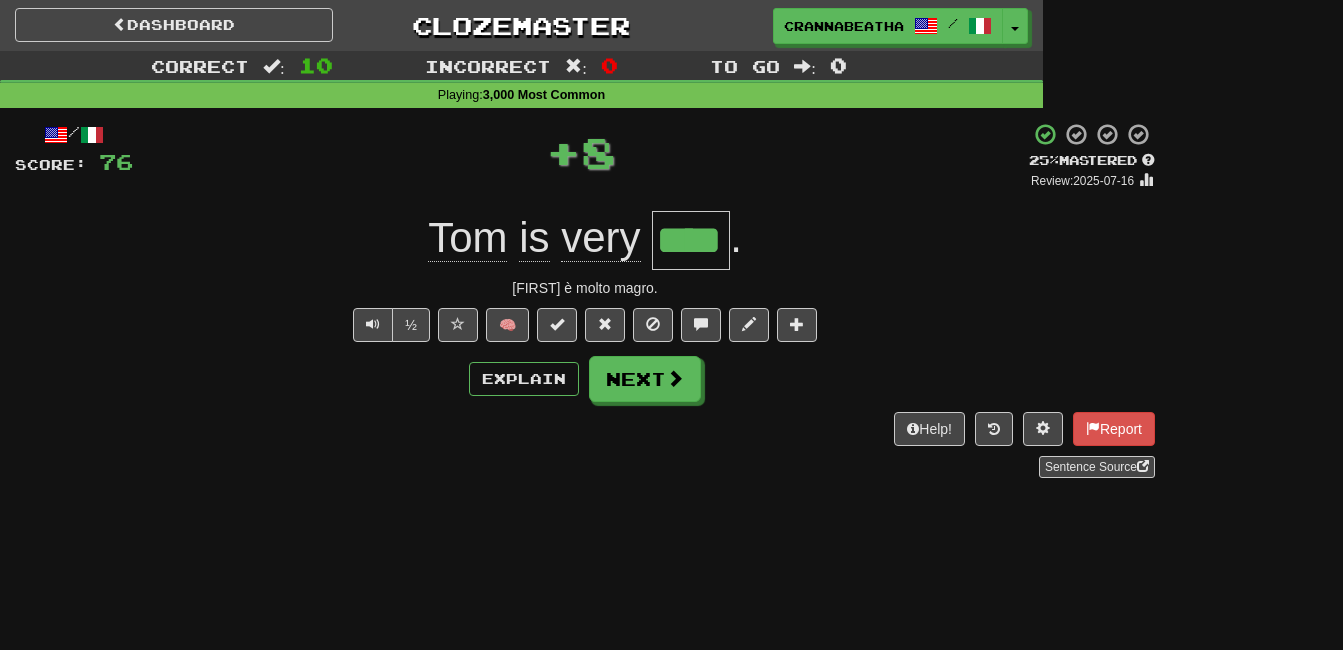 type 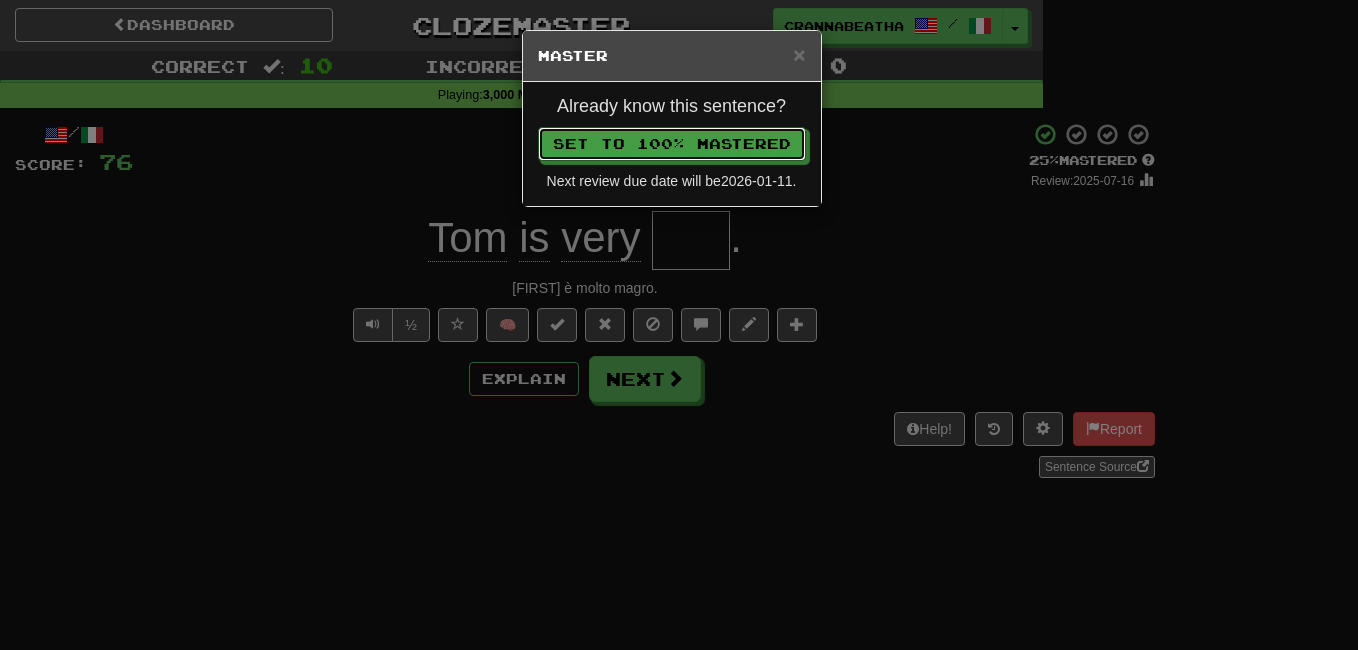 click on "Set to 100% Mastered" at bounding box center (672, 144) 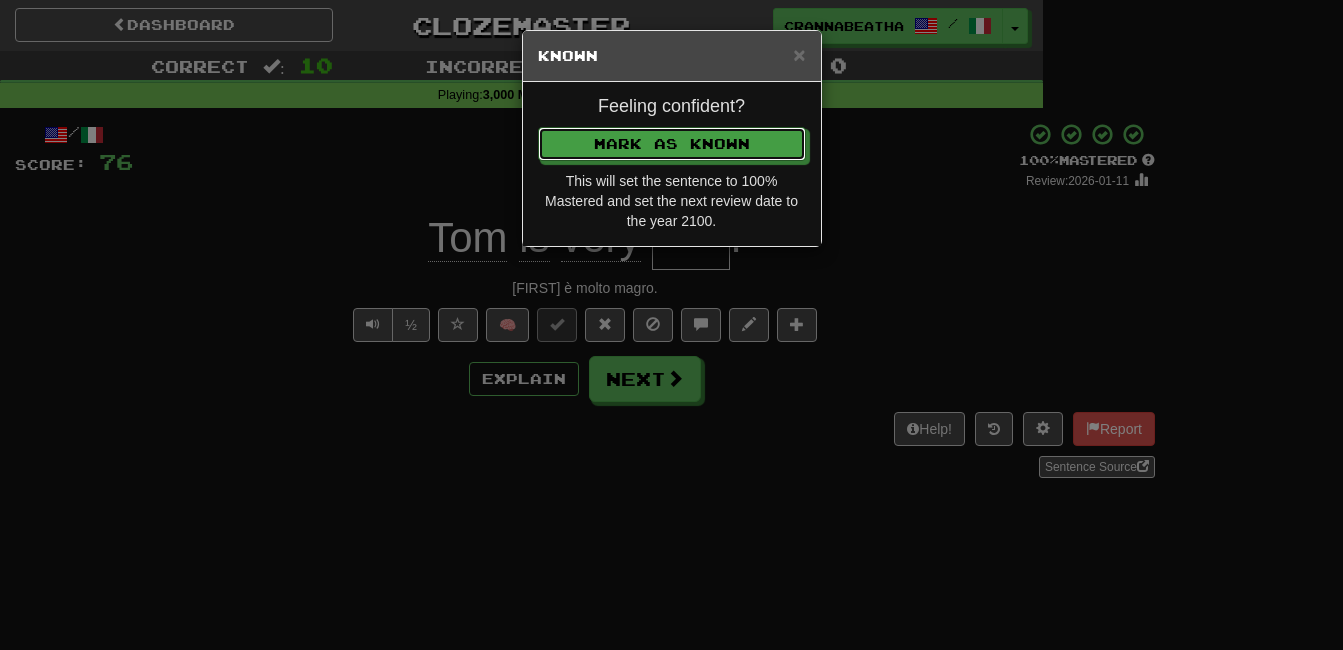 click on "Mark as Known" at bounding box center [672, 144] 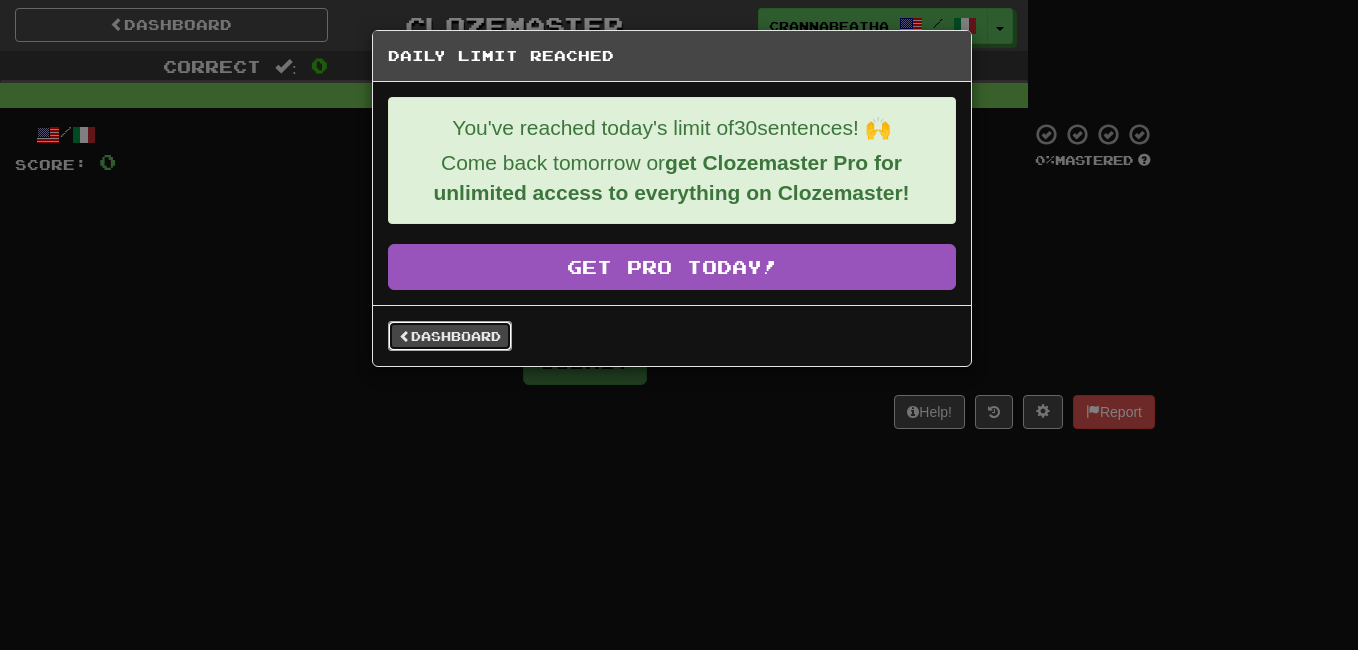 click on "Dashboard" at bounding box center [450, 336] 